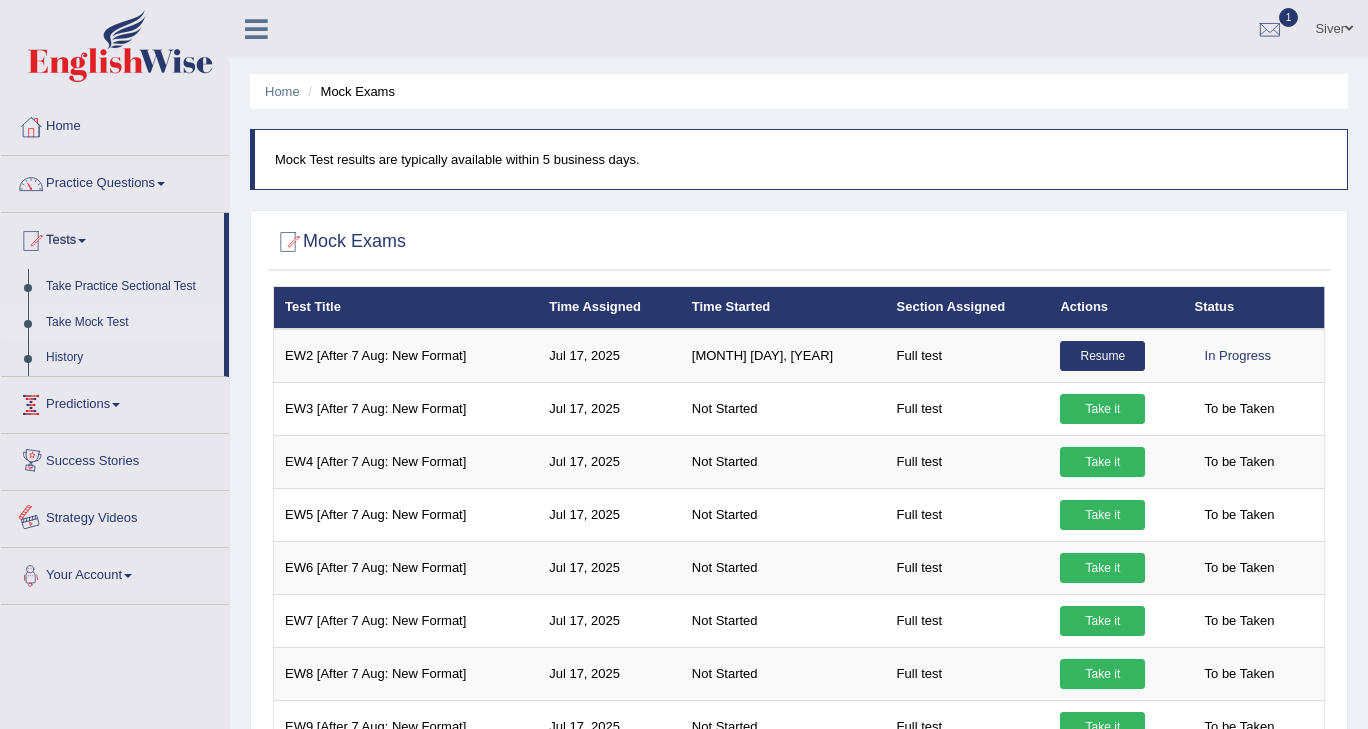 scroll, scrollTop: 0, scrollLeft: 0, axis: both 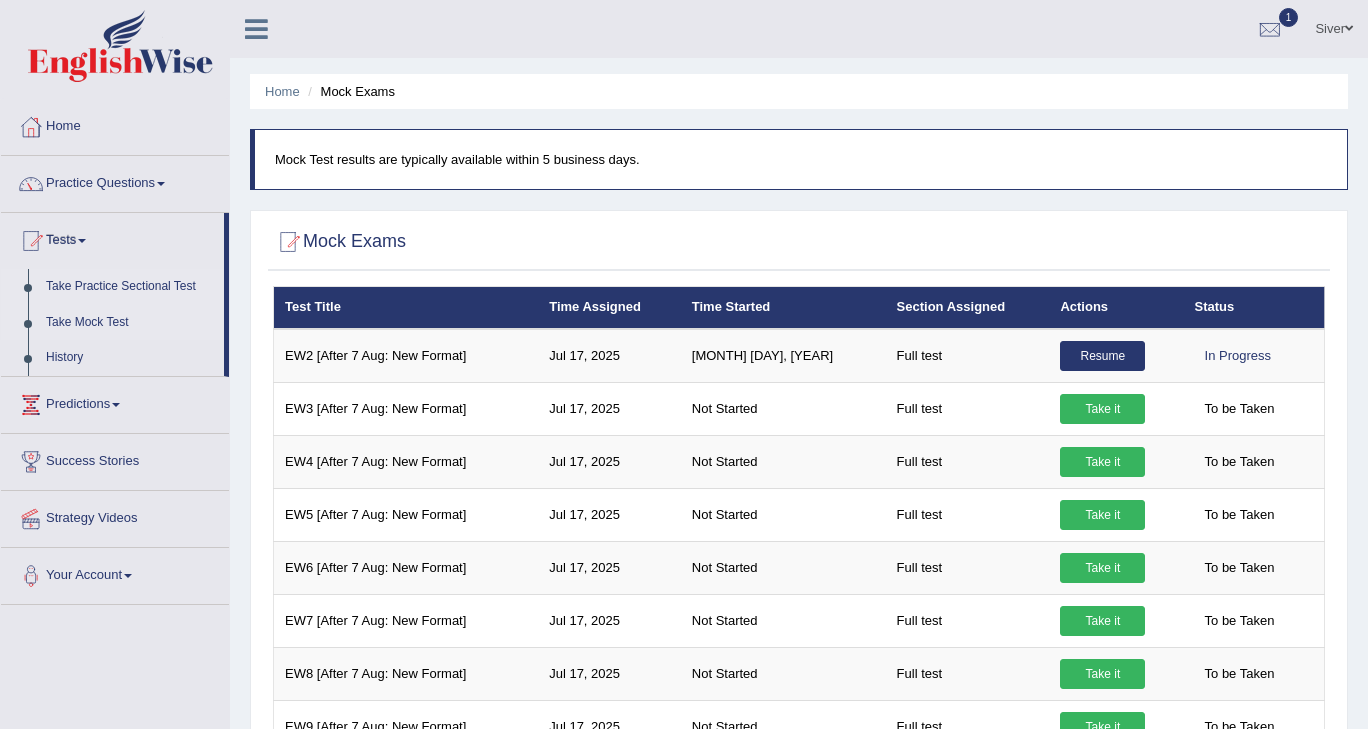 click on "Take Practice Sectional Test" at bounding box center [130, 287] 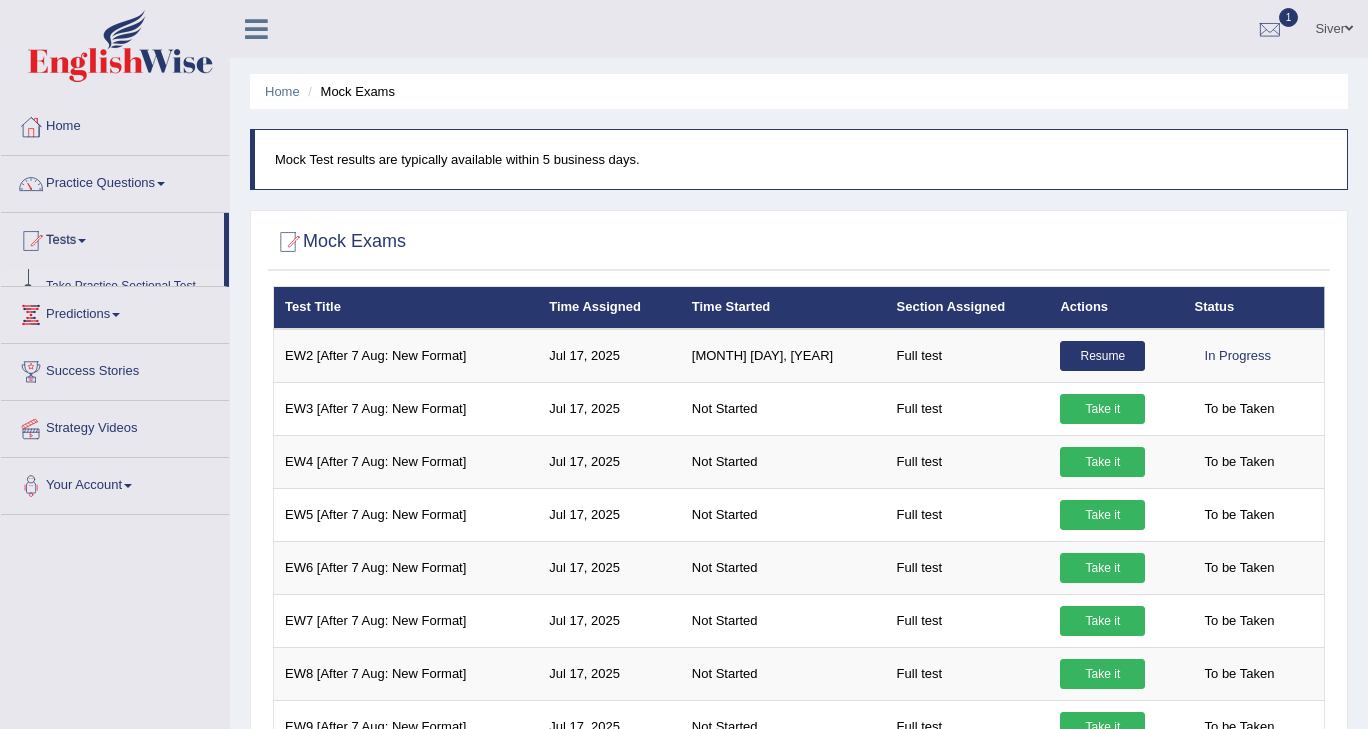 click on "Tests  Take Practice Sectional Test
Take Mock Test
History" at bounding box center (115, 250) 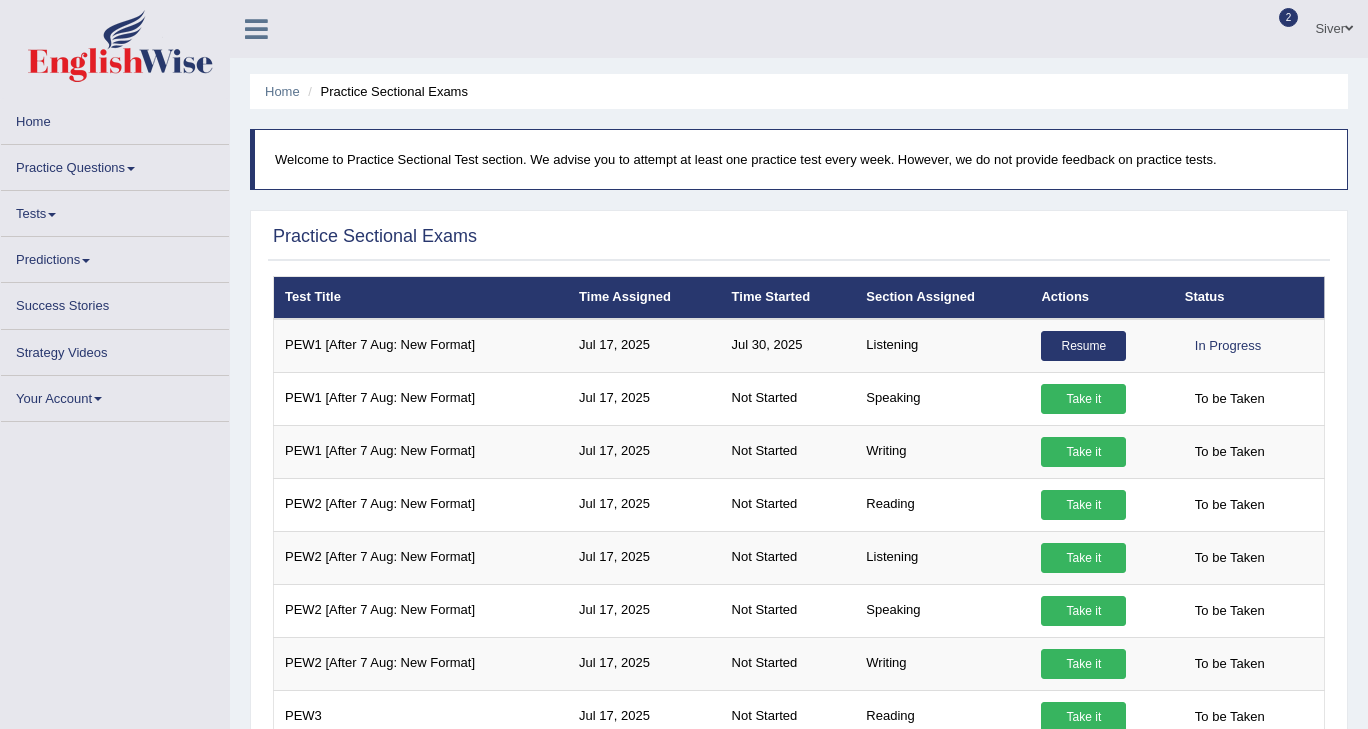 scroll, scrollTop: 0, scrollLeft: 0, axis: both 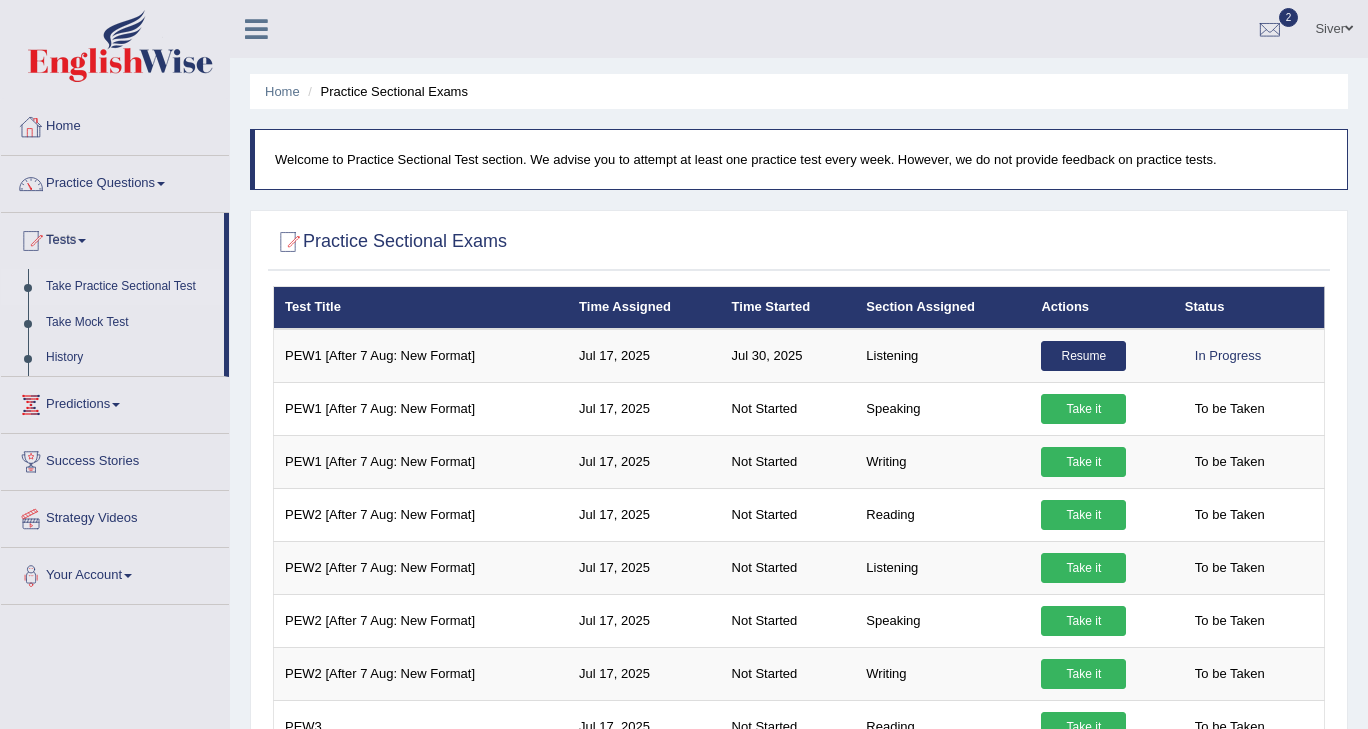 click on "Practice Questions" at bounding box center [115, 181] 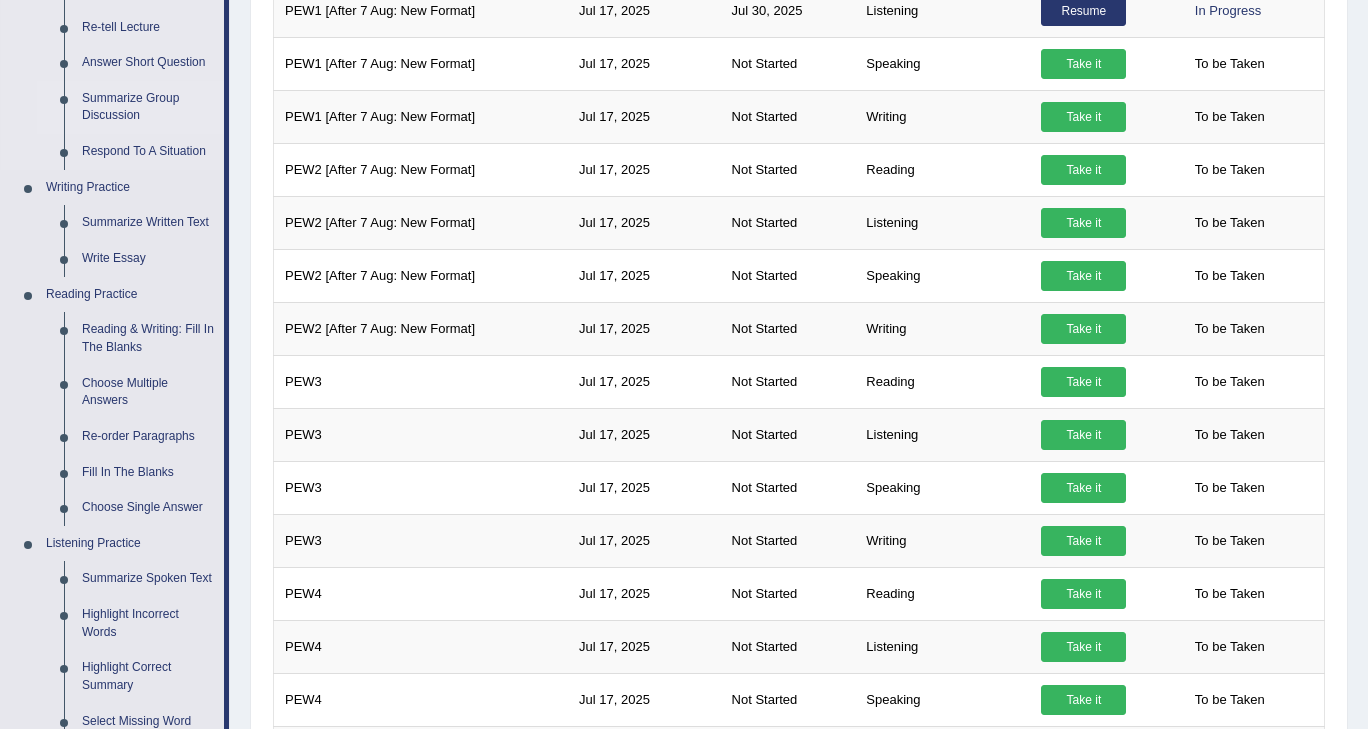 scroll, scrollTop: 346, scrollLeft: 0, axis: vertical 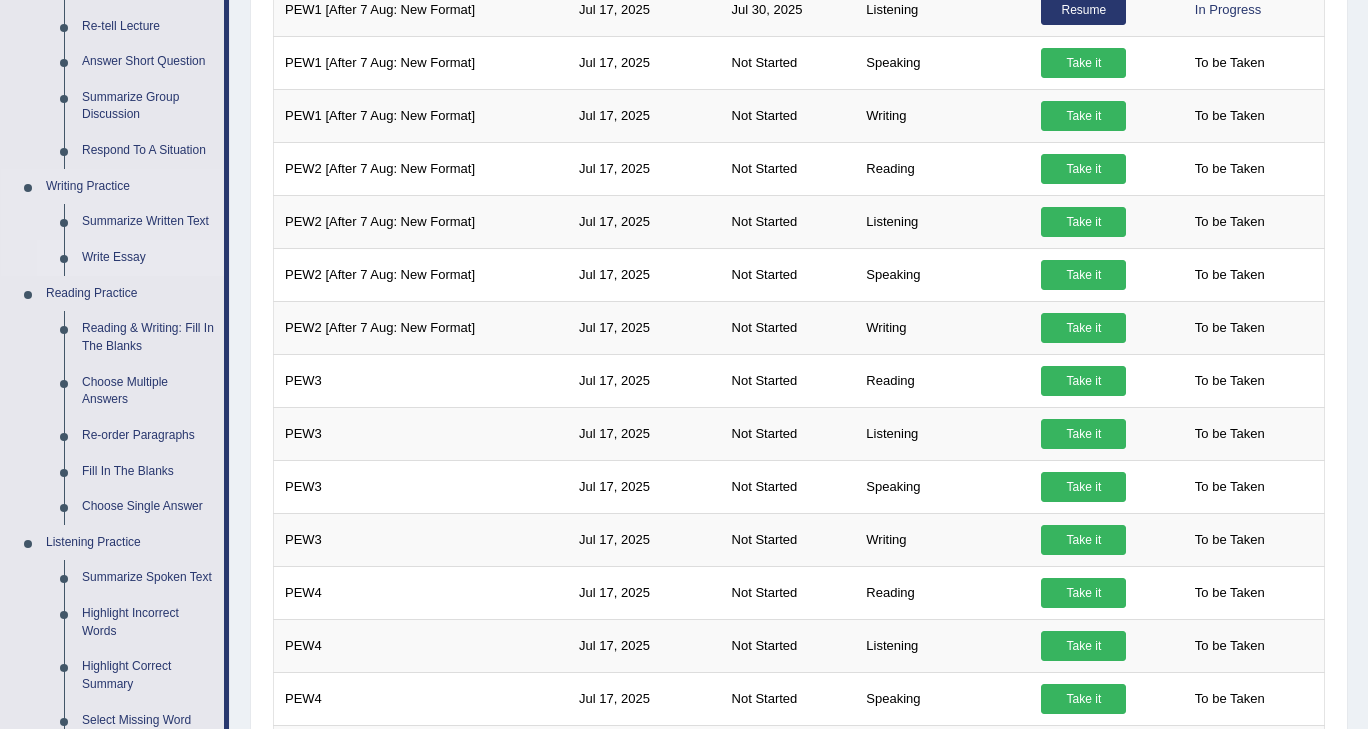click on "Write Essay" at bounding box center (148, 258) 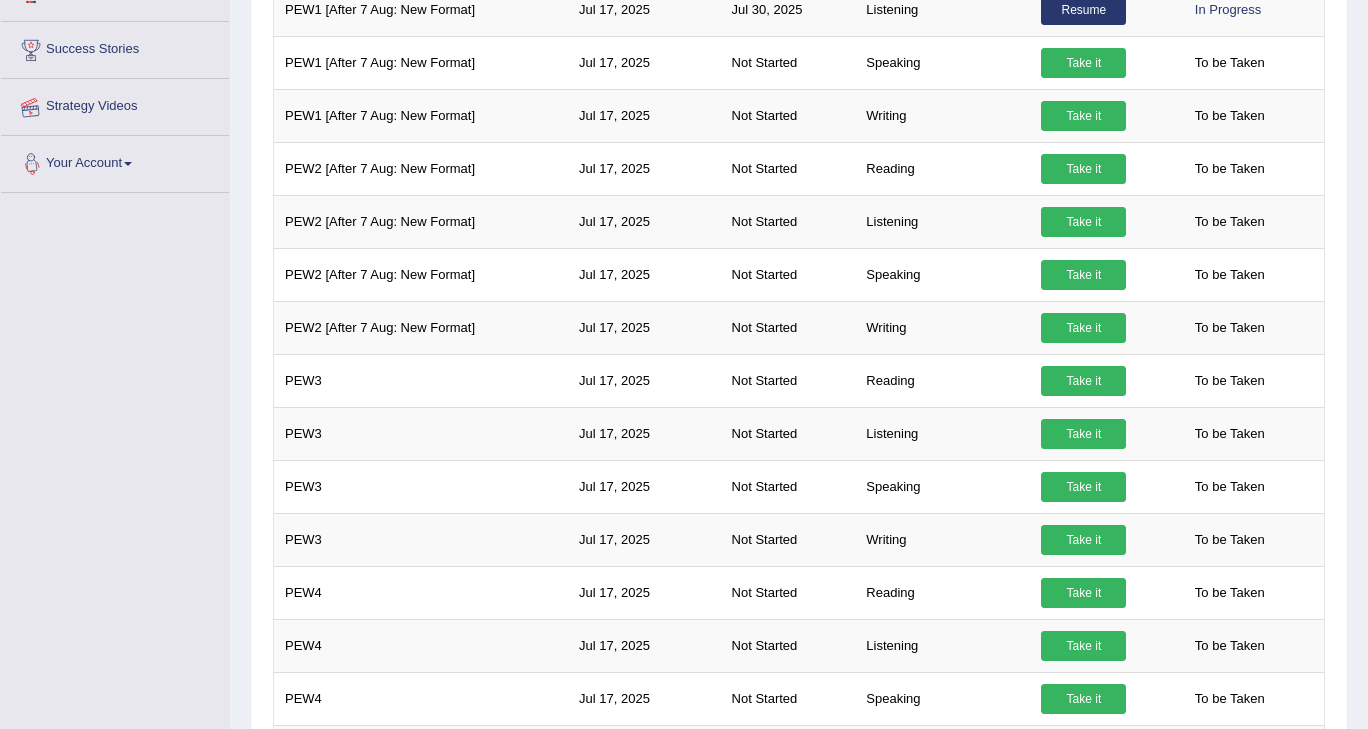 scroll, scrollTop: 385, scrollLeft: 0, axis: vertical 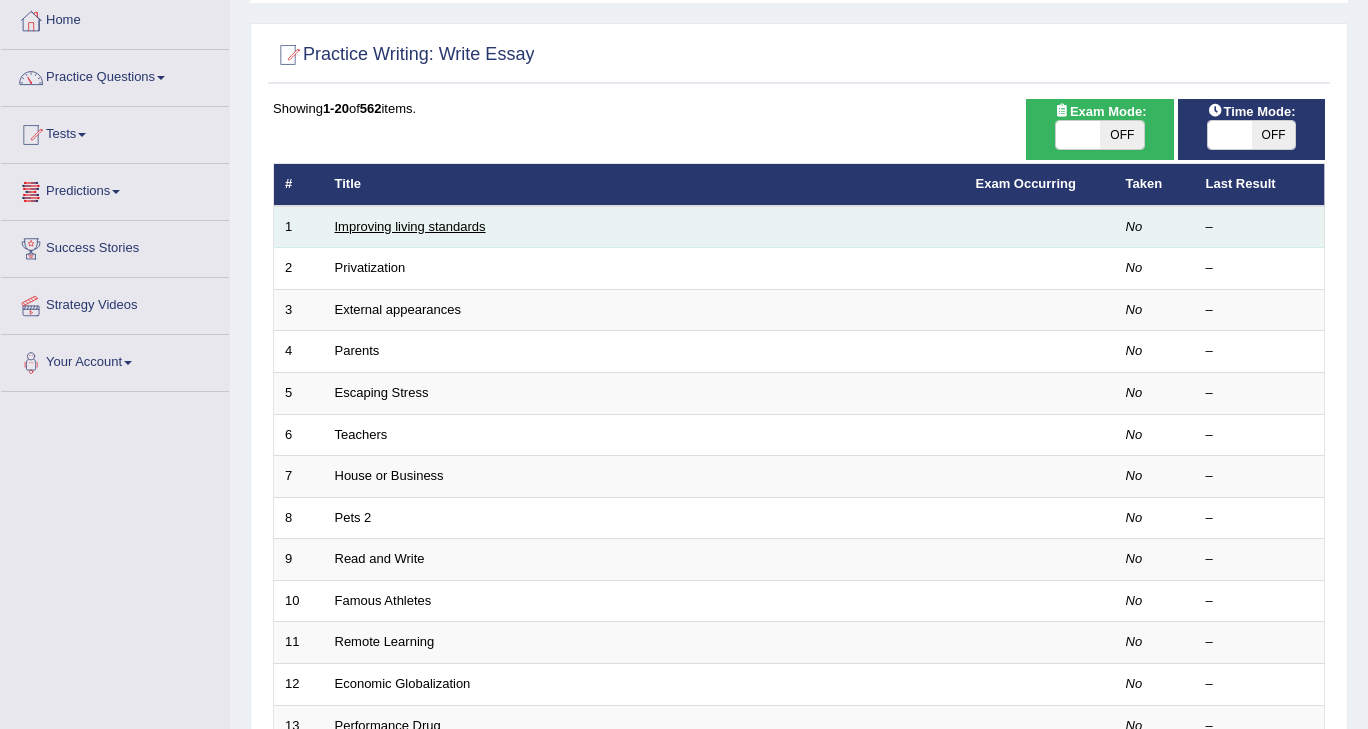 click on "Improving living standards" at bounding box center [410, 226] 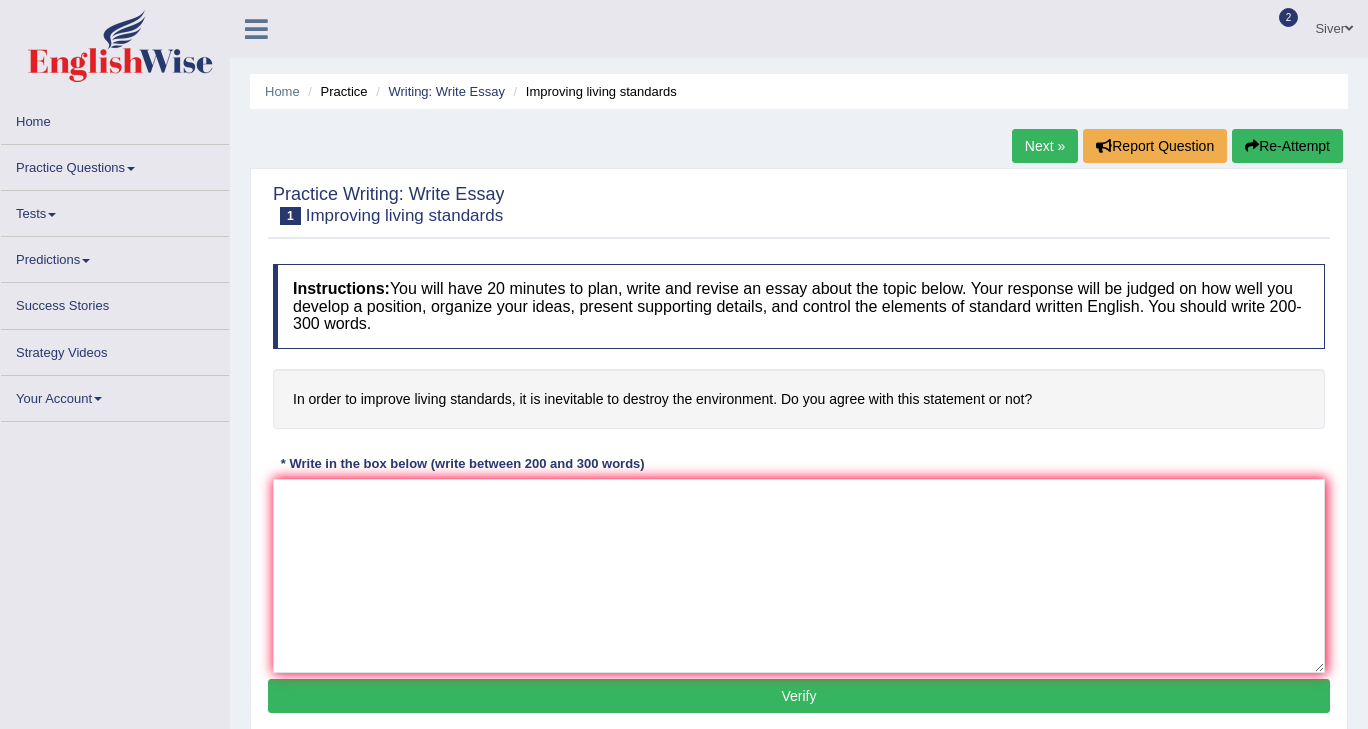 scroll, scrollTop: 0, scrollLeft: 0, axis: both 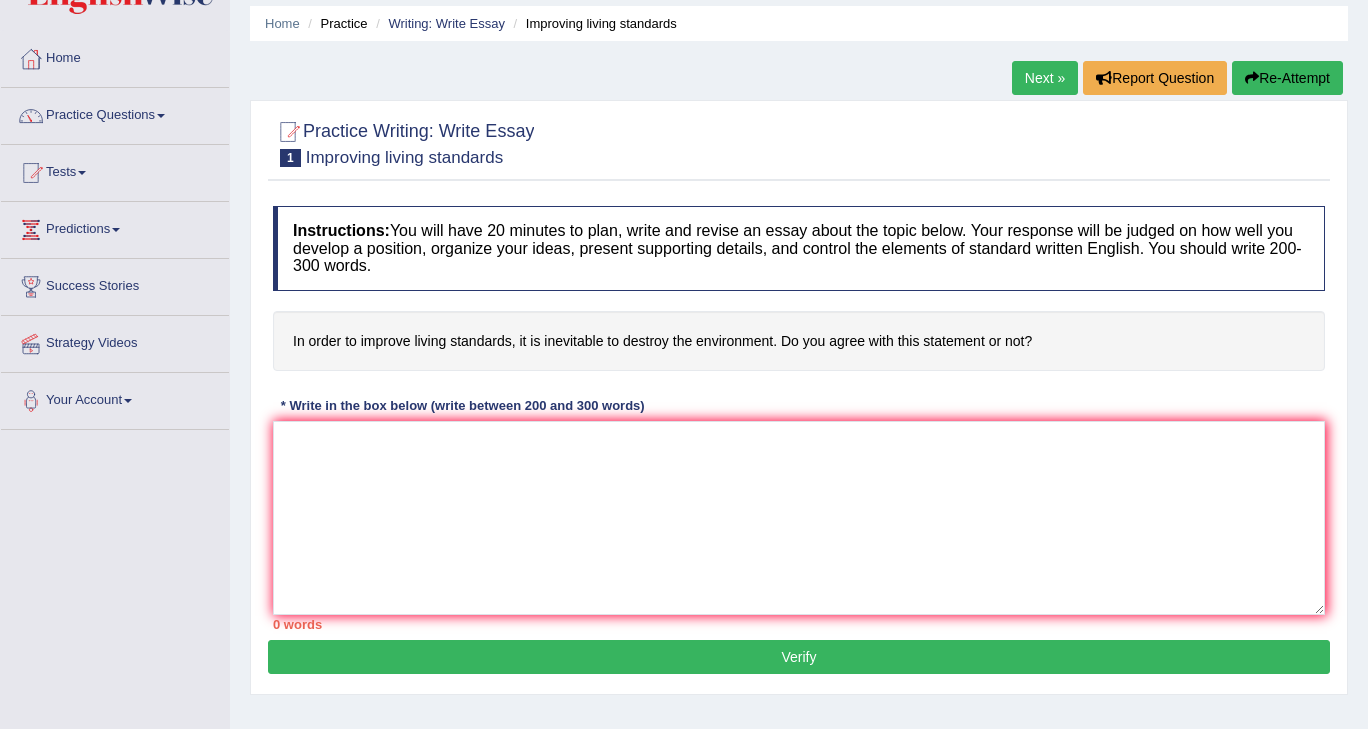 click on "Practice Writing: Write Essay
1
Improving living standards" at bounding box center [403, 142] 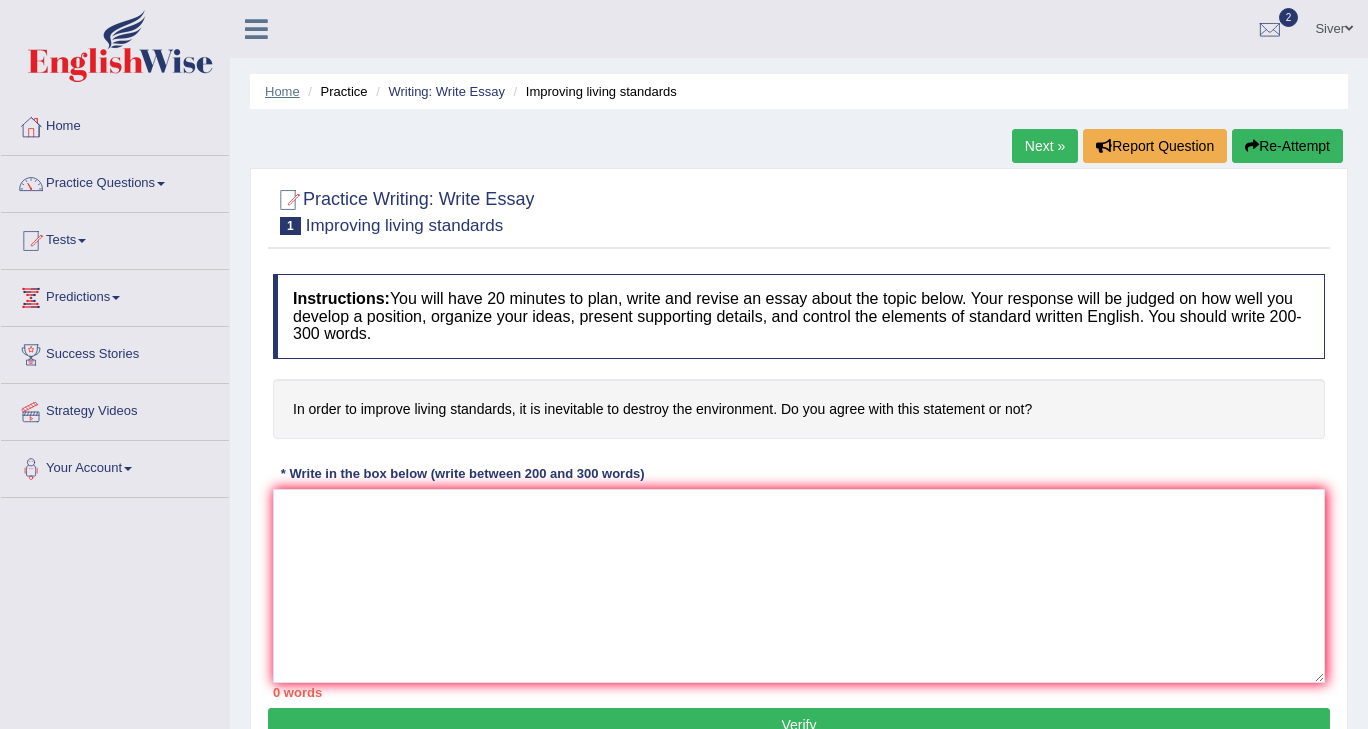 click on "Home" at bounding box center (282, 91) 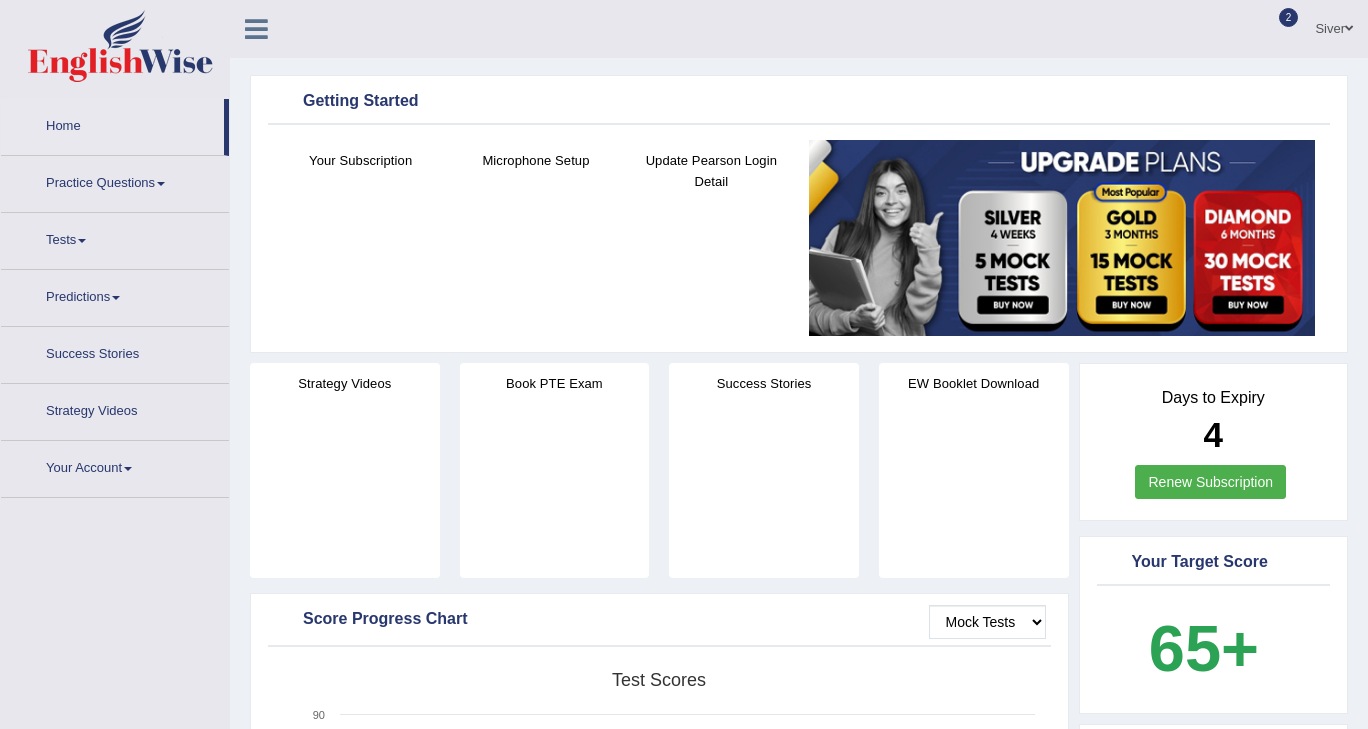 scroll, scrollTop: 0, scrollLeft: 0, axis: both 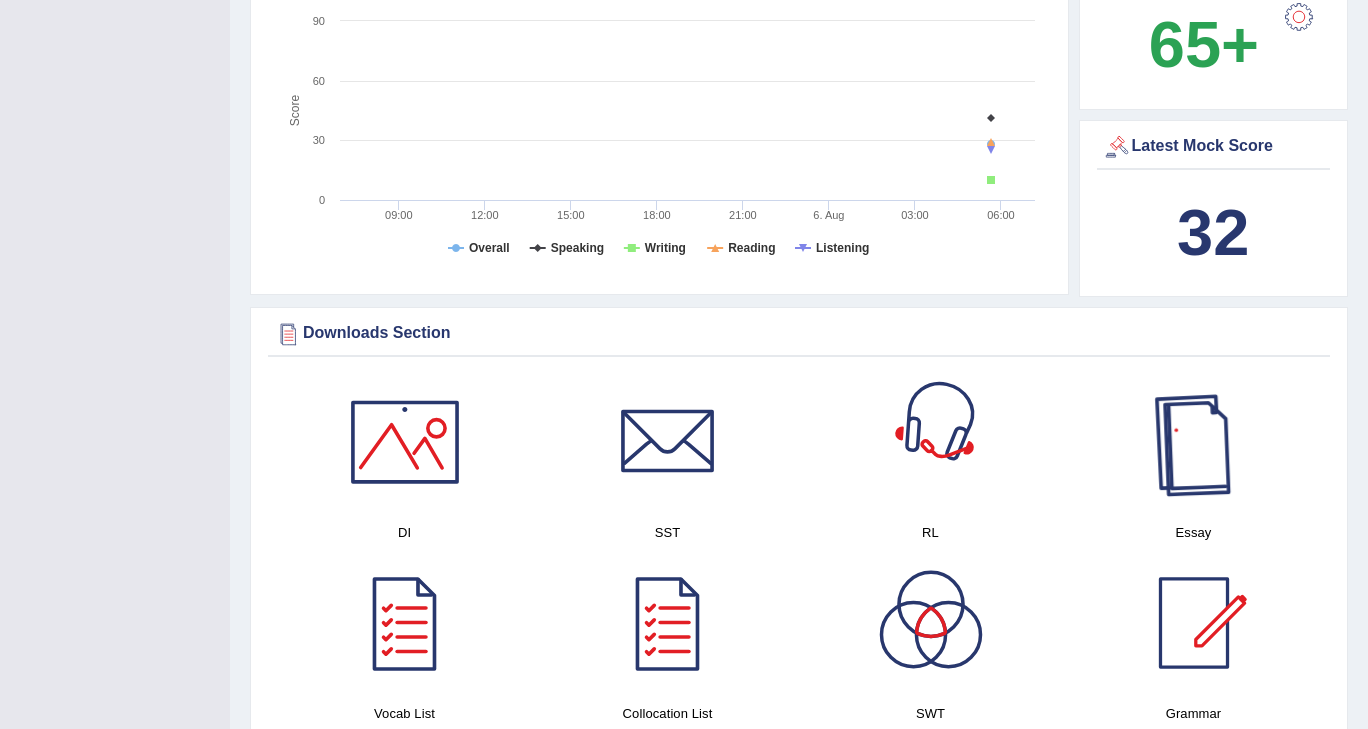 click at bounding box center (667, 442) 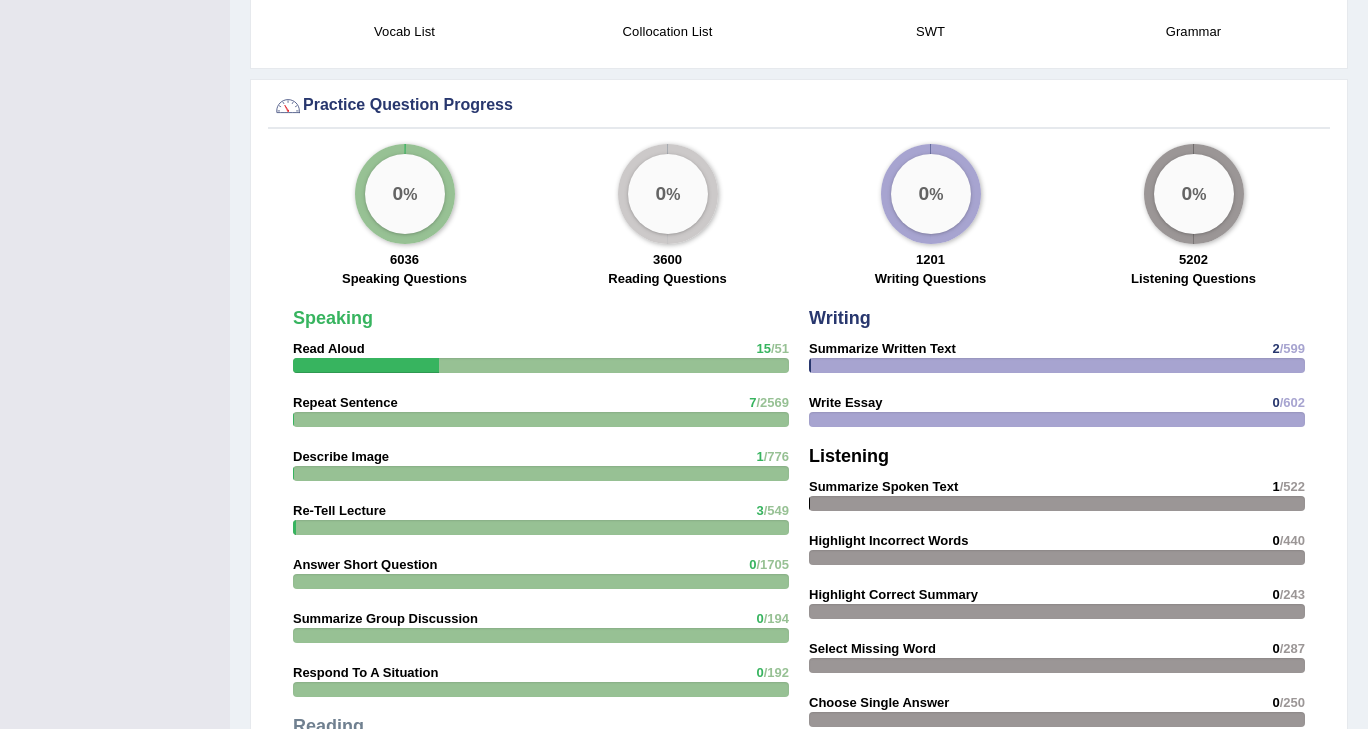 scroll, scrollTop: 1400, scrollLeft: 0, axis: vertical 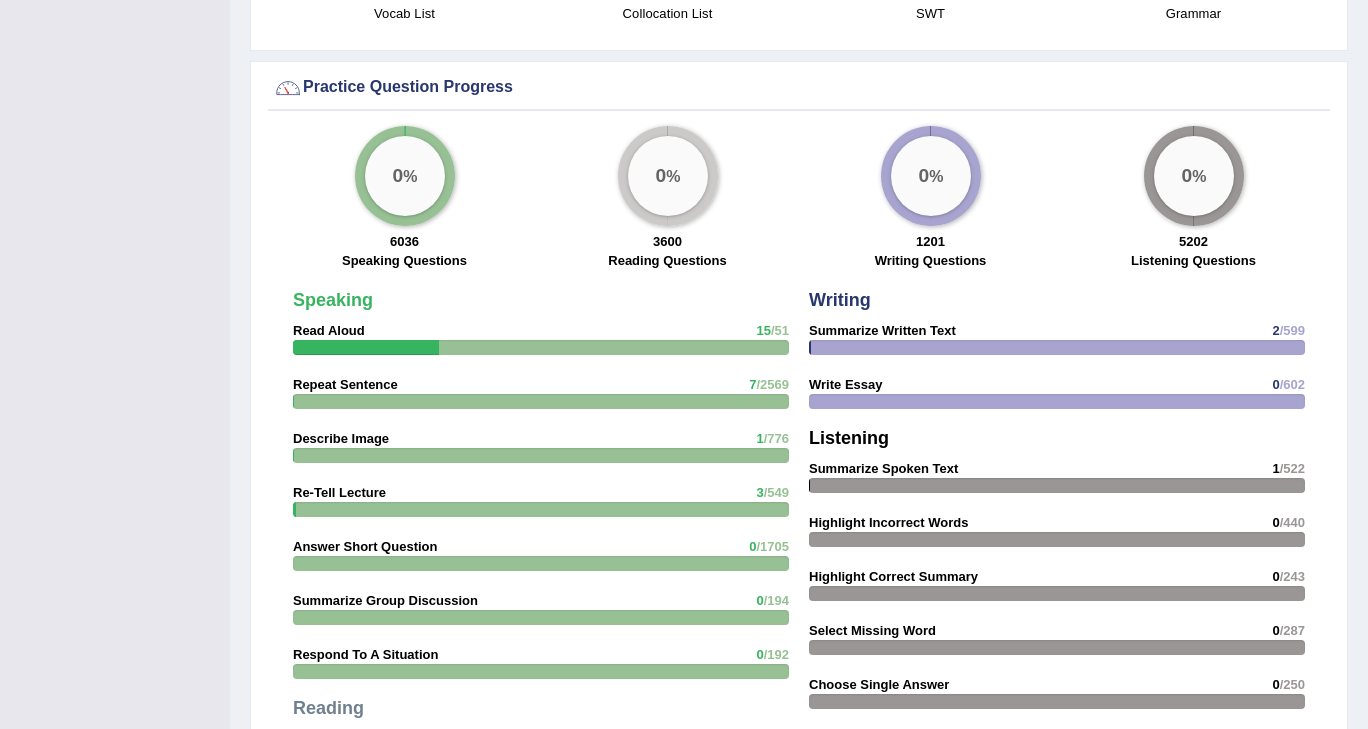 click on "Practice Question Progress
0  %
6036
Speaking Questions
0  %
3600
Reading Questions
0  %
1201
Writing Questions
0  %
5202
Listening Questions
Speaking
Read Aloud
15 /51
Repeat Sentence
7 /2569
1 3" at bounding box center [799, 543] 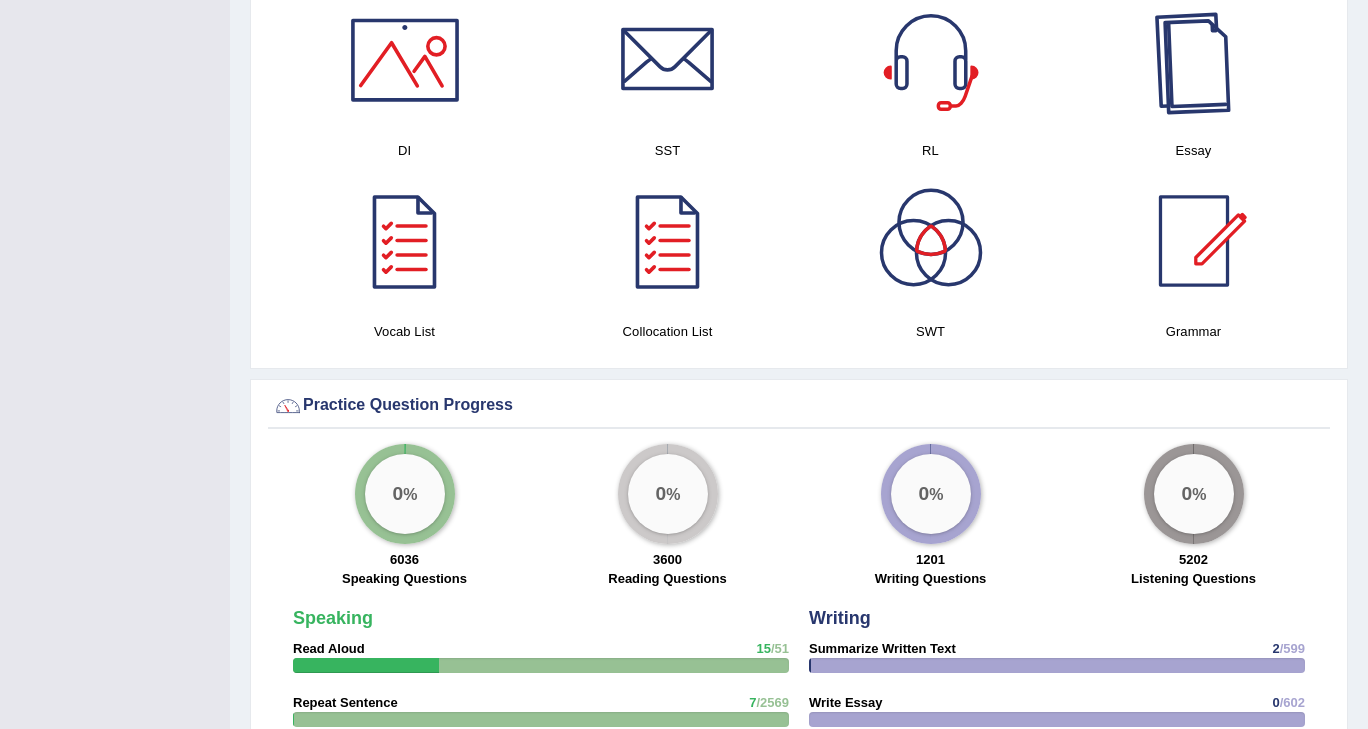 scroll, scrollTop: 1100, scrollLeft: 0, axis: vertical 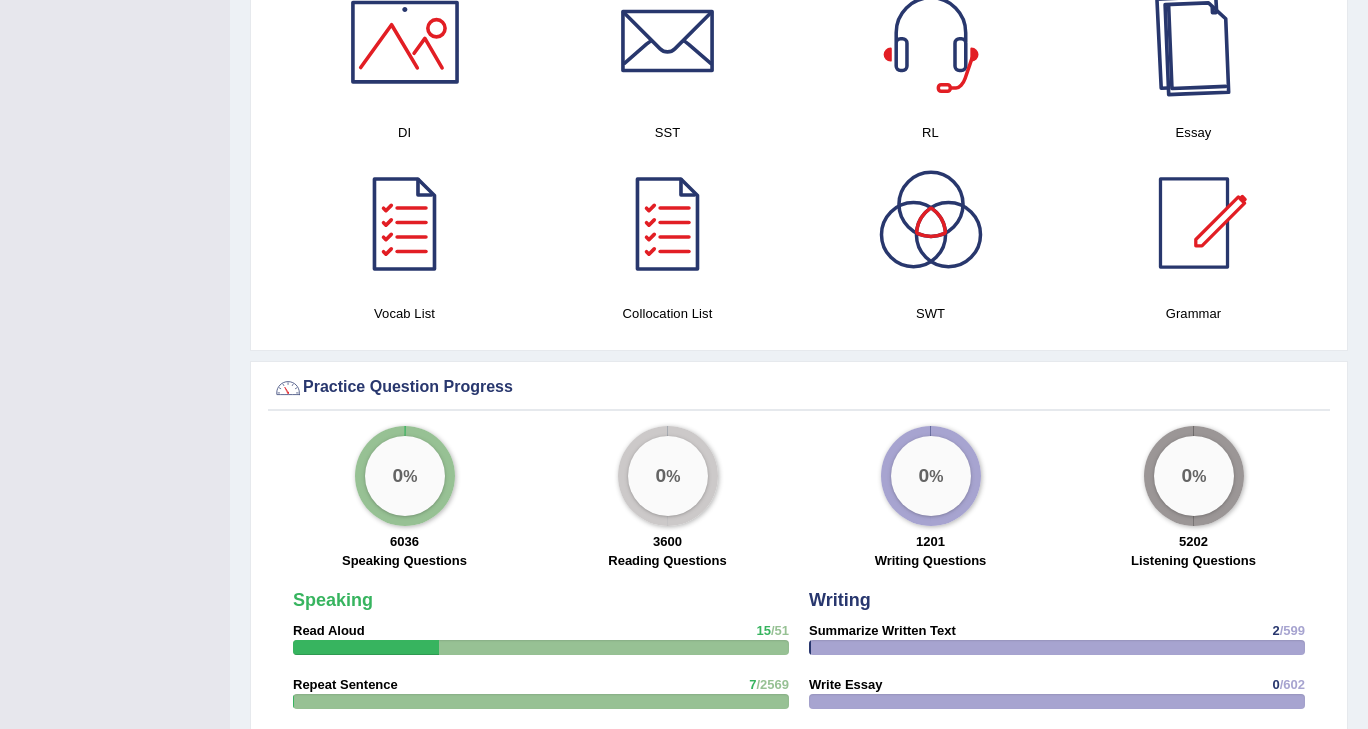 click at bounding box center [1194, 42] 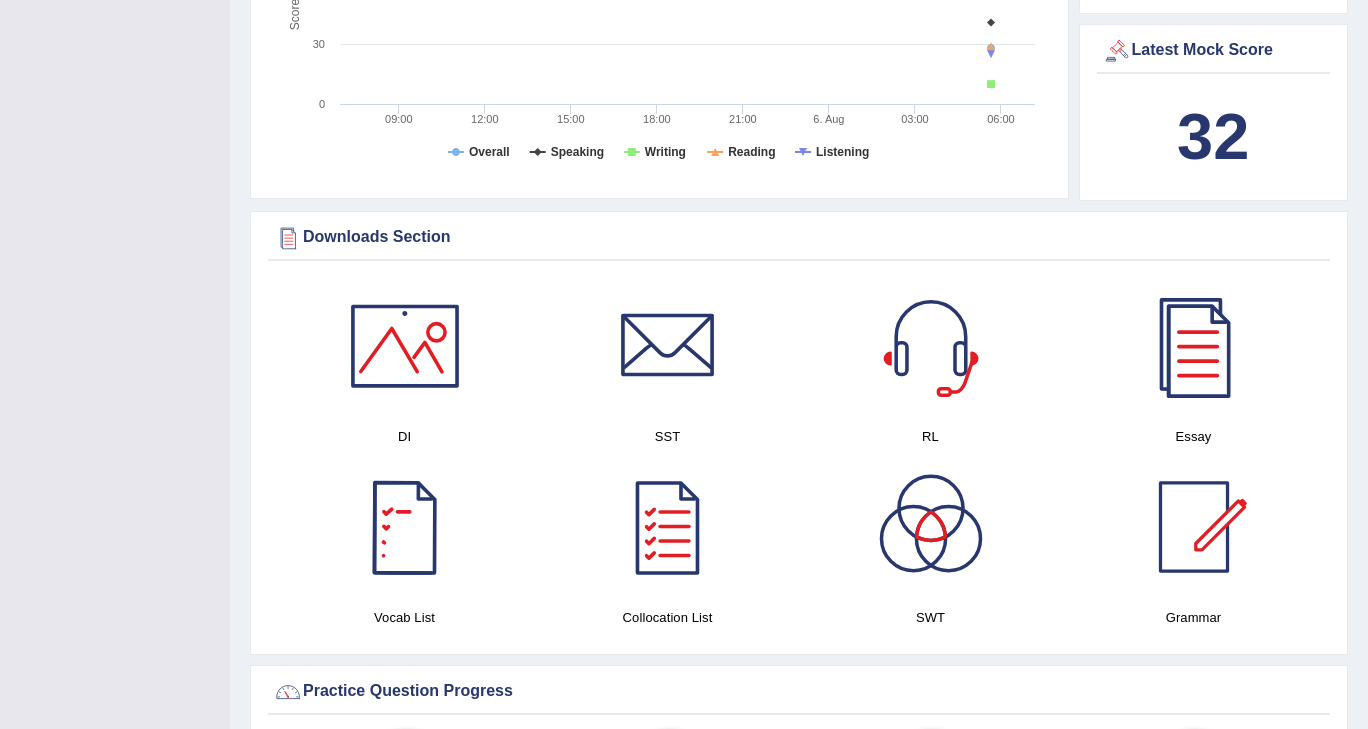 scroll, scrollTop: 700, scrollLeft: 0, axis: vertical 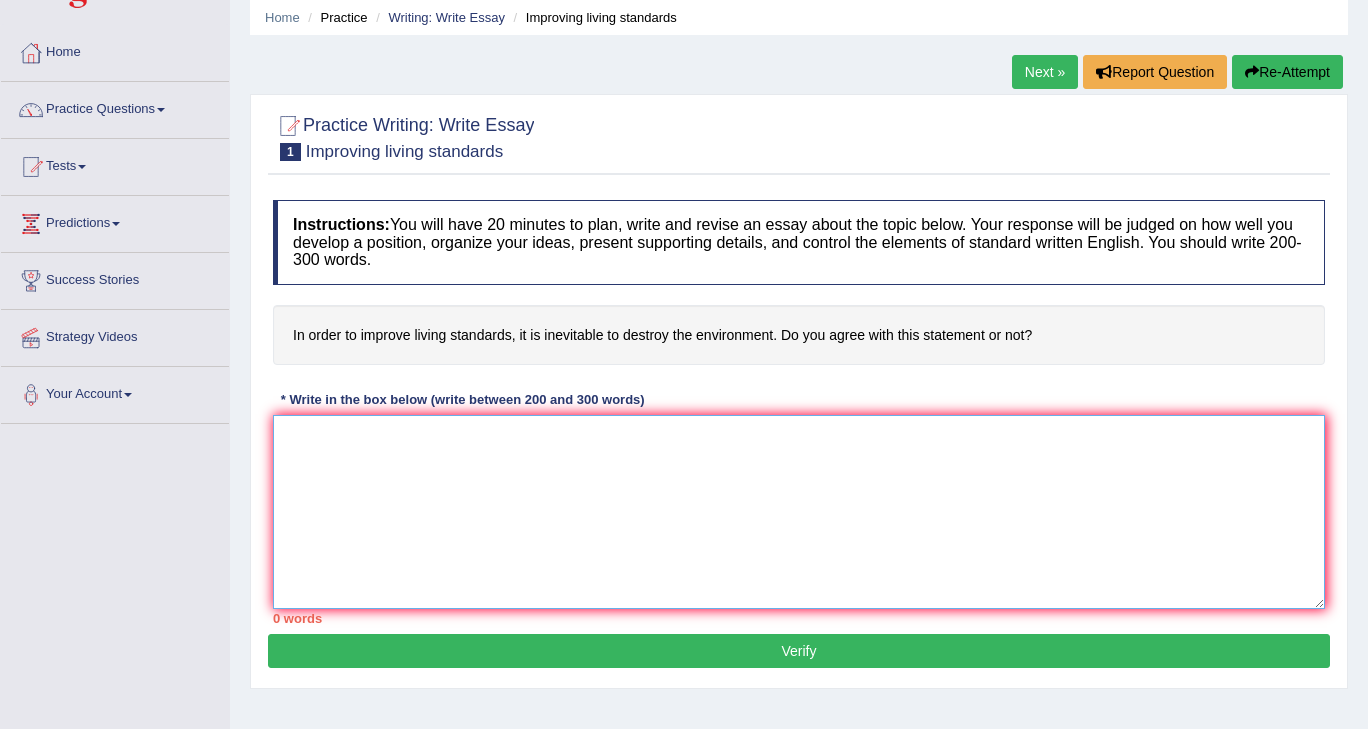 click at bounding box center (799, 512) 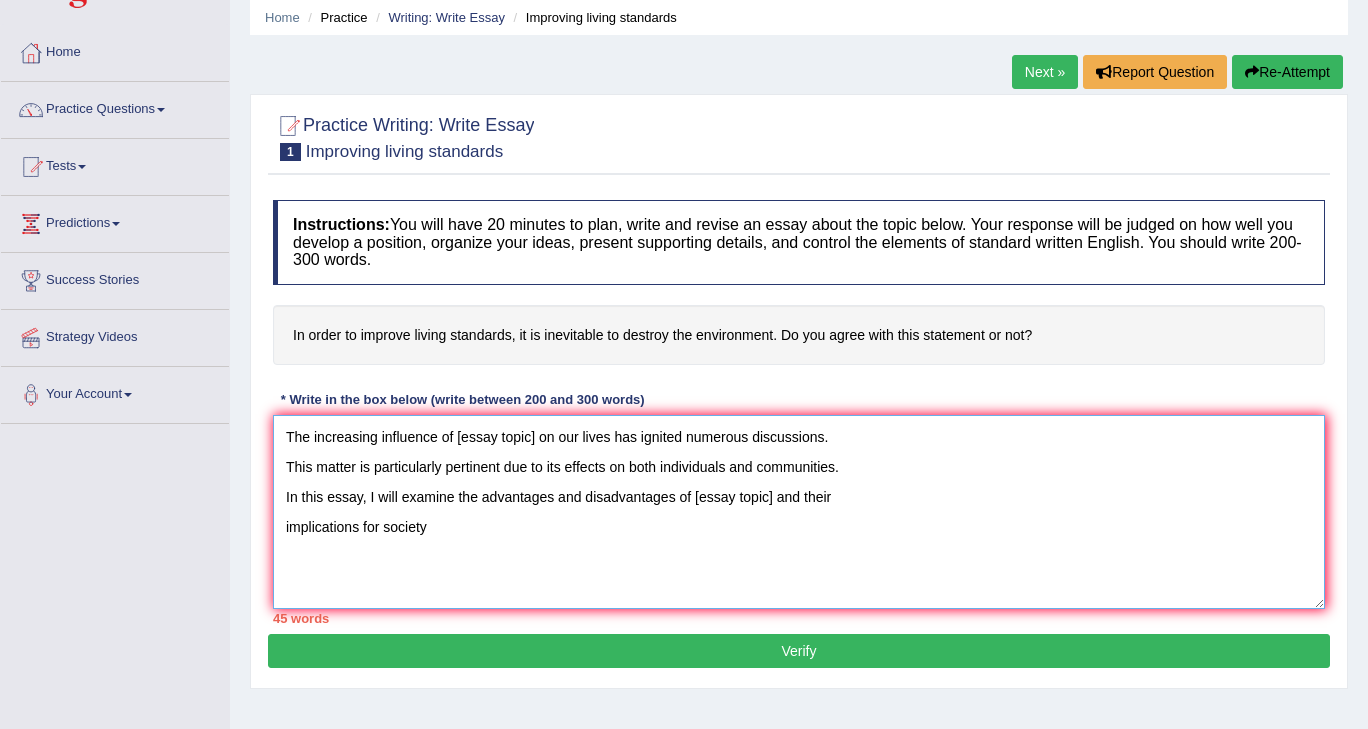 click on "The increasing influence of [essay topic] on our lives has ignited numerous discussions.
This matter is particularly pertinent due to its effects on both individuals and communities.
In this essay, I will examine the advantages and disadvantages of [essay topic] and their
implications for society" at bounding box center (799, 512) 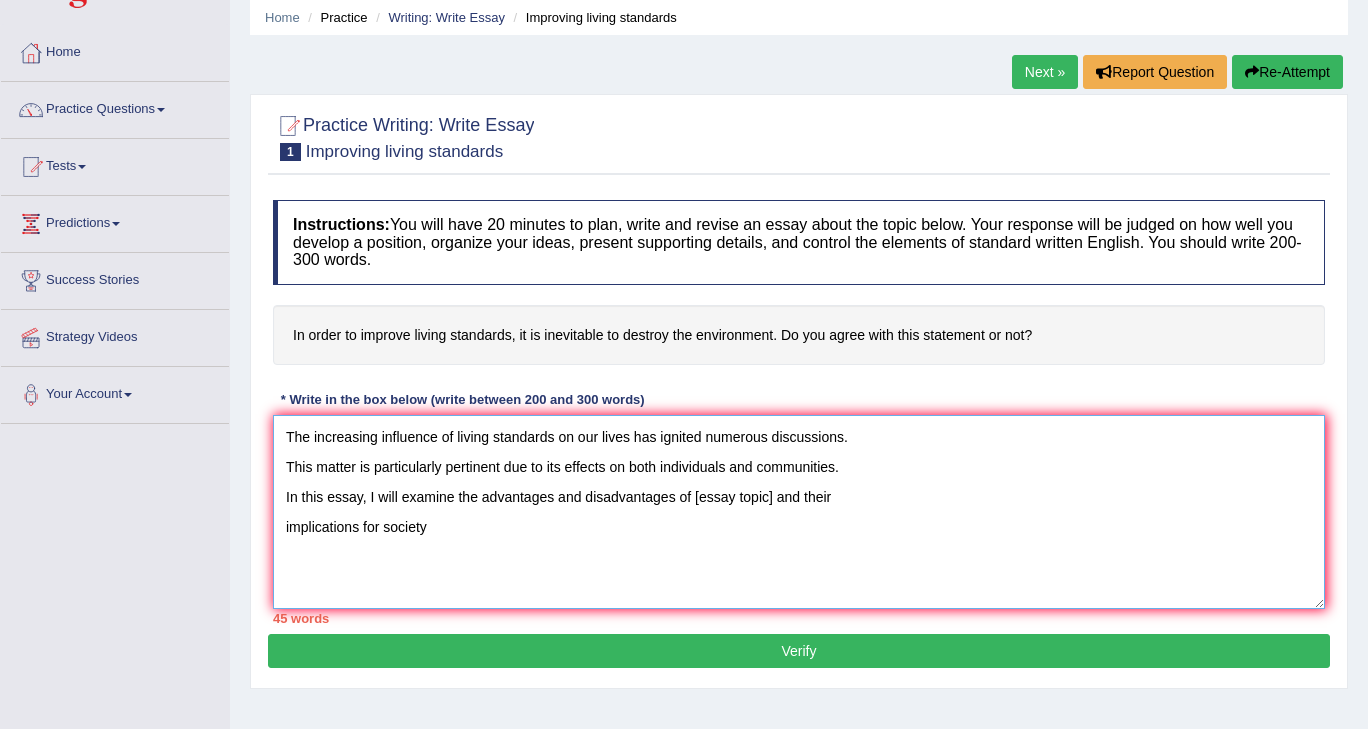 click on "The increasing influence of living standards on our lives has ignited numerous discussions.
This matter is particularly pertinent due to its effects on both individuals and communities.
In this essay, I will examine the advantages and disadvantages of [essay topic] and their
implications for society" at bounding box center [799, 512] 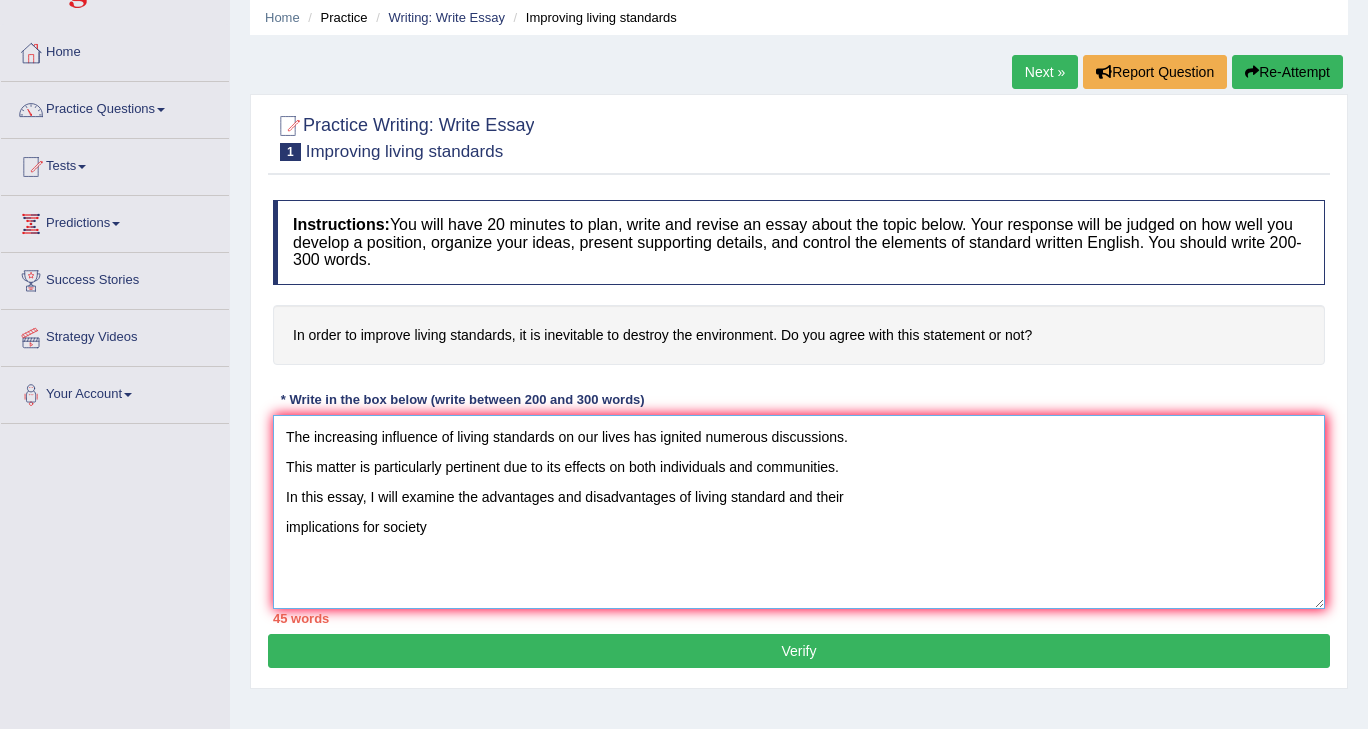 click on "The increasing influence of living standards on our lives has ignited numerous discussions.
This matter is particularly pertinent due to its effects on both individuals and communities.
In this essay, I will examine the advantages and disadvantages of living standard and their
implications for society" at bounding box center [799, 512] 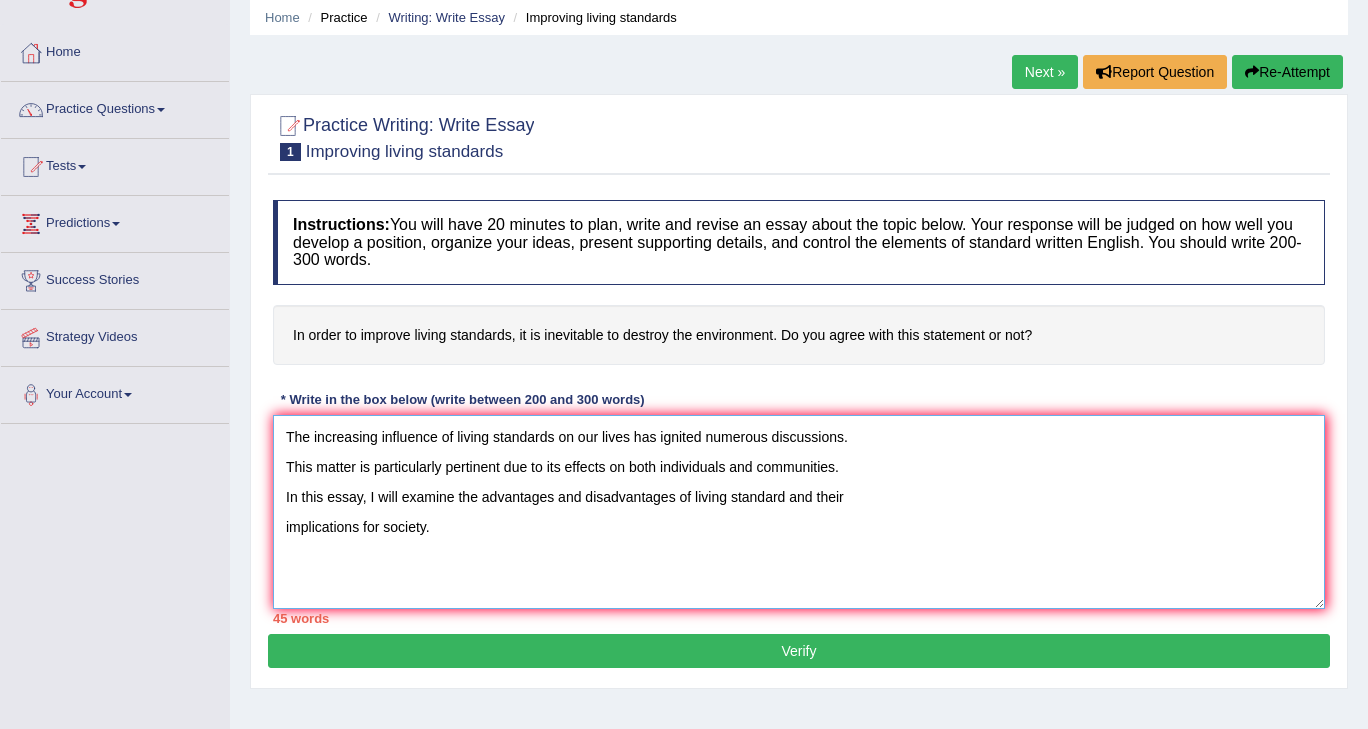 paste on "One of the primary advantages of (essay topic) lies in its significant enhancement of
(benefit 1). This is further supported by the fact that it also contributes to (benefit 2).
Research has demonstrated that (essay topic/keywords) has had a substantial impact
on..., yielding positive outcomes for a wide range of individuals. Moreover, an additional
benefit of (essay topic) is its ability to (benefit 3). Consequently, the advantages of (essay
topic) are essential for promoting both individual and societal success." 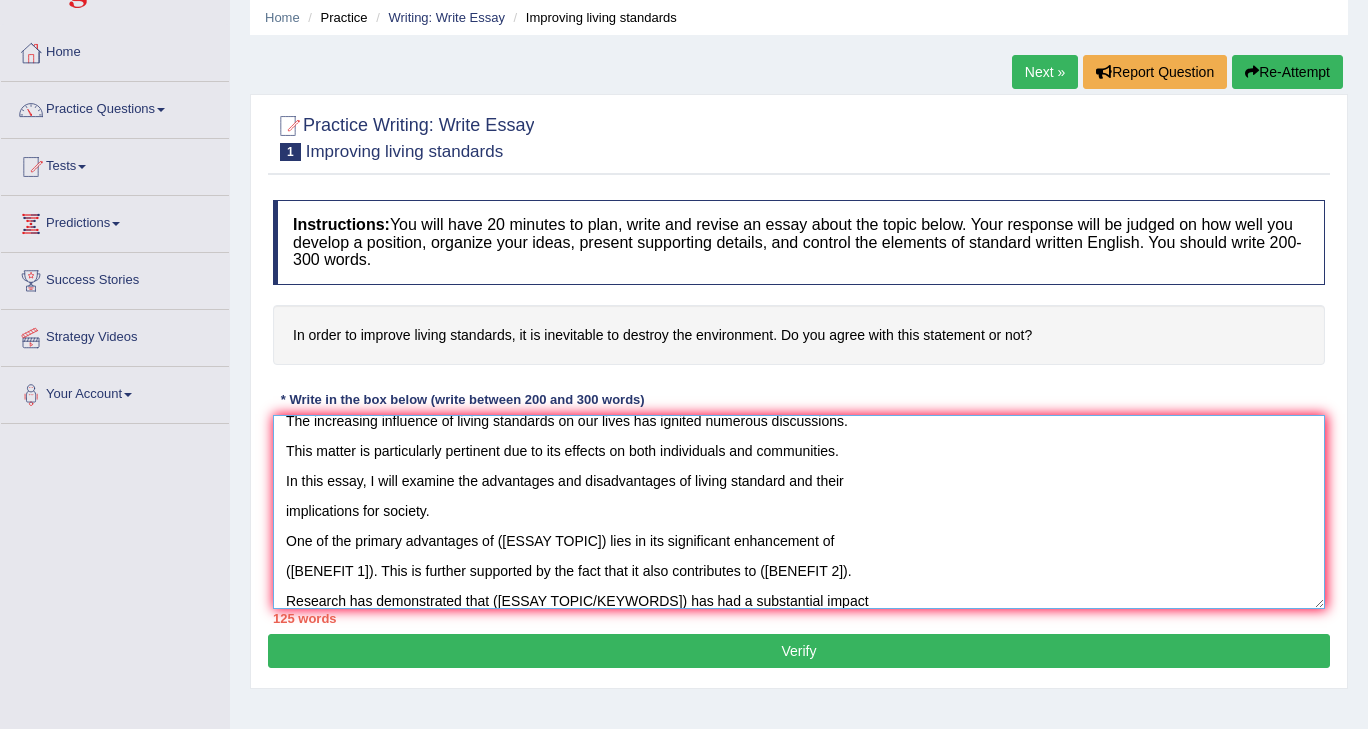 scroll, scrollTop: 0, scrollLeft: 0, axis: both 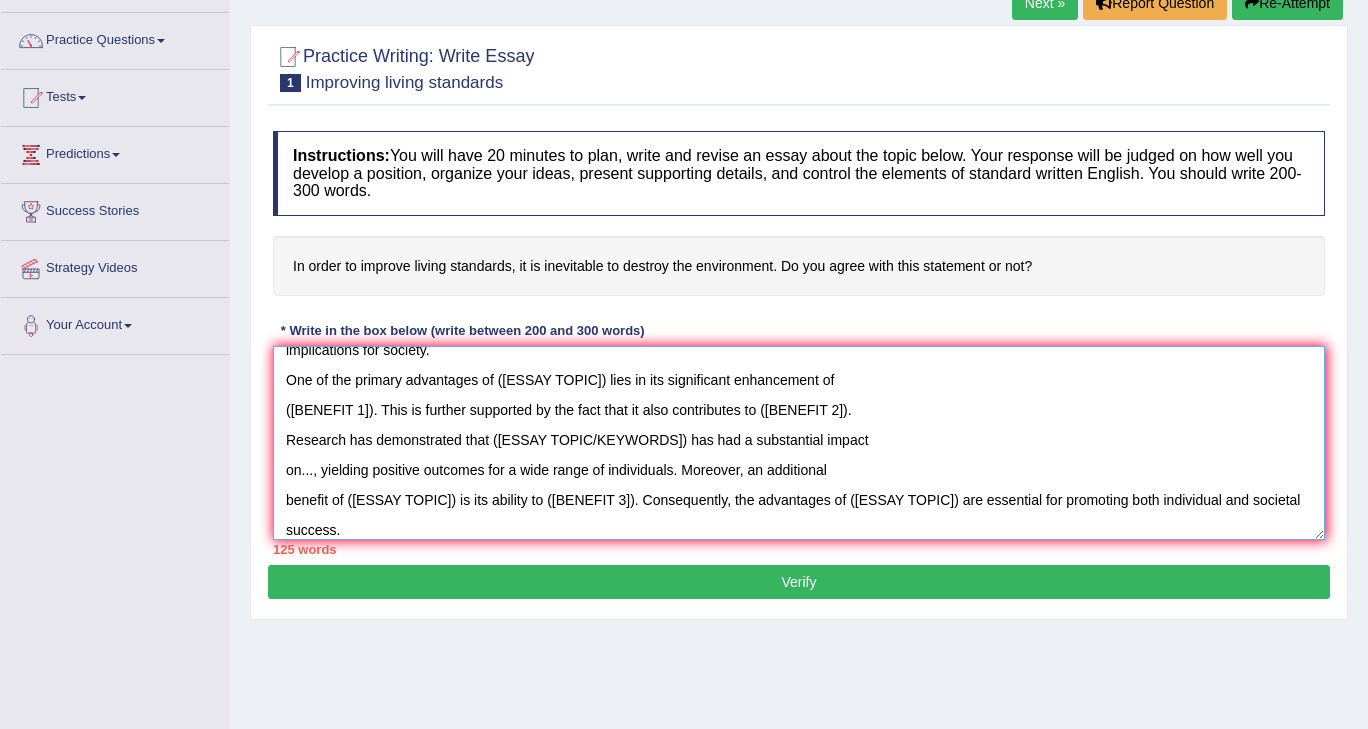 click on "The increasing influence of living standards on our lives has ignited numerous discussions.
This matter is particularly pertinent due to its effects on both individuals and communities.
In this essay, I will examine the advantages and disadvantages of living standard and their
implications for society.
One of the primary advantages of (essay topic) lies in its significant enhancement of
(benefit 1). This is further supported by the fact that it also contributes to (benefit 2).
Research has demonstrated that (essay topic/keywords) has had a substantial impact
on..., yielding positive outcomes for a wide range of individuals. Moreover, an additional
benefit of (essay topic) is its ability to (benefit 3). Consequently, the advantages of (essay
topic) are essential for promoting both individual and societal success." at bounding box center [799, 443] 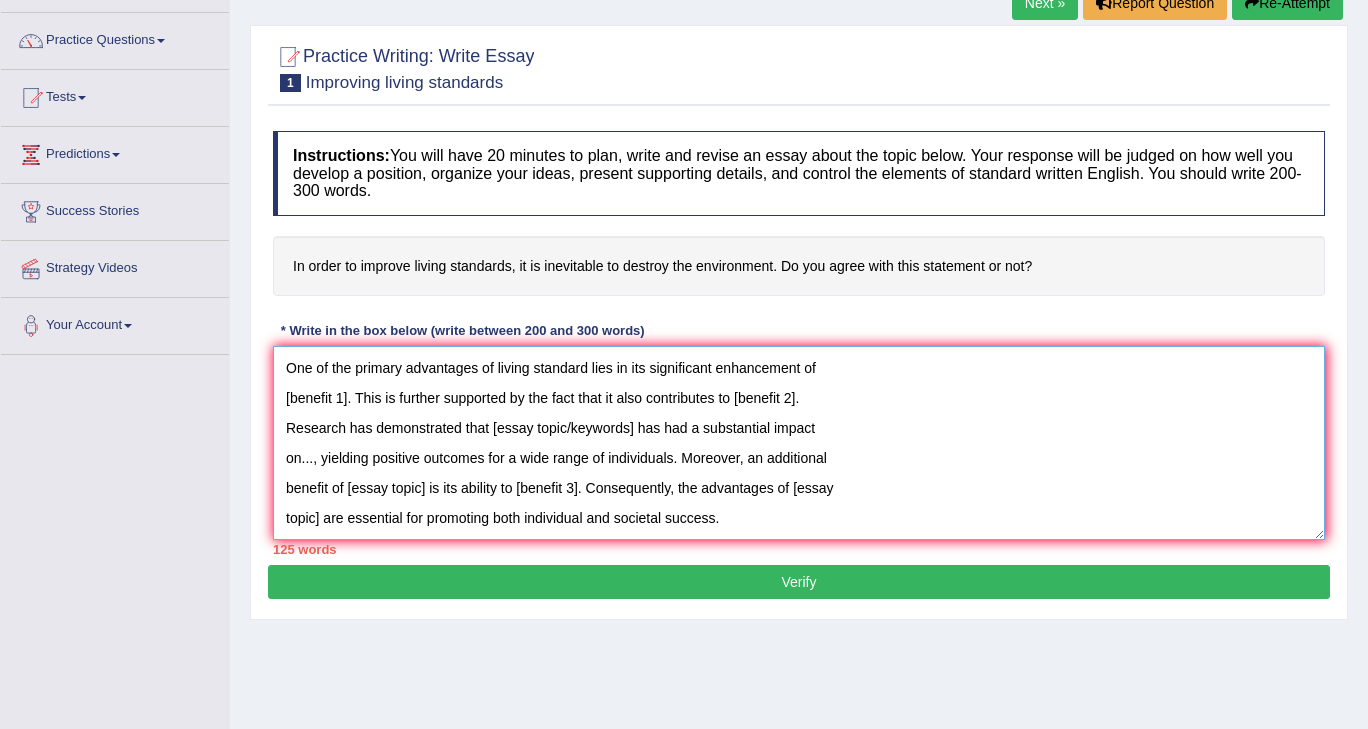 scroll, scrollTop: 119, scrollLeft: 0, axis: vertical 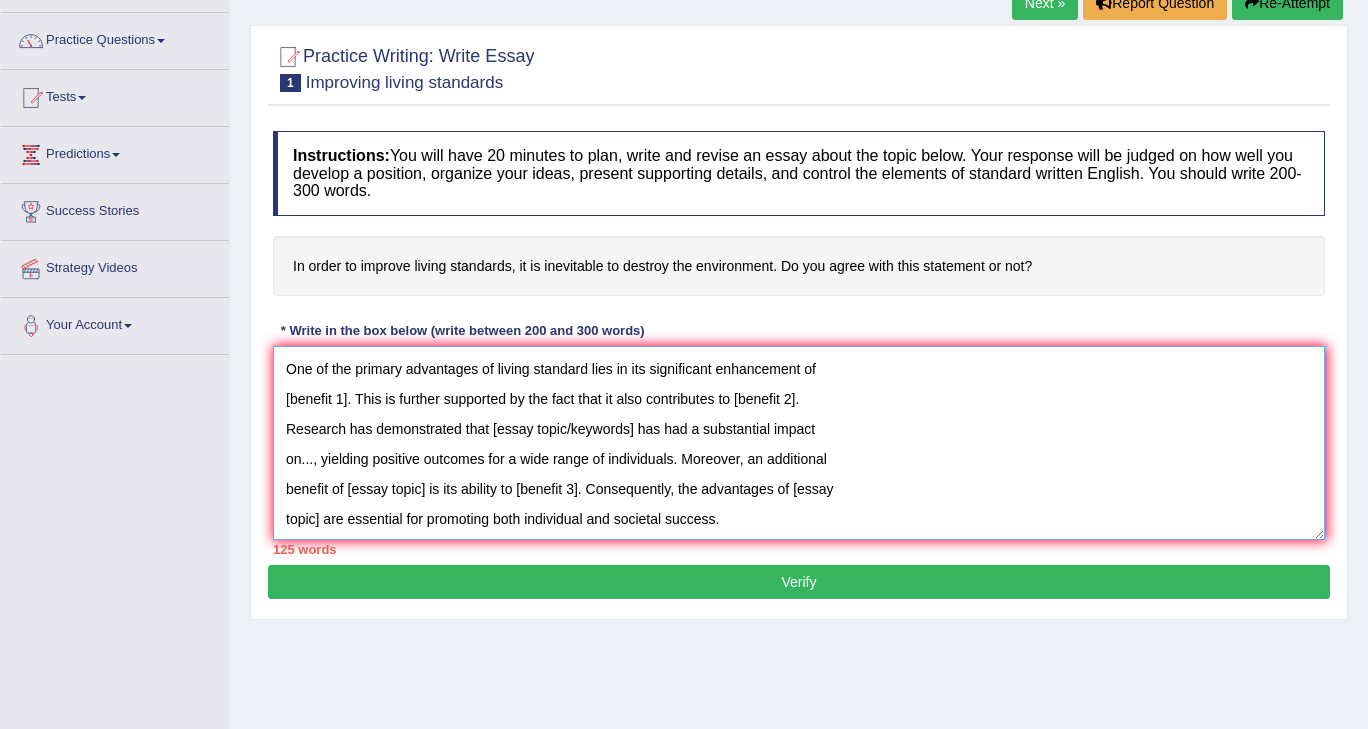 click on "The increasing influence of living standards on our lives has ignited numerous discussions.
This matter is particularly pertinent due to its effects on both individuals and communities.
In this essay, I will examine the advantages and disadvantages of living standard and their
implications for society.
One of the primary advantages of living standard lies in its significant enhancement of
(benefit 1). This is further supported by the fact that it also contributes to (benefit 2).
Research has demonstrated that (essay topic/keywords) has had a substantial impact
on..., yielding positive outcomes for a wide range of individuals. Moreover, an additional
benefit of (essay topic) is its ability to (benefit 3). Consequently, the advantages of (essay
topic) are essential for promoting both individual and societal success." at bounding box center (799, 443) 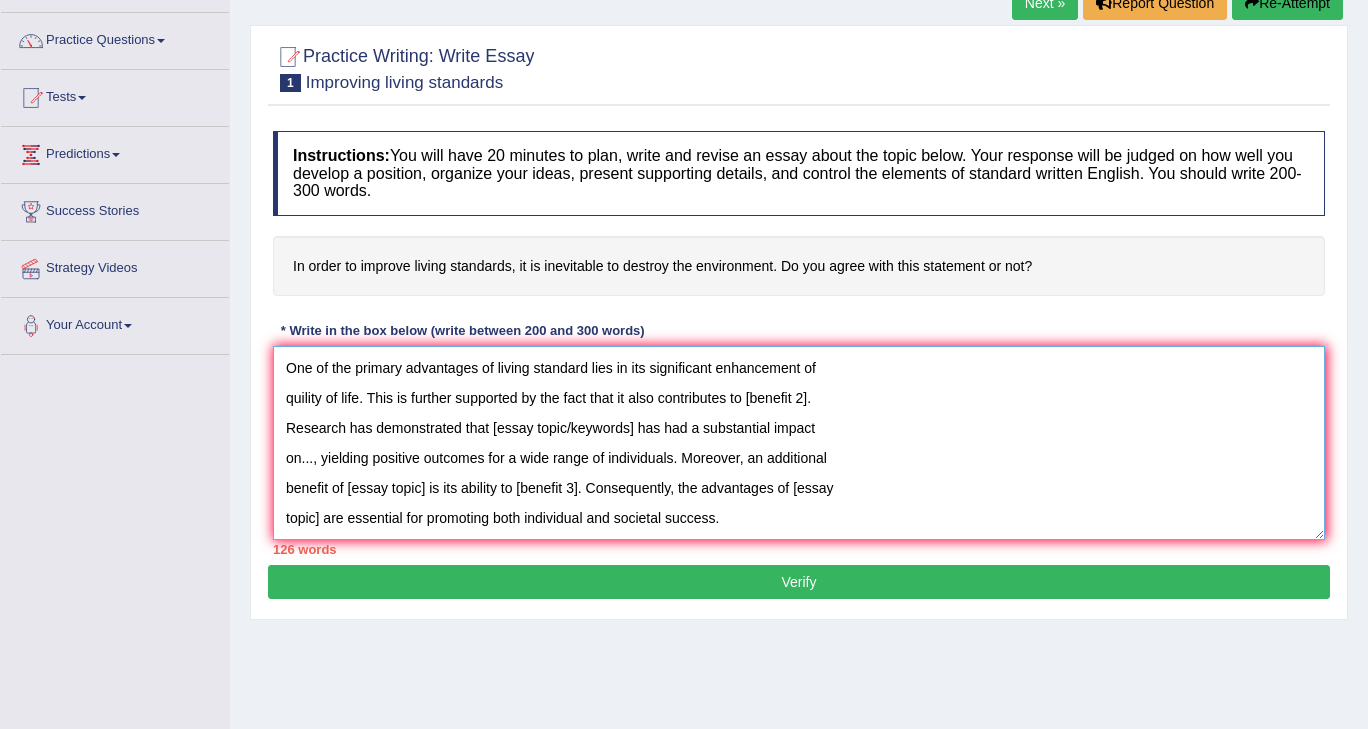 scroll, scrollTop: 119, scrollLeft: 0, axis: vertical 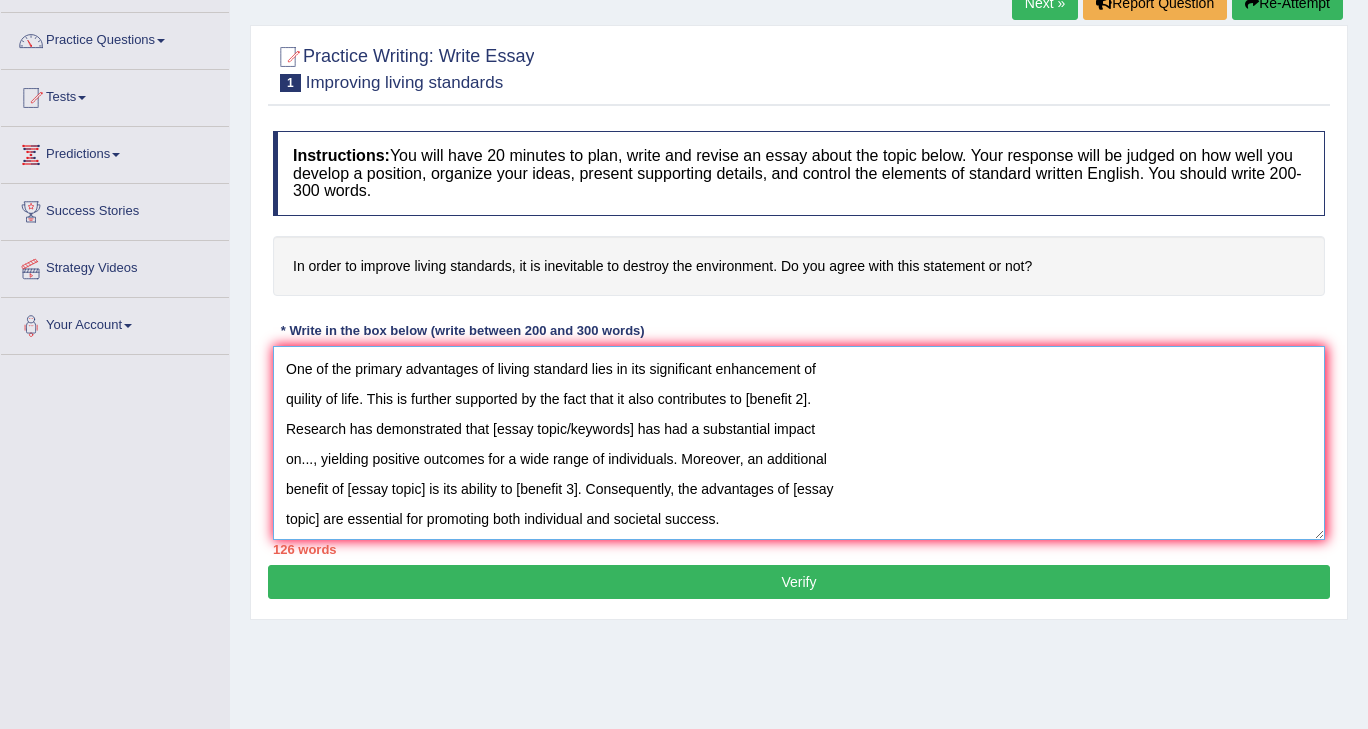 click on "The increasing influence of living standards on our lives has ignited numerous discussions.
This matter is particularly pertinent due to its effects on both individuals and communities.
In this essay, I will examine the advantages and disadvantages of living standard and their
implications for society.
One of the primary advantages of living standard lies in its significant enhancement of
quility of life. This is further supported by the fact that it also contributes to (benefit 2).
Research has demonstrated that (essay topic/keywords) has had a substantial impact
on..., yielding positive outcomes for a wide range of individuals. Moreover, an additional
benefit of (essay topic) is its ability to (benefit 3). Consequently, the advantages of (essay
topic) are essential for promoting both individual and societal success." at bounding box center (799, 443) 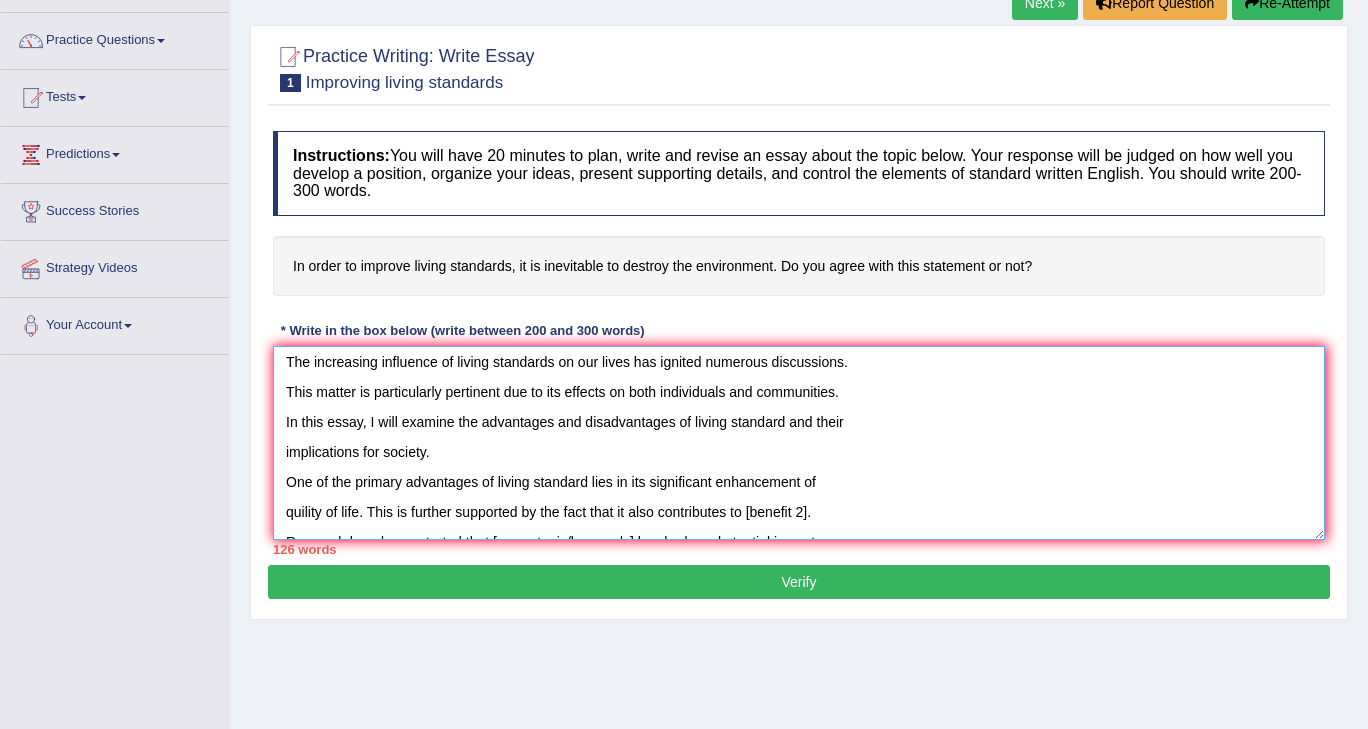 scroll, scrollTop: 0, scrollLeft: 0, axis: both 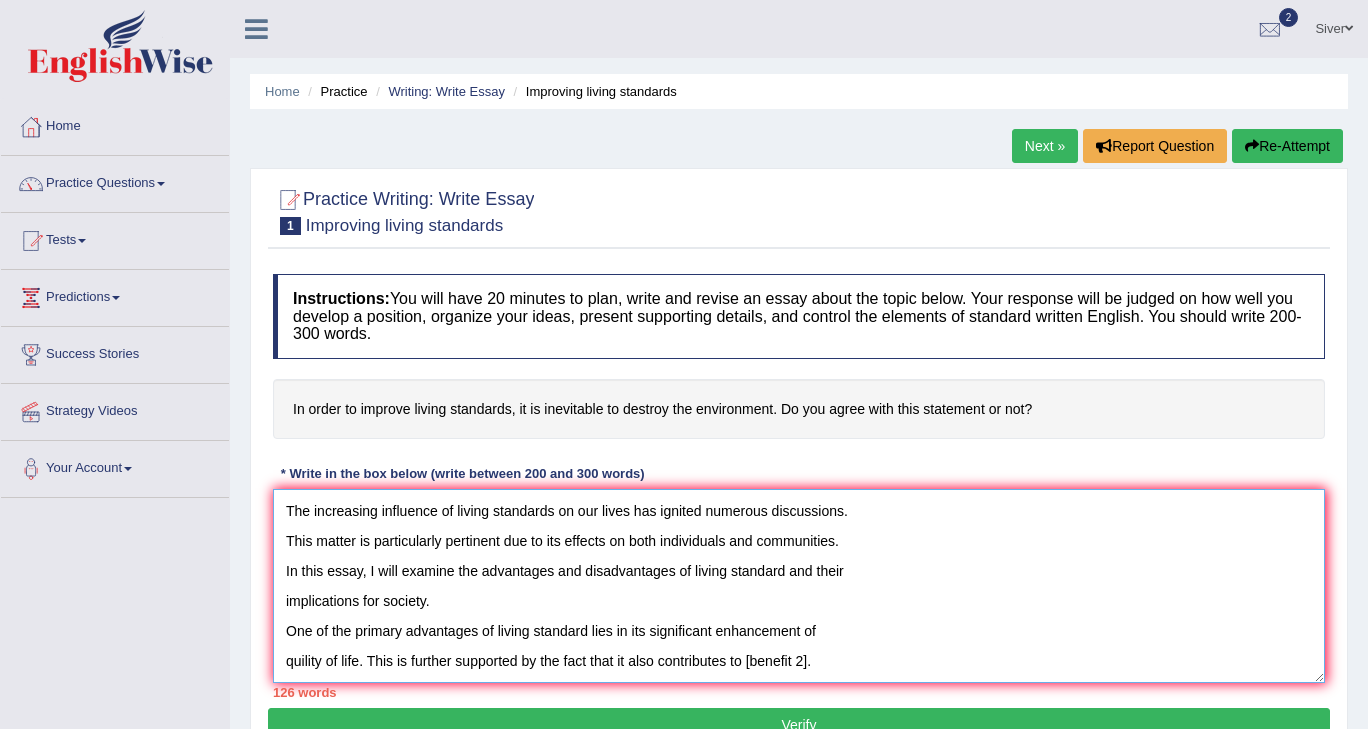 click on "The increasing influence of living standards on our lives has ignited numerous discussions.
This matter is particularly pertinent due to its effects on both individuals and communities.
In this essay, I will examine the advantages and disadvantages of living standard and their
implications for society.
One of the primary advantages of living standard lies in its significant enhancement of
quility of life. This is further supported by the fact that it also contributes to (benefit 2).
Research has demonstrated that (essay topic/keywords) has had a substantial impact
on..., yielding positive outcomes for a wide range of individuals. Moreover, an additional
benefit of (essay topic) is its ability to (benefit 3). Consequently, the advantages of (essay
topic) are essential for promoting both individual and societal success." at bounding box center (799, 586) 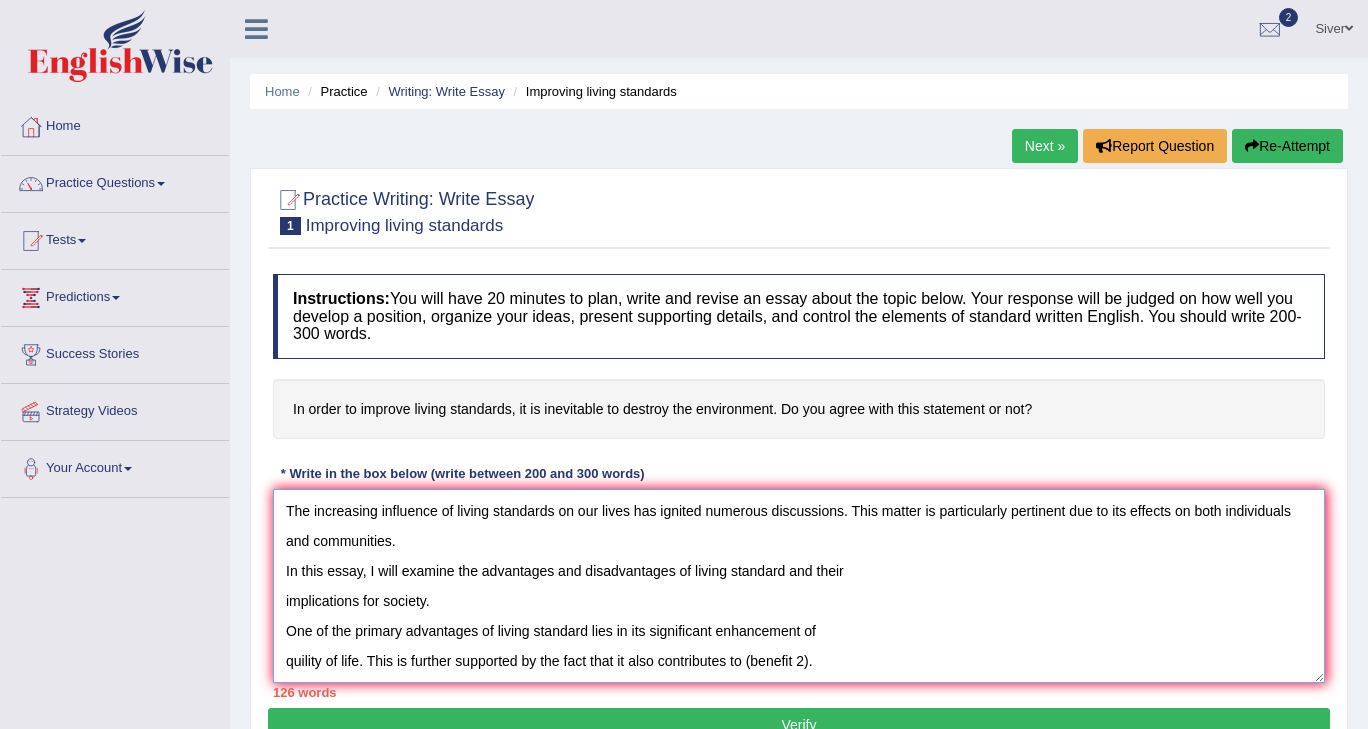 click on "The increasing influence of living standards on our lives has ignited numerous discussions. This matter is particularly pertinent due to its effects on both individuals and communities.
In this essay, I will examine the advantages and disadvantages of living standard and their
implications for society.
One of the primary advantages of living standard lies in its significant enhancement of
quility of life. This is further supported by the fact that it also contributes to (benefit 2).
Research has demonstrated that (essay topic/keywords) has had a substantial impact
on..., yielding positive outcomes for a wide range of individuals. Moreover, an additional
benefit of (essay topic) is its ability to (benefit 3). Consequently, the advantages of (essay
topic) are essential for promoting both individual and societal success." at bounding box center (799, 586) 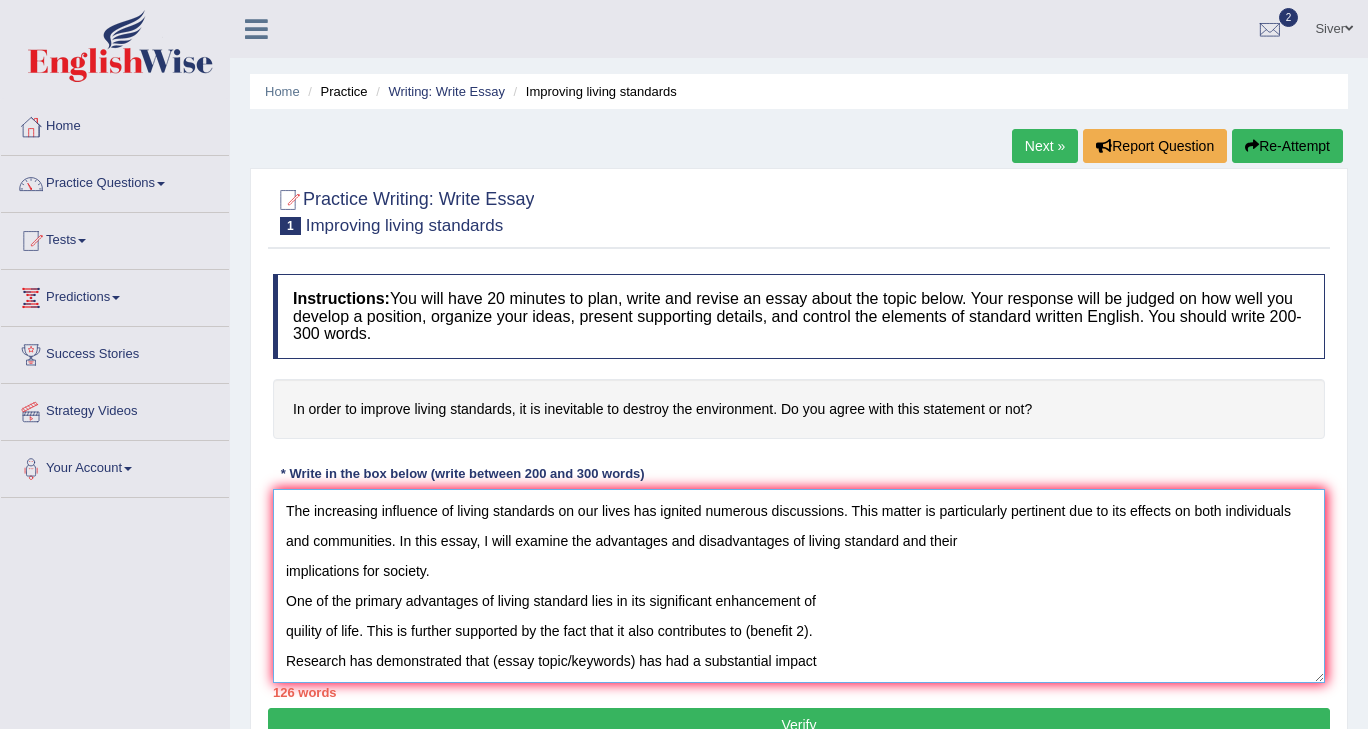 click on "The increasing influence of living standards on our lives has ignited numerous discussions. This matter is particularly pertinent due to its effects on both individuals and communities. In this essay, I will examine the advantages and disadvantages of living standard and their
implications for society.
One of the primary advantages of living standard lies in its significant enhancement of
quility of life. This is further supported by the fact that it also contributes to (benefit 2).
Research has demonstrated that (essay topic/keywords) has had a substantial impact
on..., yielding positive outcomes for a wide range of individuals. Moreover, an additional
benefit of (essay topic) is its ability to (benefit 3). Consequently, the advantages of (essay
topic) are essential for promoting both individual and societal success." at bounding box center (799, 586) 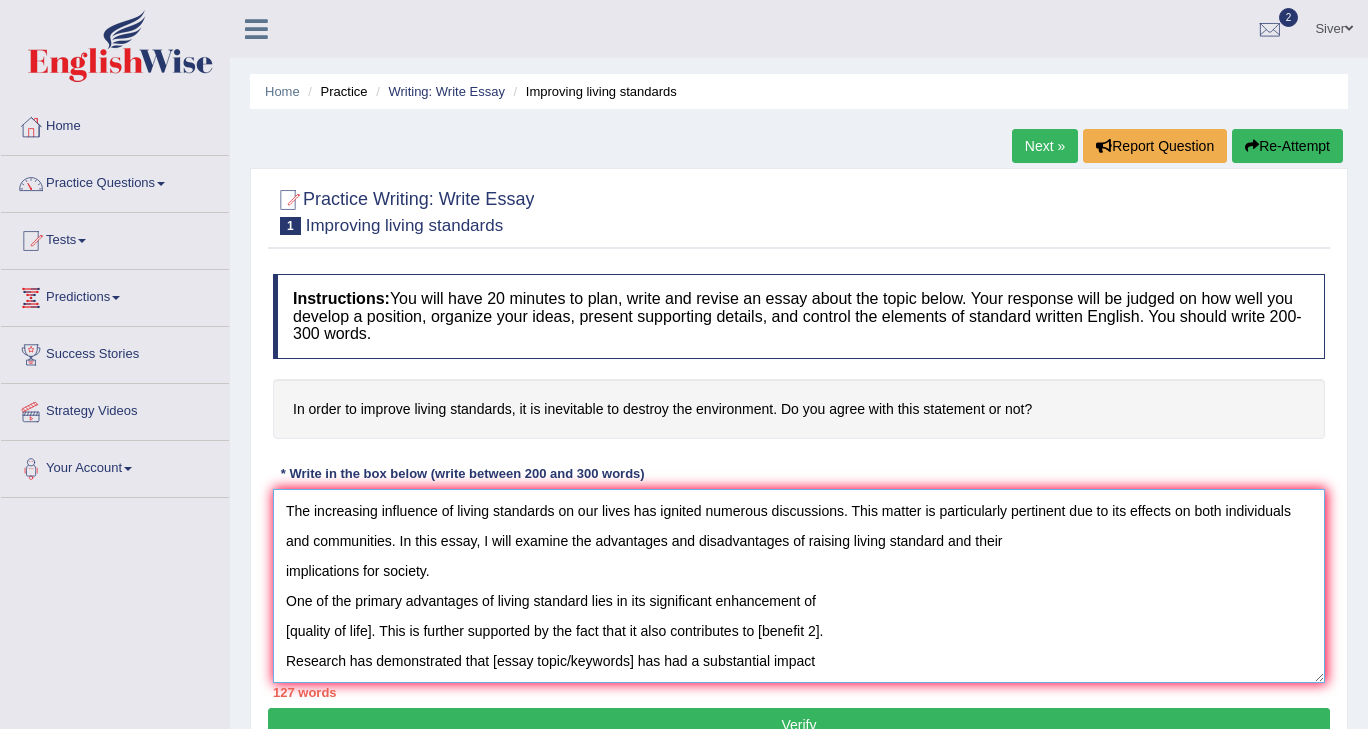 click on "The increasing influence of living standards on our lives has ignited numerous discussions. This matter is particularly pertinent due to its effects on both individuals and communities. In this essay, I will examine the advantages and disadvantages of raising living standard and their
implications for society.
One of the primary advantages of living standard lies in its significant enhancement of
quility of life. This is further supported by the fact that it also contributes to (benefit 2).
Research has demonstrated that (essay topic/keywords) has had a substantial impact
on..., yielding positive outcomes for a wide range of individuals. Moreover, an additional
benefit of (essay topic) is its ability to (benefit 3). Consequently, the advantages of (essay
topic) are essential for promoting both individual and societal success." at bounding box center (799, 586) 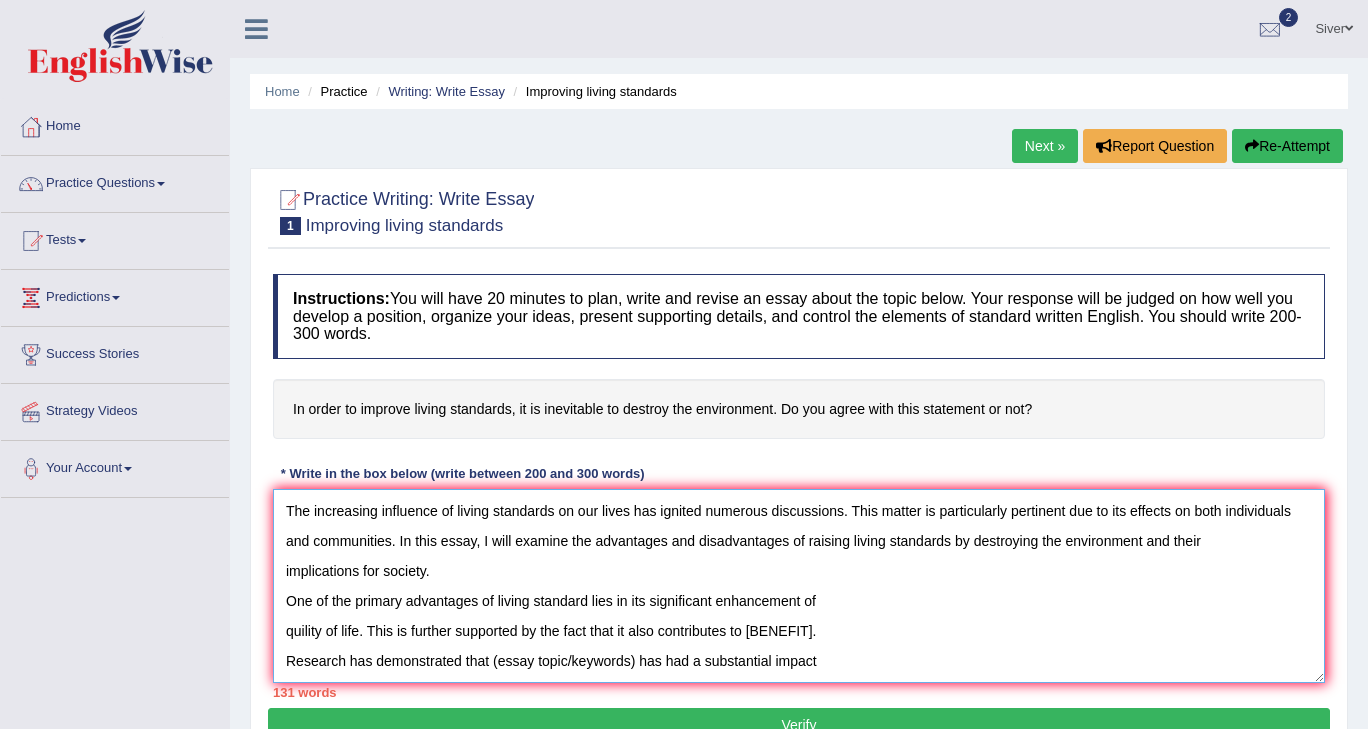drag, startPoint x: 426, startPoint y: 559, endPoint x: 286, endPoint y: 500, distance: 151.92432 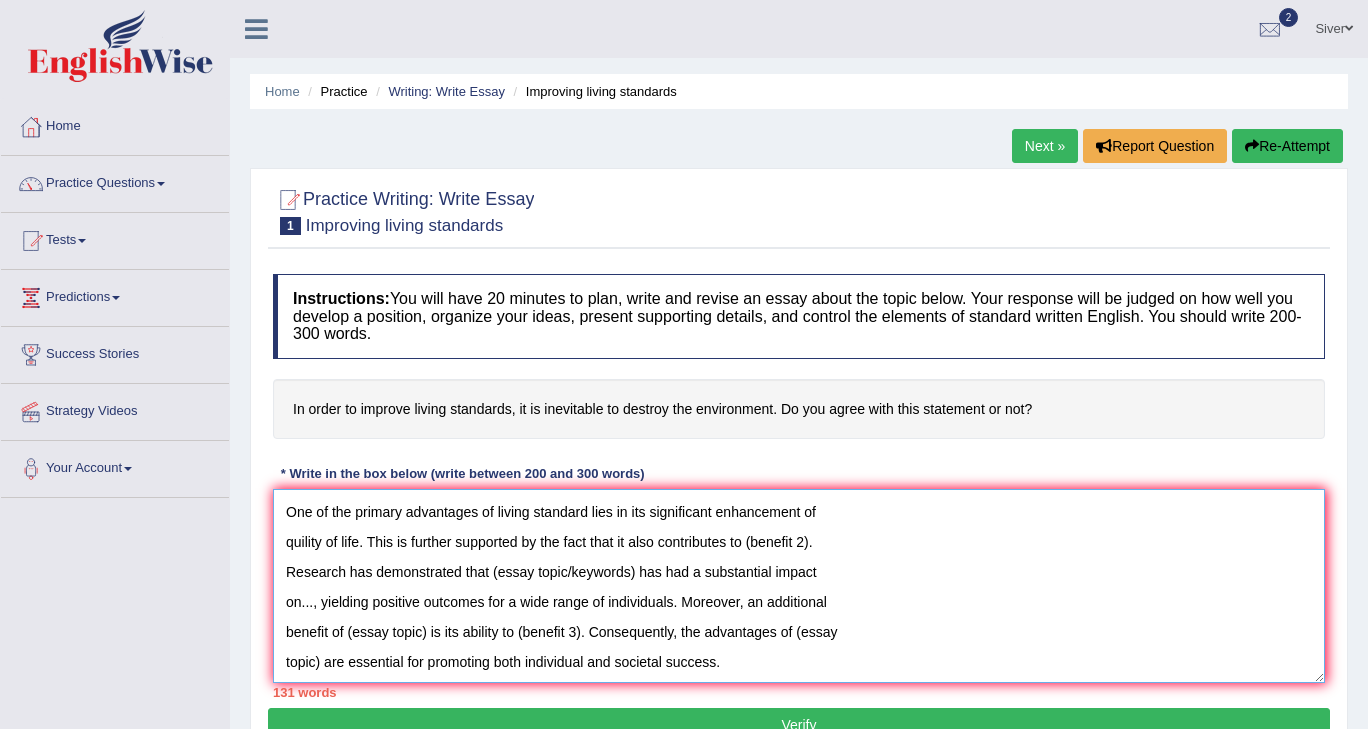 scroll, scrollTop: 120, scrollLeft: 0, axis: vertical 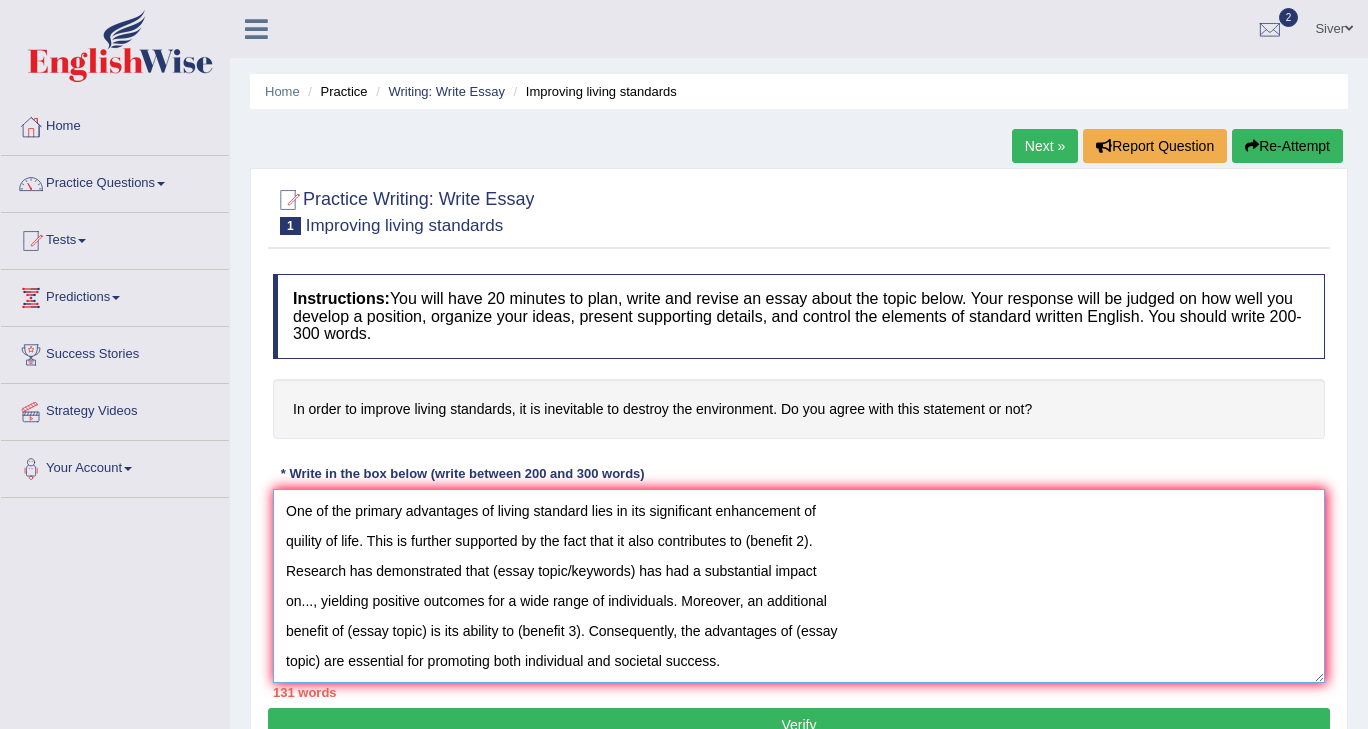 click on "The increasing influence of living standards on our lives has ignited numerous discussions. This matter is particularly pertinent due to its effects on both individuals and communities. In this essay, I will examine the advantages and disadvantages of raising living standards by destroying the environment and their
implications for society.
One of the primary advantages of living standard lies in its significant enhancement of
quility of life. This is further supported by the fact that it also contributes to (benefit 2).
Research has demonstrated that (essay topic/keywords) has had a substantial impact
on..., yielding positive outcomes for a wide range of individuals. Moreover, an additional
benefit of (essay topic) is its ability to (benefit 3). Consequently, the advantages of (essay
topic) are essential for promoting both individual and societal success." at bounding box center [799, 586] 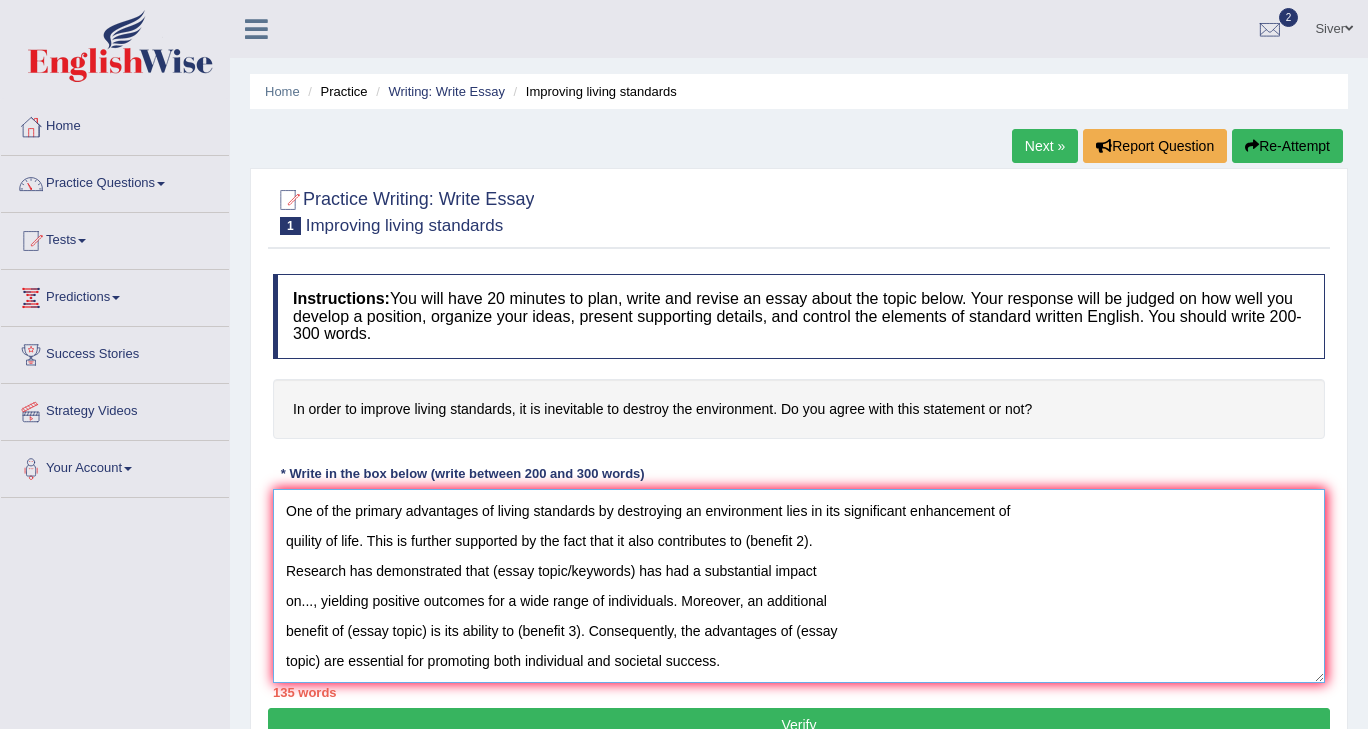 click on "The increasing influence of living standards on our lives has ignited numerous discussions. This matter is particularly pertinent due to its effects on both individuals and communities. In this essay, I will examine the advantages and disadvantages of raising living standards by destroying the environment and their
implications for society.
One of the primary advantages of living standards by destroying an environment lies in its significant enhancement of
quility of life. This is further supported by the fact that it also contributes to (benefit 2).
Research has demonstrated that (essay topic/keywords) has had a substantial impact
on..., yielding positive outcomes for a wide range of individuals. Moreover, an additional
benefit of (essay topic) is its ability to (benefit 3). Consequently, the advantages of (essay
topic) are essential for promoting both individual and societal success." at bounding box center (799, 586) 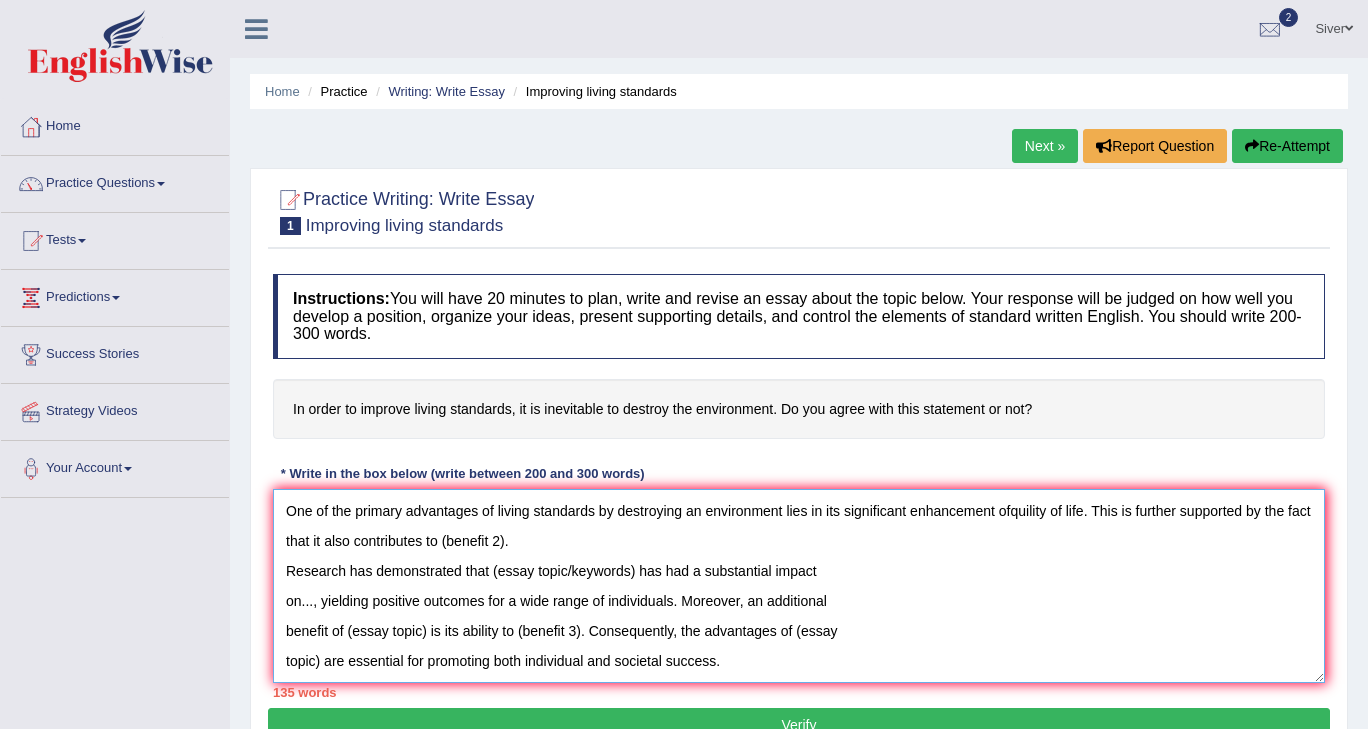 scroll, scrollTop: 90, scrollLeft: 0, axis: vertical 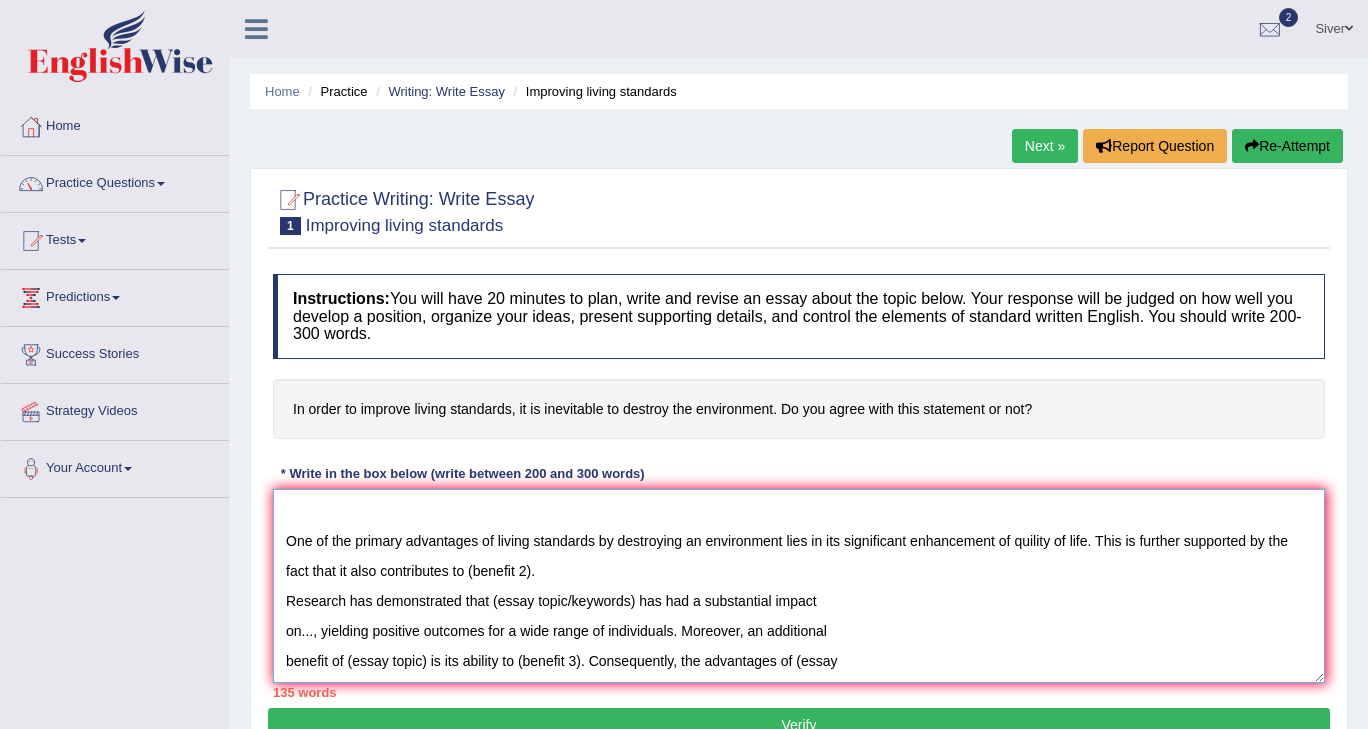 drag, startPoint x: 1086, startPoint y: 534, endPoint x: 1014, endPoint y: 535, distance: 72.00694 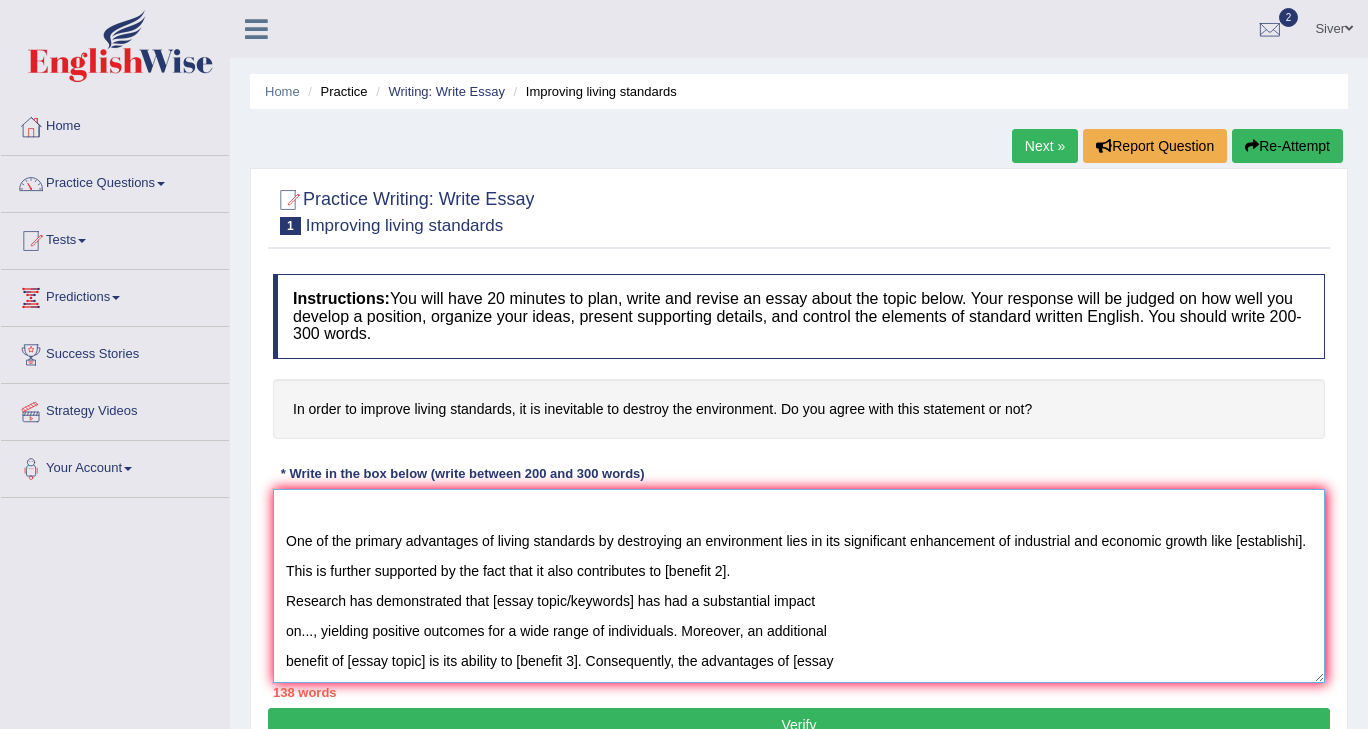 scroll, scrollTop: 120, scrollLeft: 0, axis: vertical 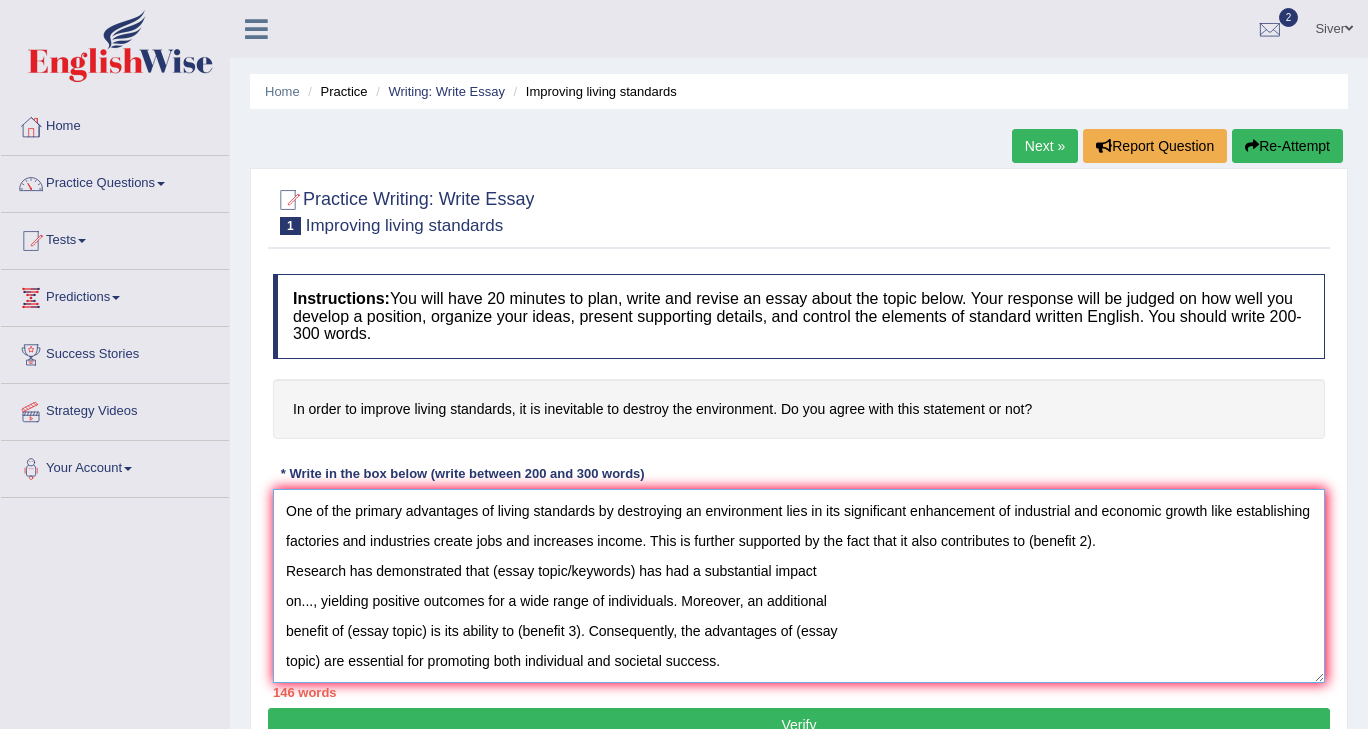 click on "The increasing influence of living standards on our lives has ignited numerous discussions. This matter is particularly pertinent due to its effects on both individuals and communities. In this essay, I will examine the advantages and disadvantages of raising living standards by destroying the environment and their
implications for society.
One of the primary advantages of living standards by destroying an environment lies in its significant enhancement of industrial and economic growth like establishing factories and industries create jobs and increases income. This is further supported by the fact that it also contributes to (benefit 2).
Research has demonstrated that (essay topic/keywords) has had a substantial impact
on..., yielding positive outcomes for a wide range of individuals. Moreover, an additional
benefit of (essay topic) is its ability to (benefit 3). Consequently, the advantages of (essay
topic) are essential for promoting both individual and societal success." at bounding box center (799, 586) 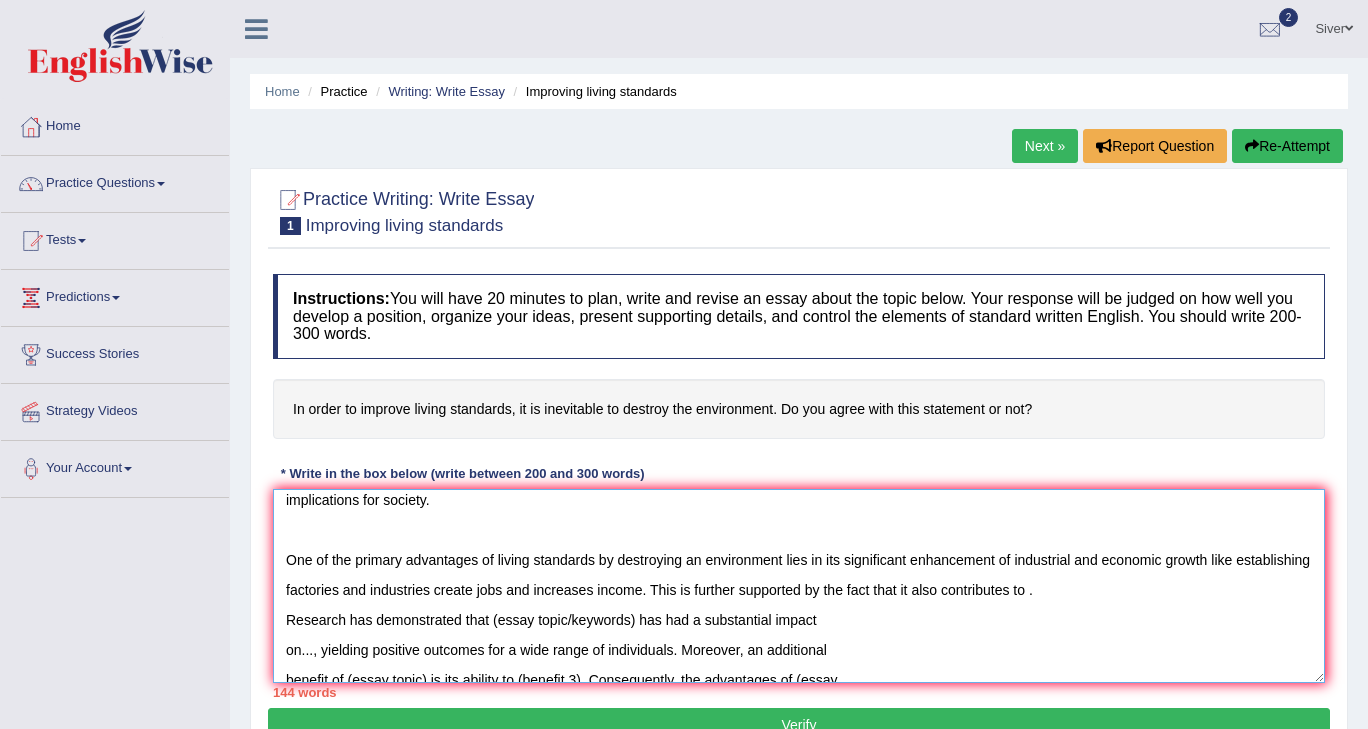 scroll, scrollTop: 70, scrollLeft: 0, axis: vertical 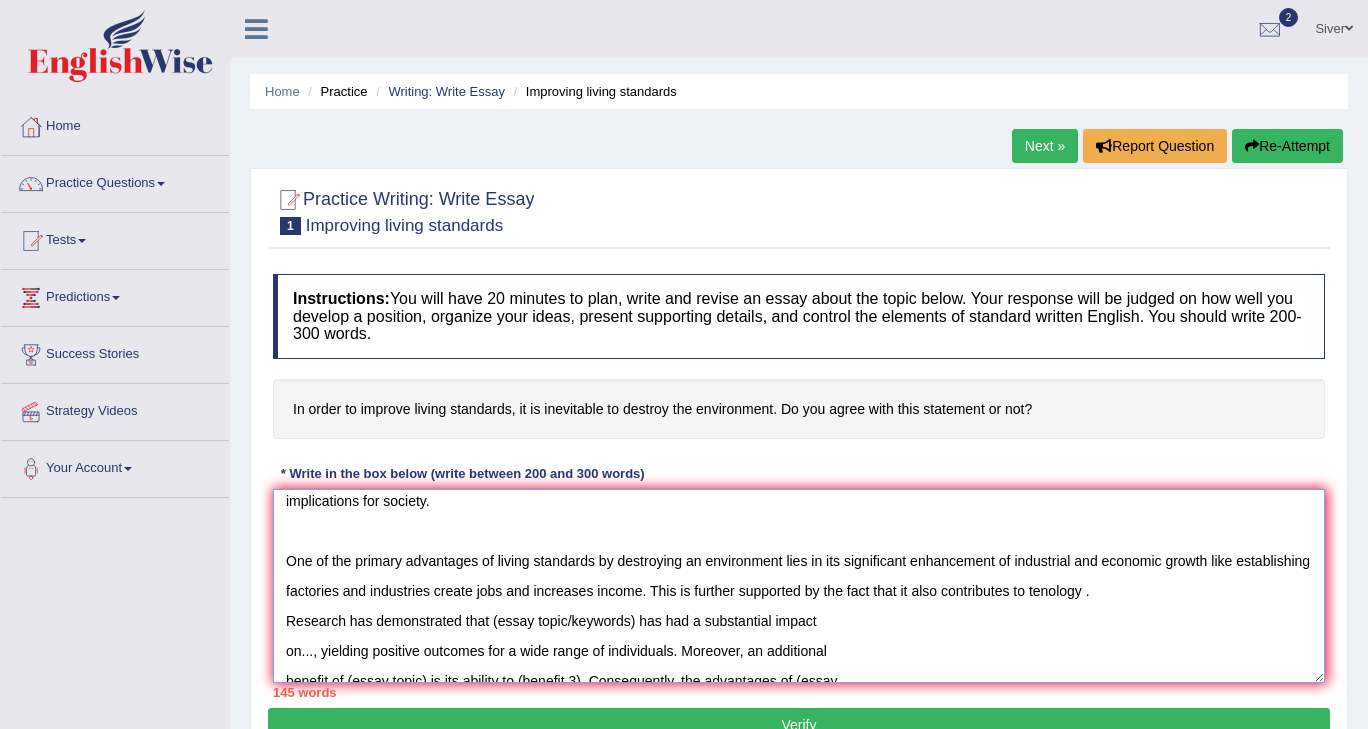 click on "The increasing influence of living standards on our lives has ignited numerous discussions. This matter is particularly pertinent due to its effects on both individuals and communities. In this essay, I will examine the advantages and disadvantages of raising living standards by destroying the environment and their
implications for society.
One of the primary advantages of living standards by destroying an environment lies in its significant enhancement of industrial and economic growth like establishing factories and industries create jobs and increases income. This is further supported by the fact that it also contributes to tenology .
Research has demonstrated that (essay topic/keywords) has had a substantial impact
on..., yielding positive outcomes for a wide range of individuals. Moreover, an additional
benefit of (essay topic) is its ability to (benefit 3). Consequently, the advantages of (essay
topic) are essential for promoting both individual and societal success." at bounding box center (799, 586) 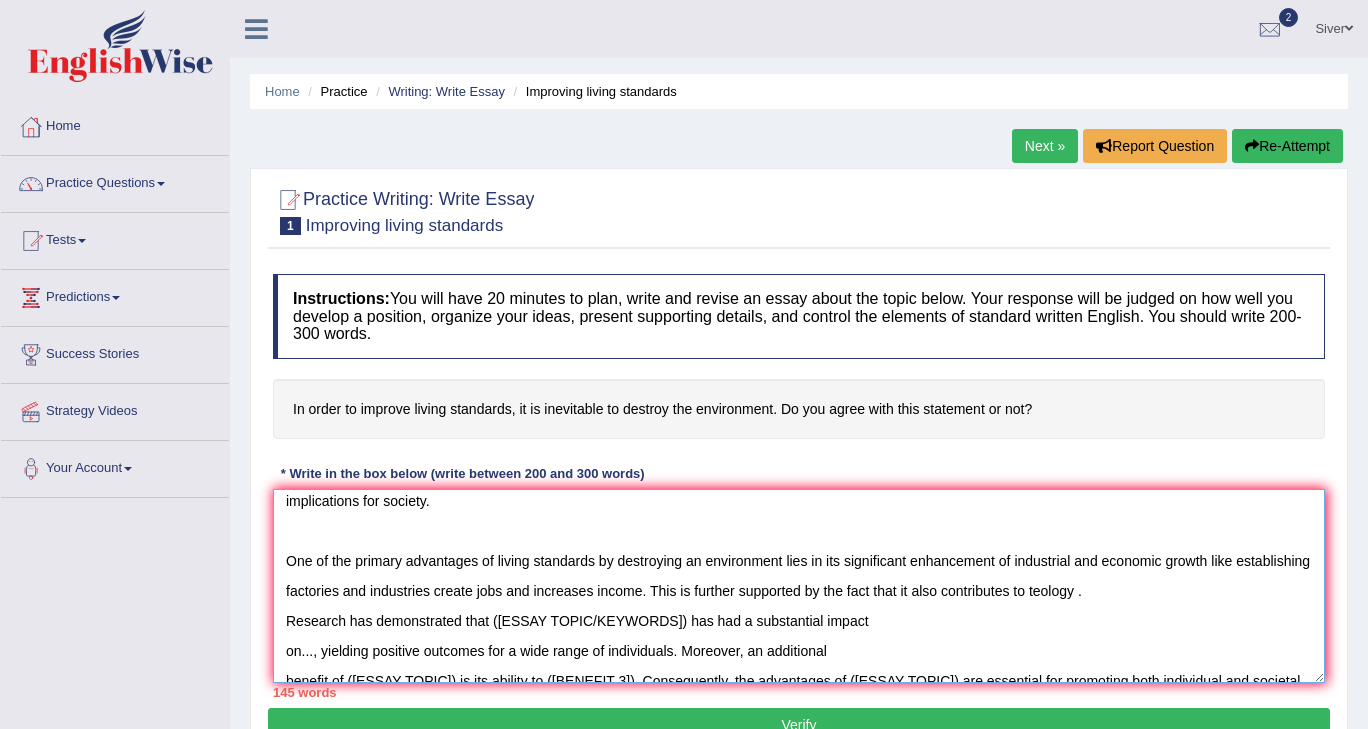 click on "The increasing influence of living standards on our lives has ignited numerous discussions. This matter is particularly pertinent due to its effects on both individuals and communities. In this essay, I will examine the advantages and disadvantages of raising living standards by destroying the environment and their
implications for society.
One of the primary advantages of living standards by destroying an environment lies in its significant enhancement of industrial and economic growth like establishing factories and industries create jobs and increases income. This is further supported by the fact that it also contributes to teology .
Research has demonstrated that (essay topic/keywords) has had a substantial impact
on..., yielding positive outcomes for a wide range of individuals. Moreover, an additional
benefit of (essay topic) is its ability to (benefit 3). Consequently, the advantages of (essay
topic) are essential for promoting both individual and societal success." at bounding box center [799, 586] 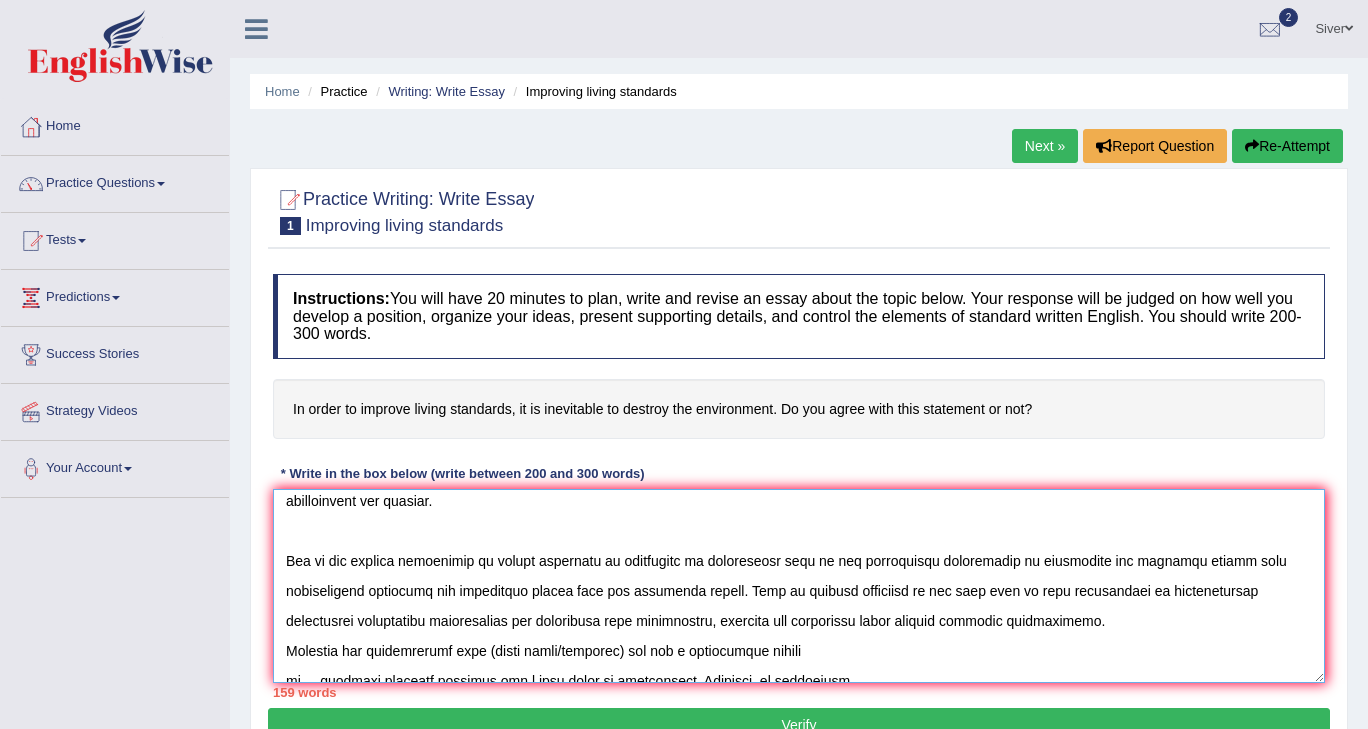 drag, startPoint x: 273, startPoint y: 641, endPoint x: 296, endPoint y: 641, distance: 23 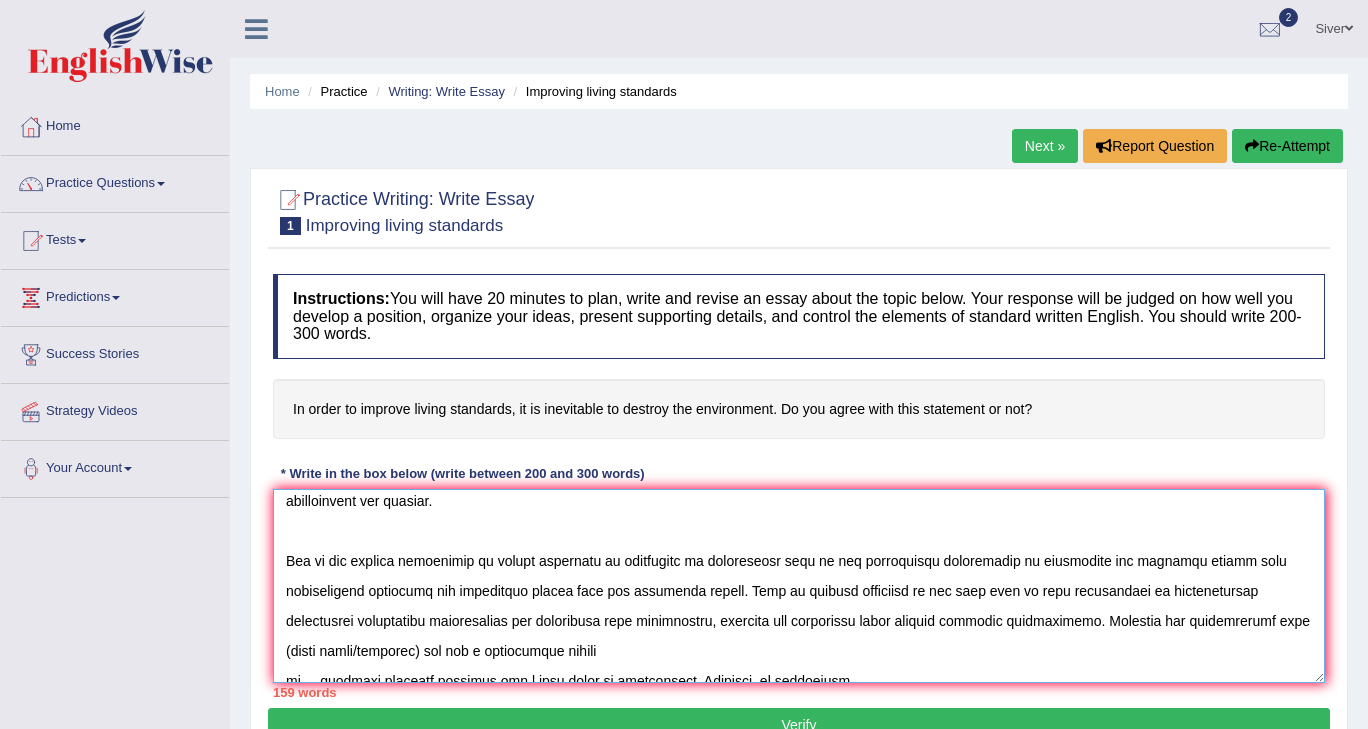 drag, startPoint x: 373, startPoint y: 650, endPoint x: 234, endPoint y: 649, distance: 139.0036 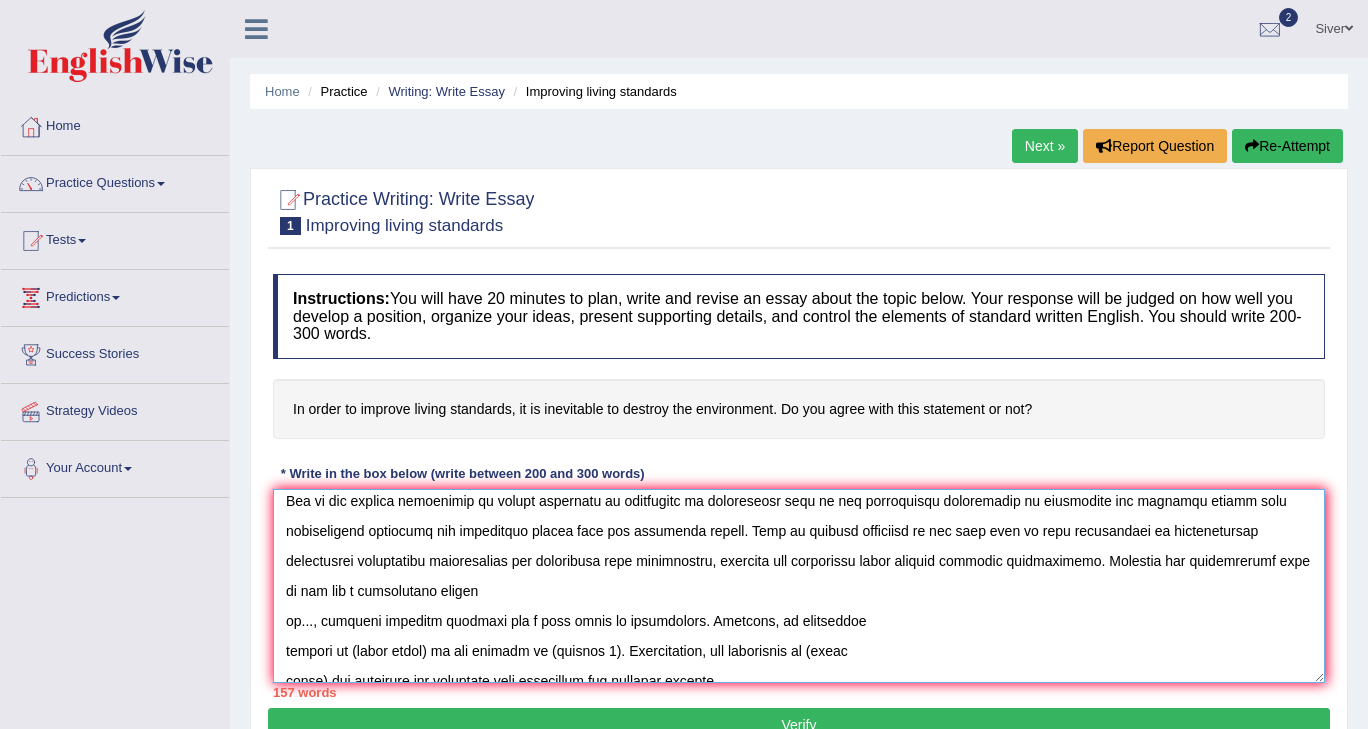 scroll, scrollTop: 150, scrollLeft: 0, axis: vertical 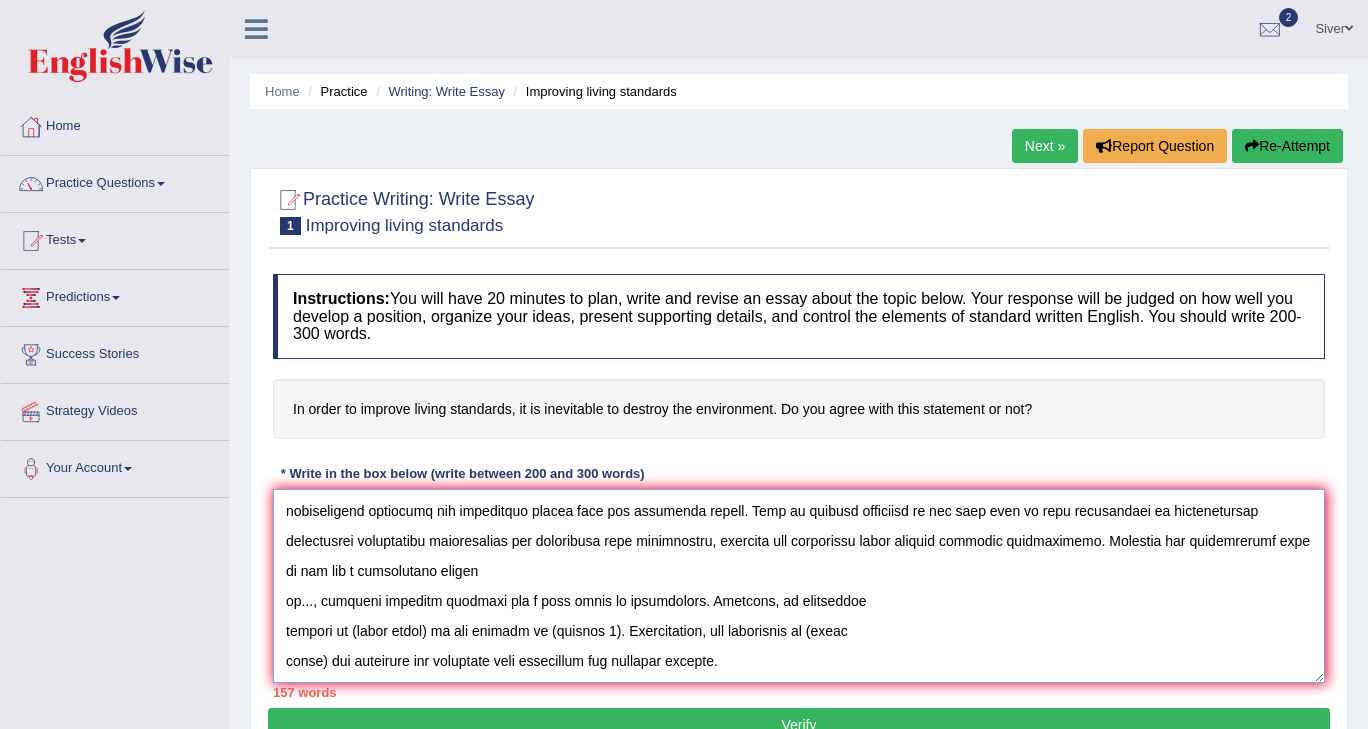drag, startPoint x: 282, startPoint y: 592, endPoint x: 444, endPoint y: 578, distance: 162.6038 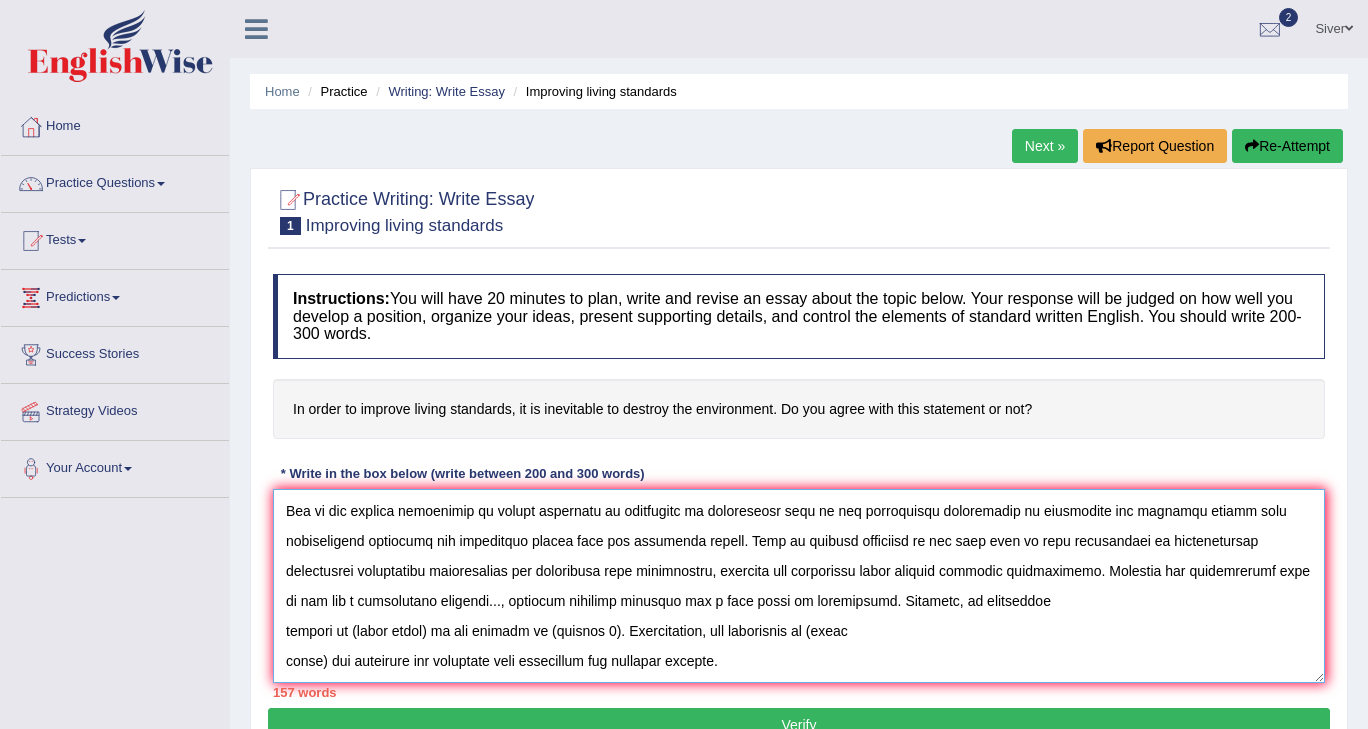 scroll, scrollTop: 120, scrollLeft: 0, axis: vertical 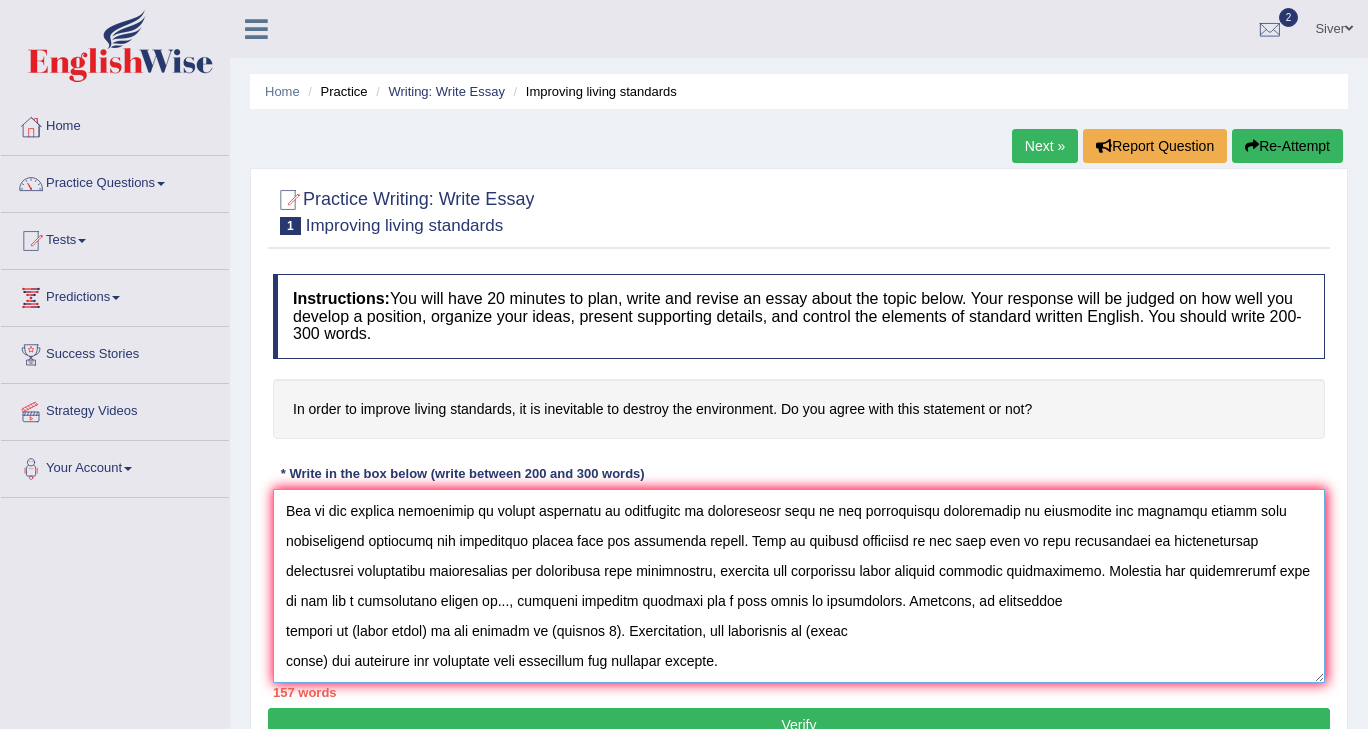 click at bounding box center [799, 586] 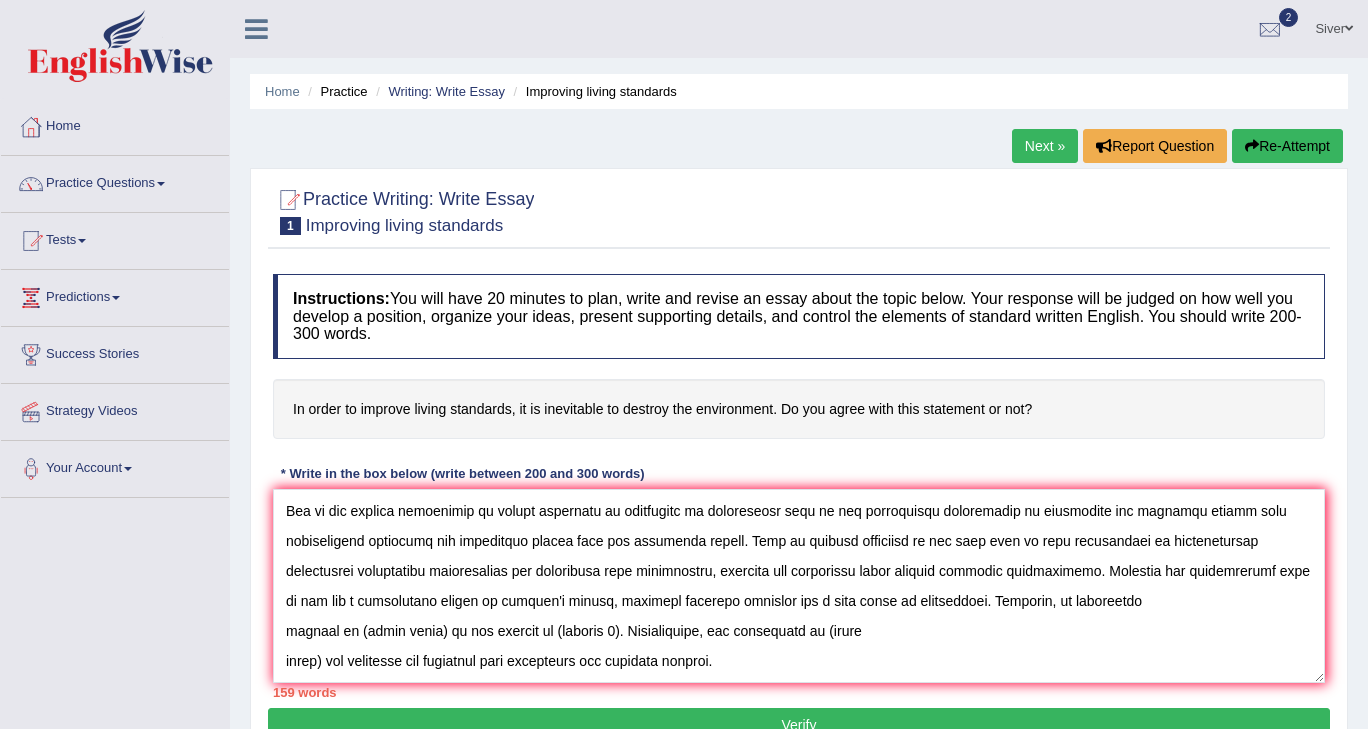 click on "Instructions:  You will have 20 minutes to plan, write and revise an essay about the topic below. Your response will be judged on how well you develop a position, organize your ideas, present supporting details, and control the elements of standard written English. You should write 200-300 words.
In order to improve living standards, it is inevitable to destroy the environment. Do you agree with this statement or not? * Write in the box below (write between 200 and 300 words) 159 words Written Keywords: A.I. Engine Result: Processing..." at bounding box center [799, 486] 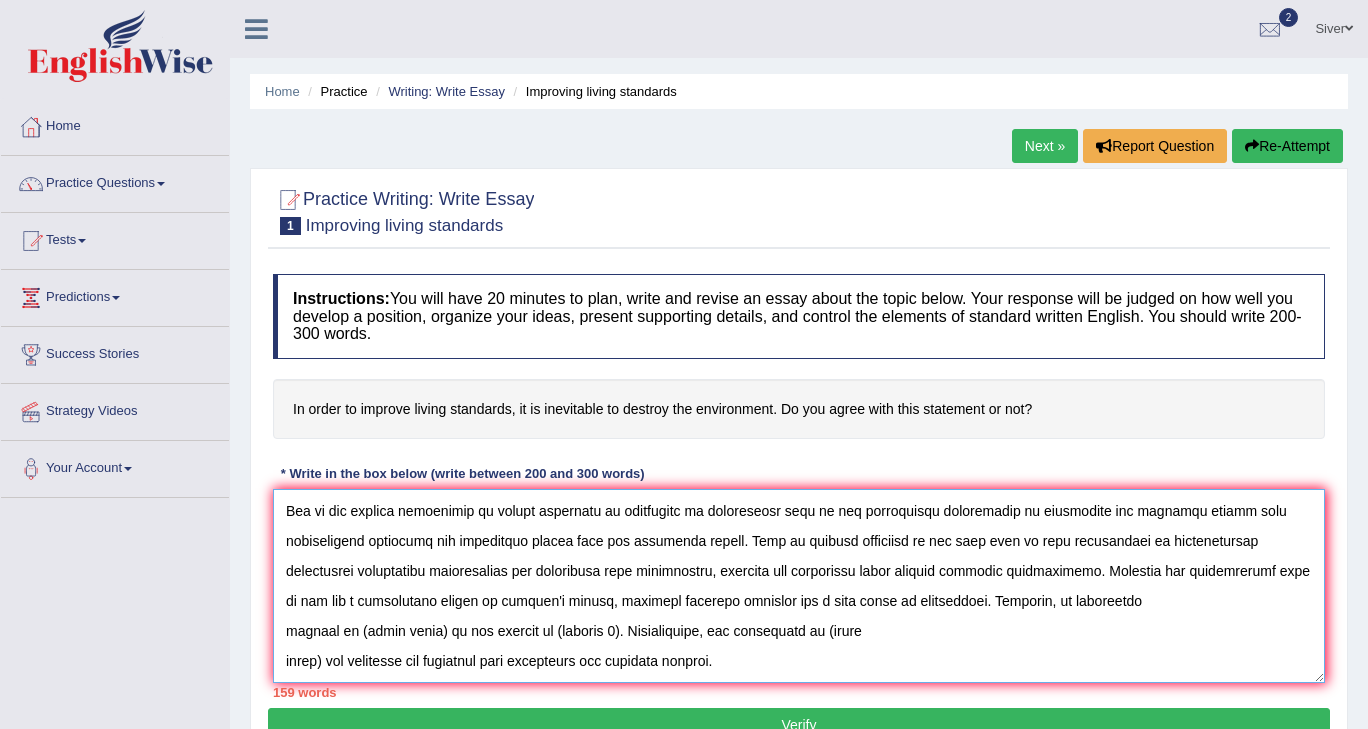 click at bounding box center (799, 586) 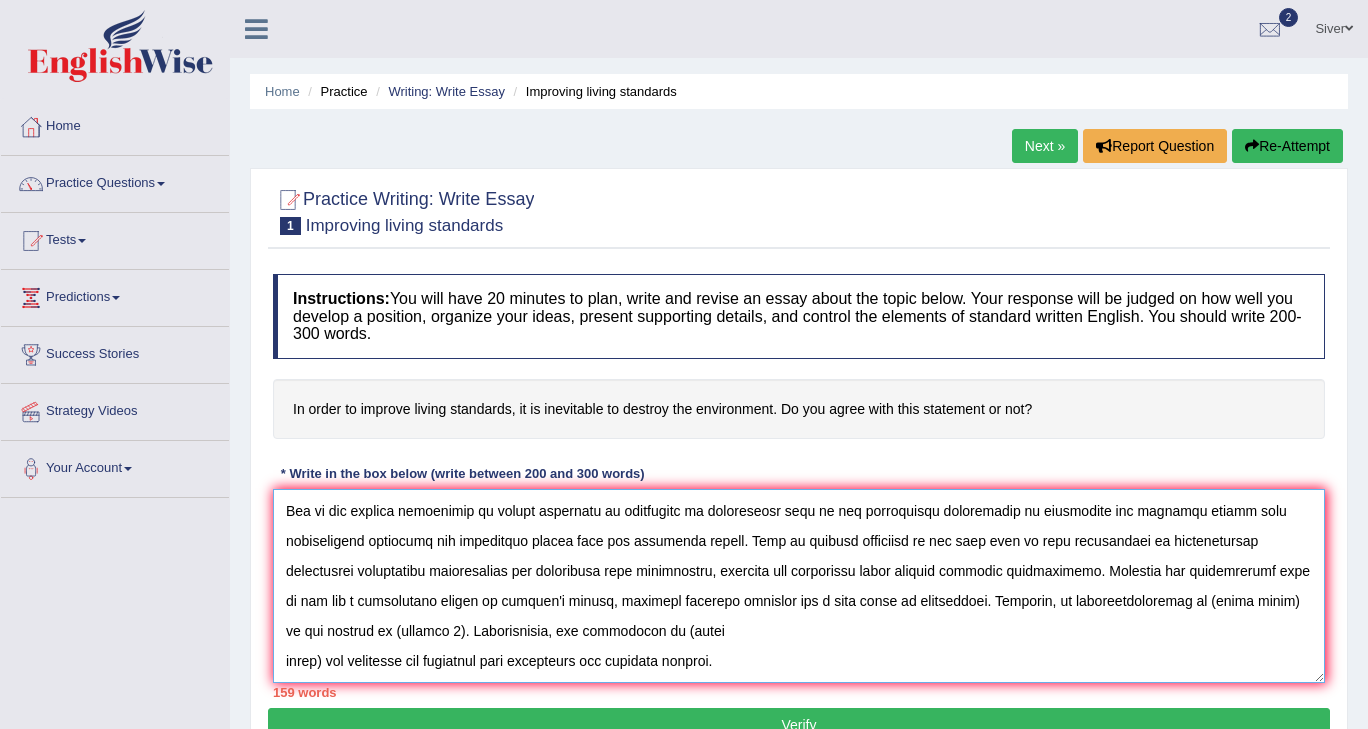 scroll, scrollTop: 90, scrollLeft: 0, axis: vertical 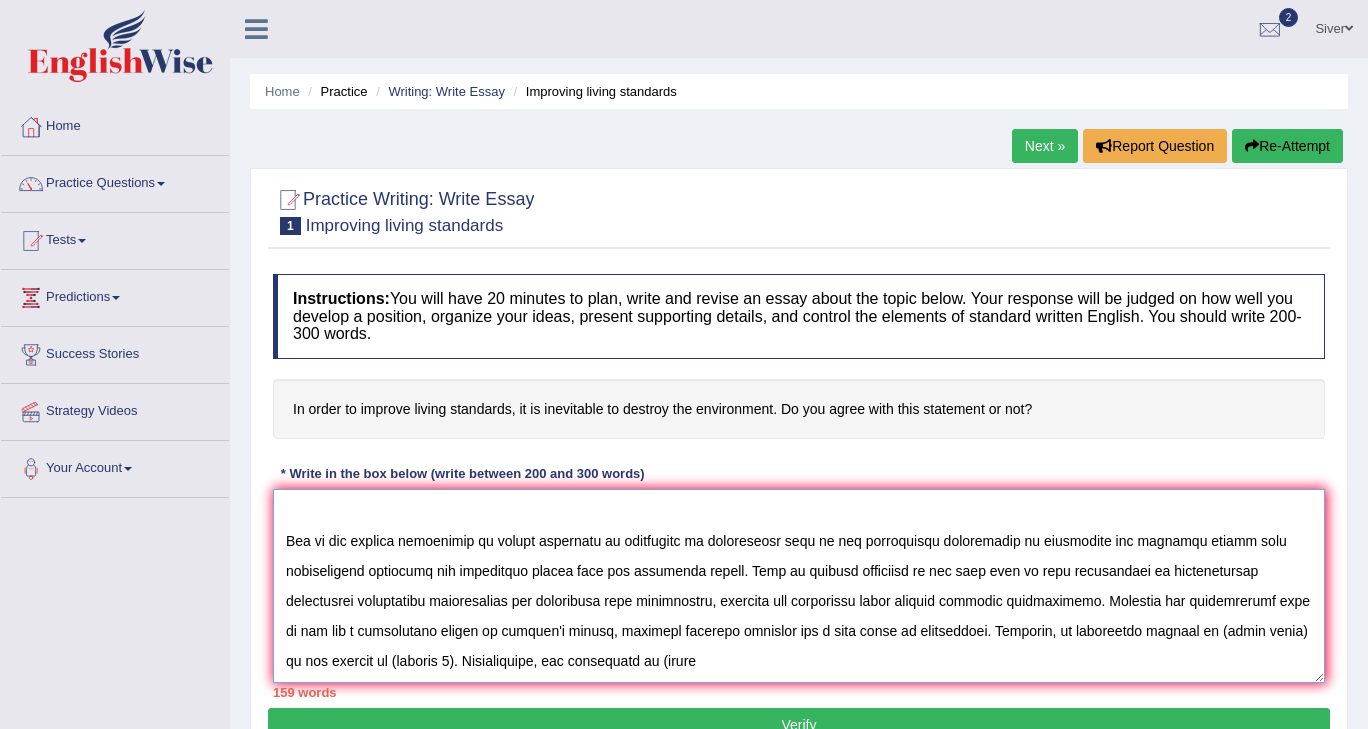 drag, startPoint x: 1112, startPoint y: 627, endPoint x: 1216, endPoint y: 633, distance: 104.172935 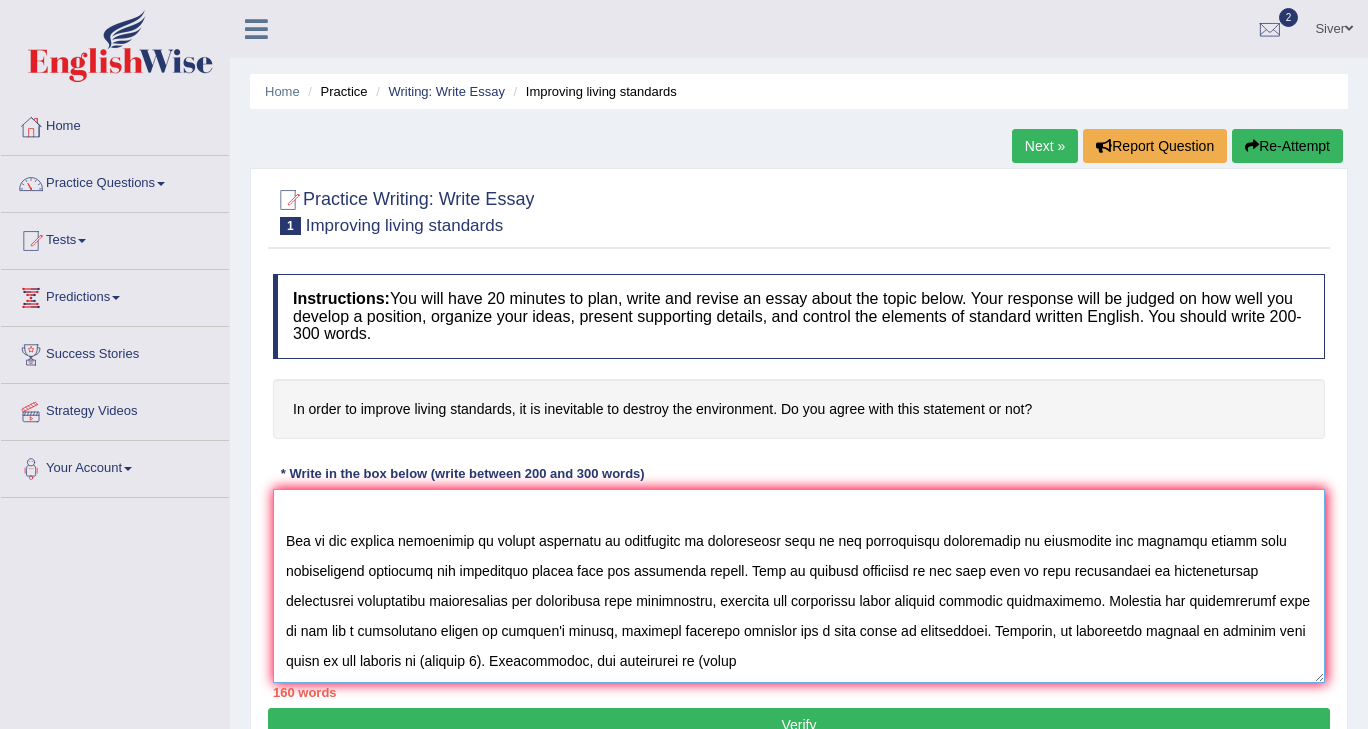 drag, startPoint x: 363, startPoint y: 655, endPoint x: 298, endPoint y: 657, distance: 65.03076 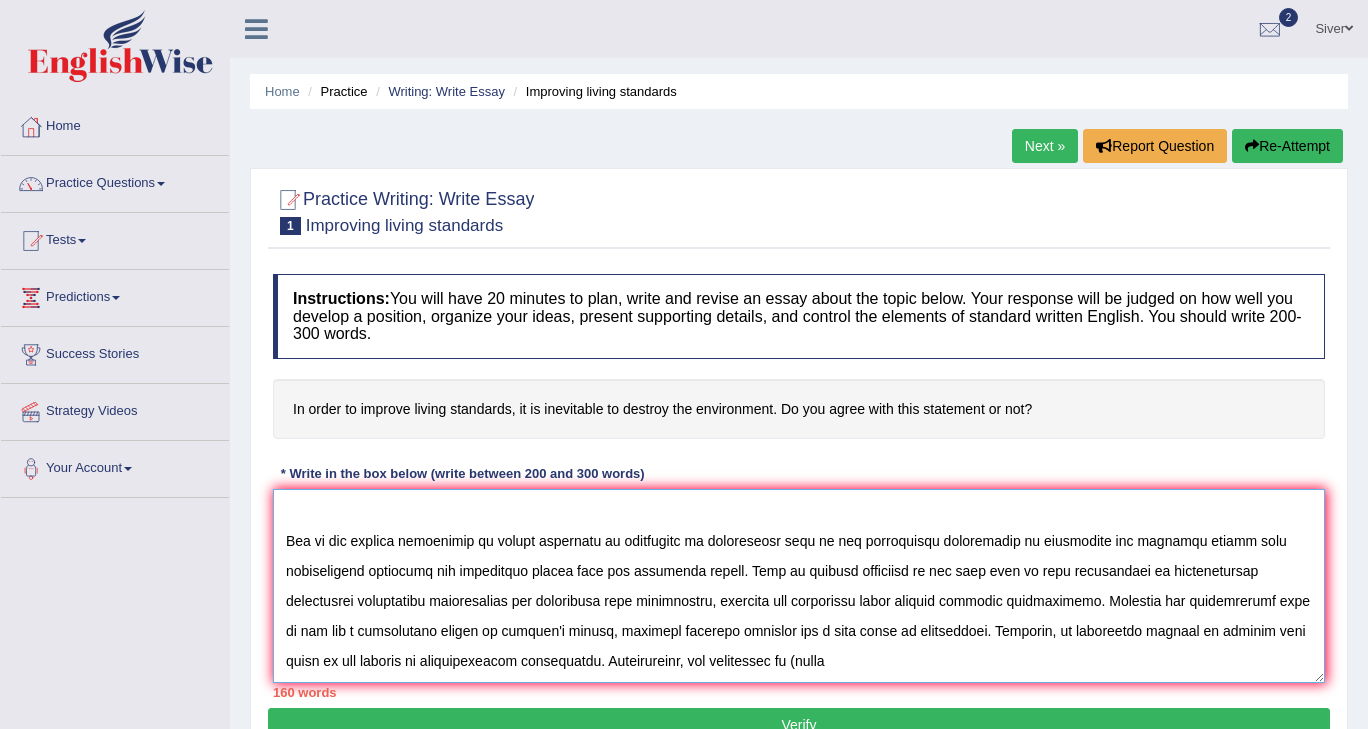 scroll, scrollTop: 120, scrollLeft: 0, axis: vertical 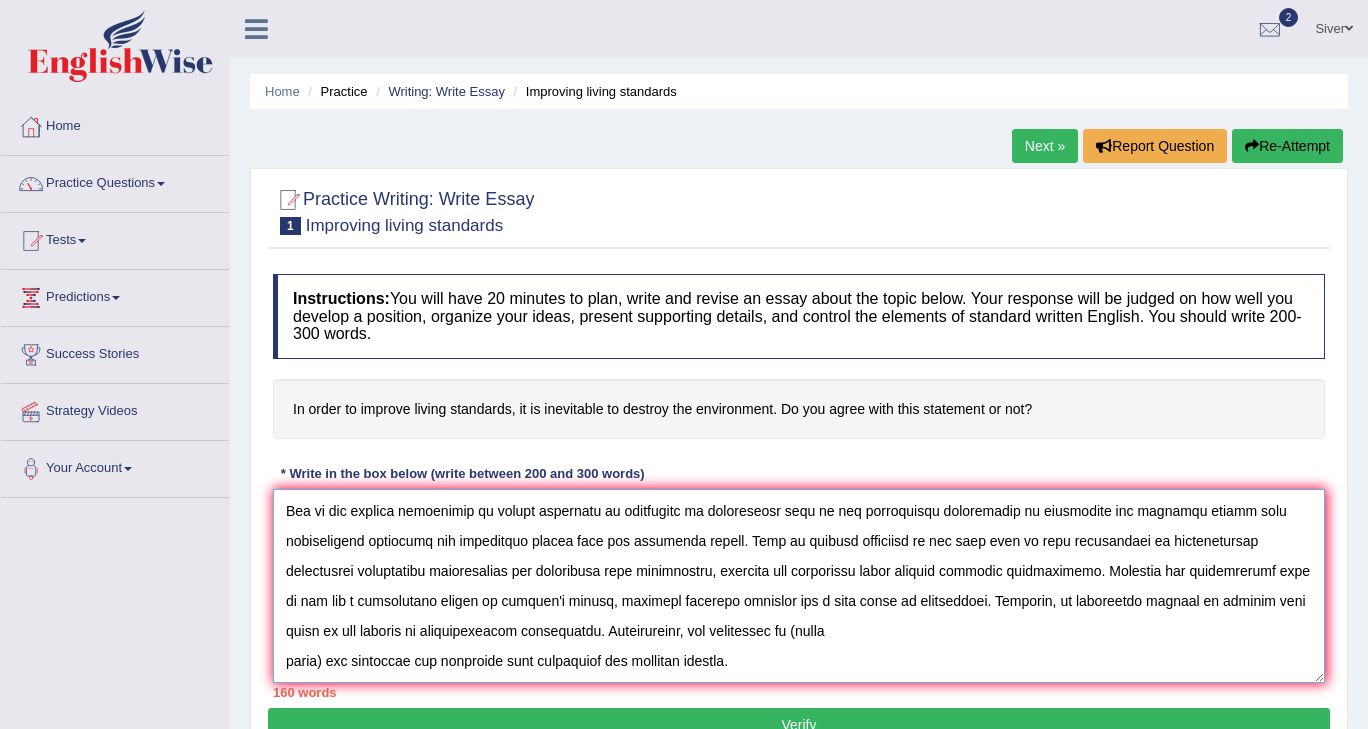 click at bounding box center [799, 586] 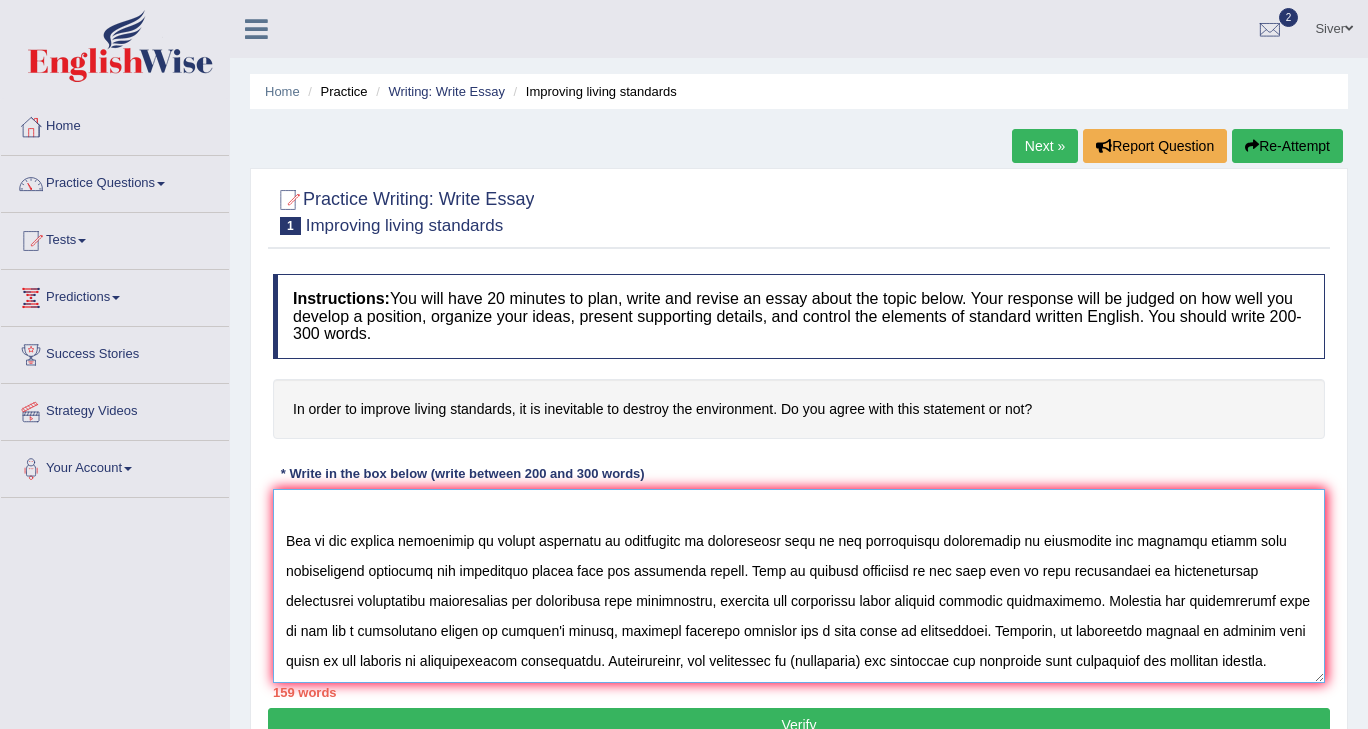 scroll, scrollTop: 90, scrollLeft: 0, axis: vertical 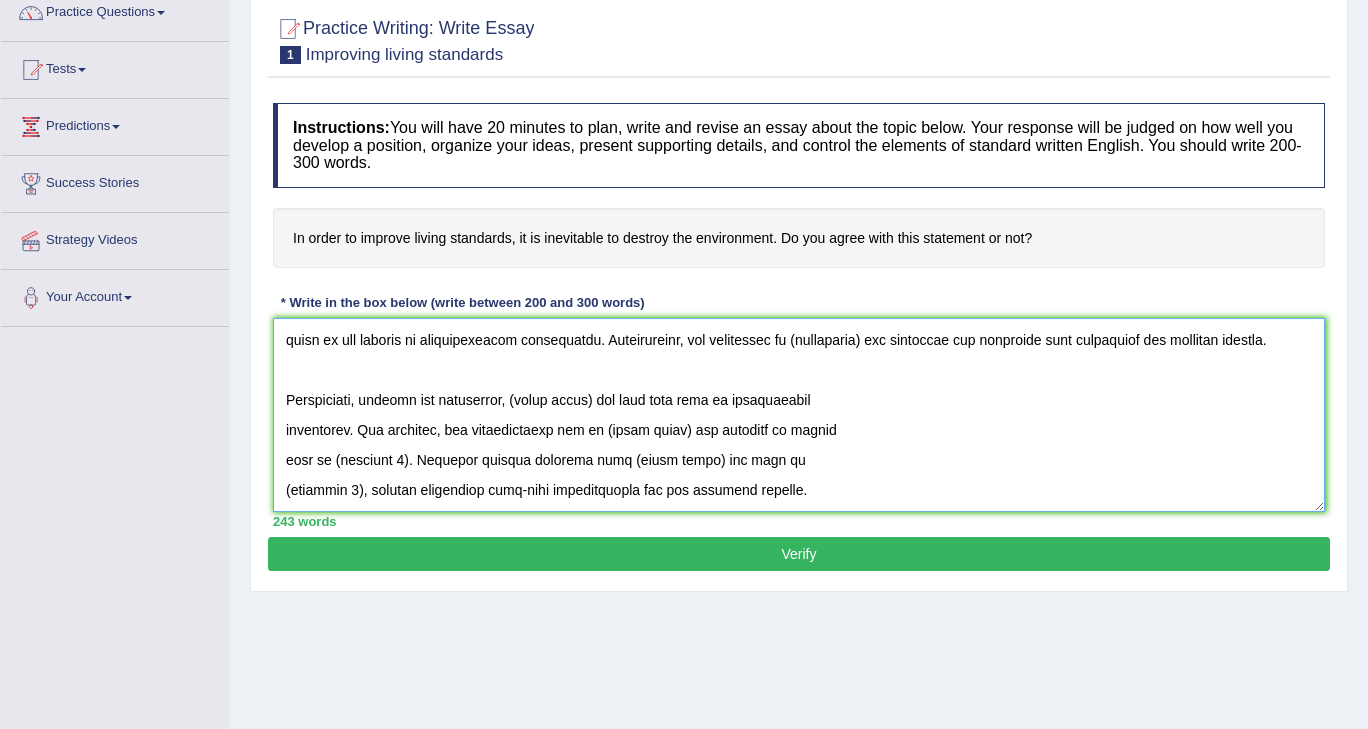 click at bounding box center [799, 415] 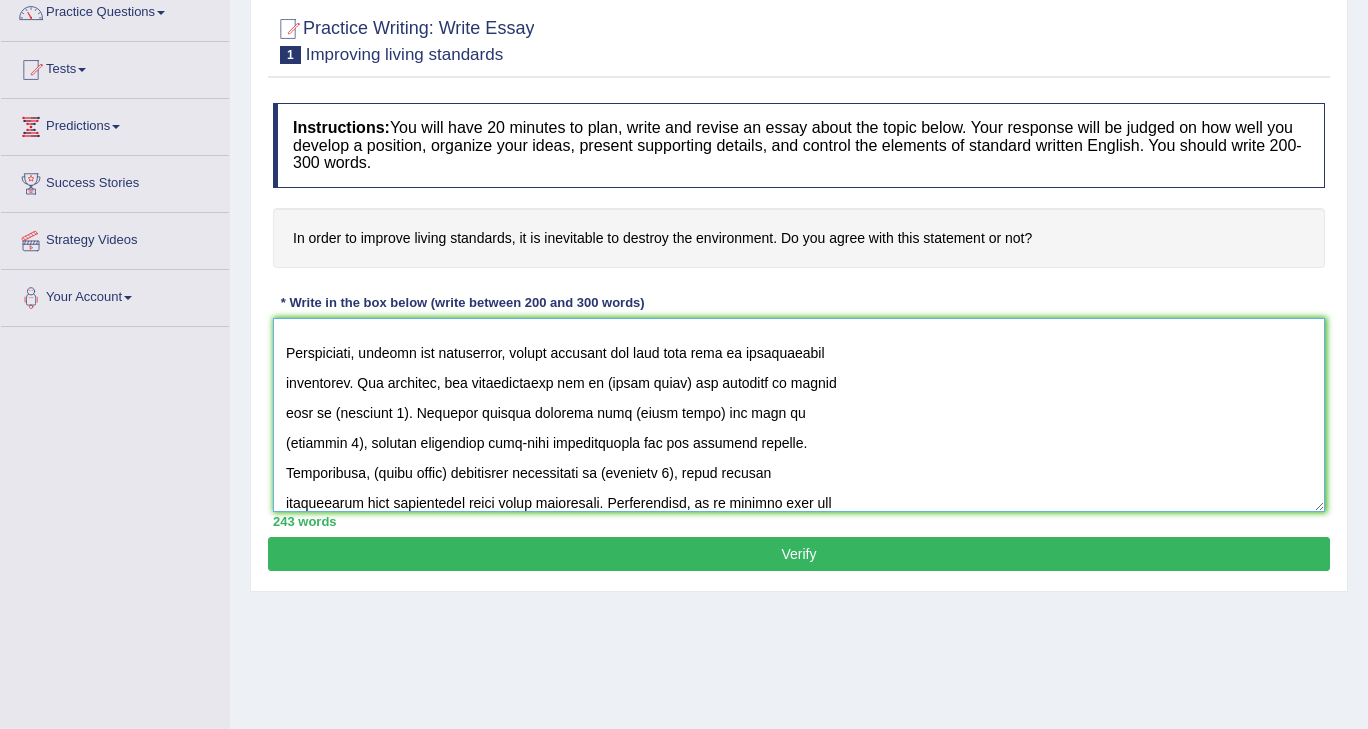 scroll, scrollTop: 288, scrollLeft: 0, axis: vertical 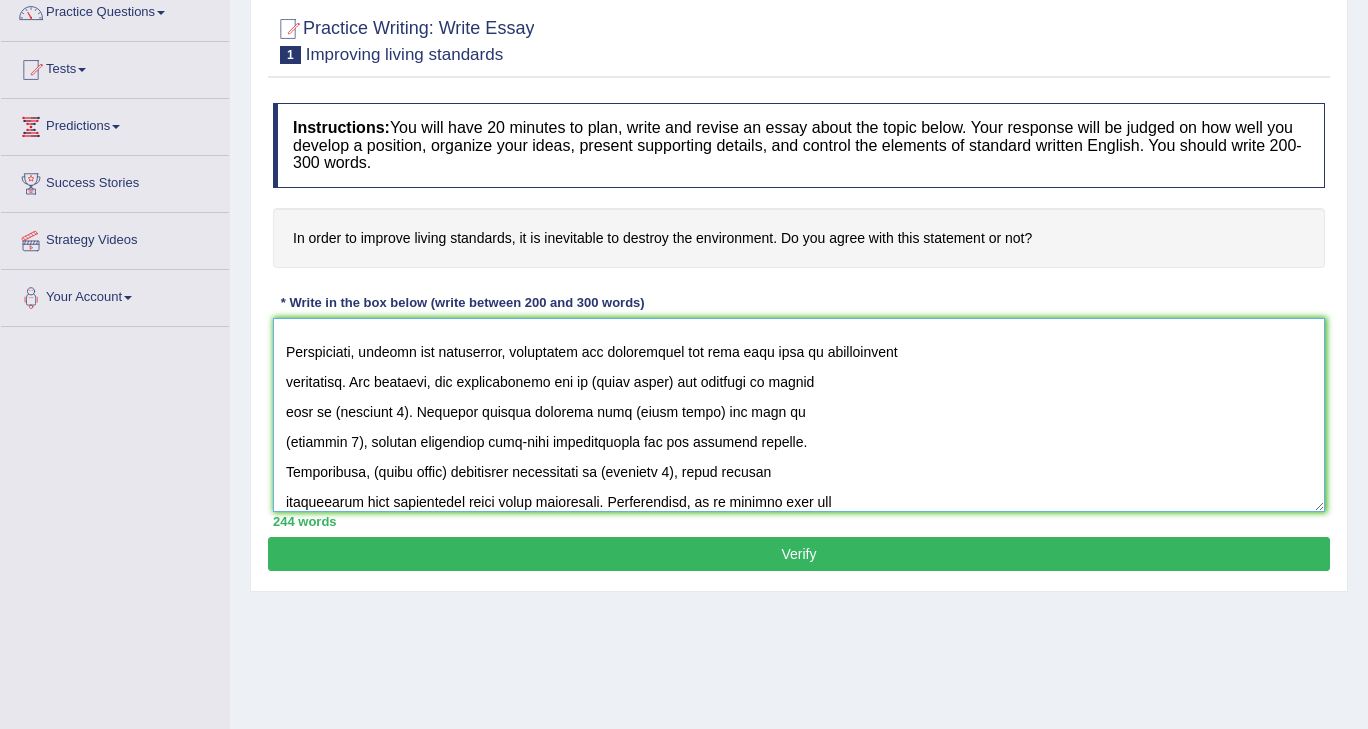 click at bounding box center [799, 415] 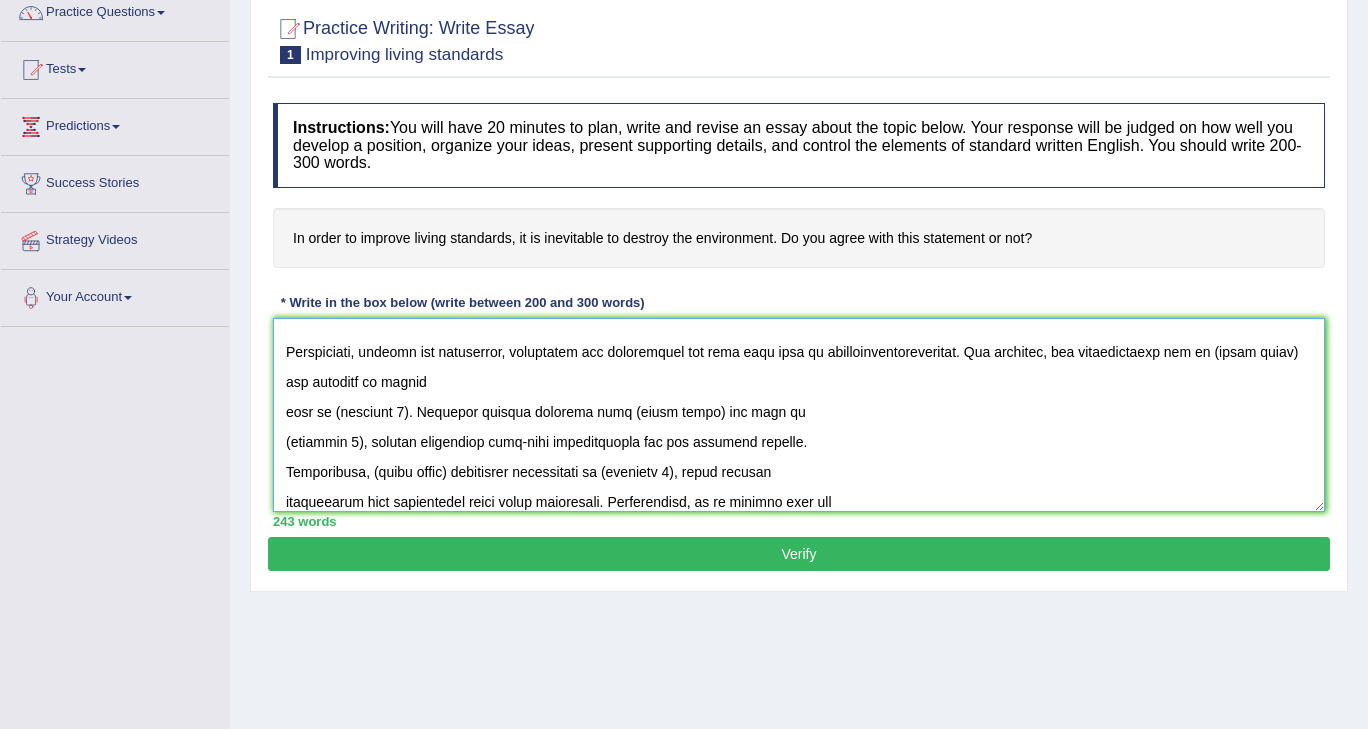 scroll, scrollTop: 258, scrollLeft: 0, axis: vertical 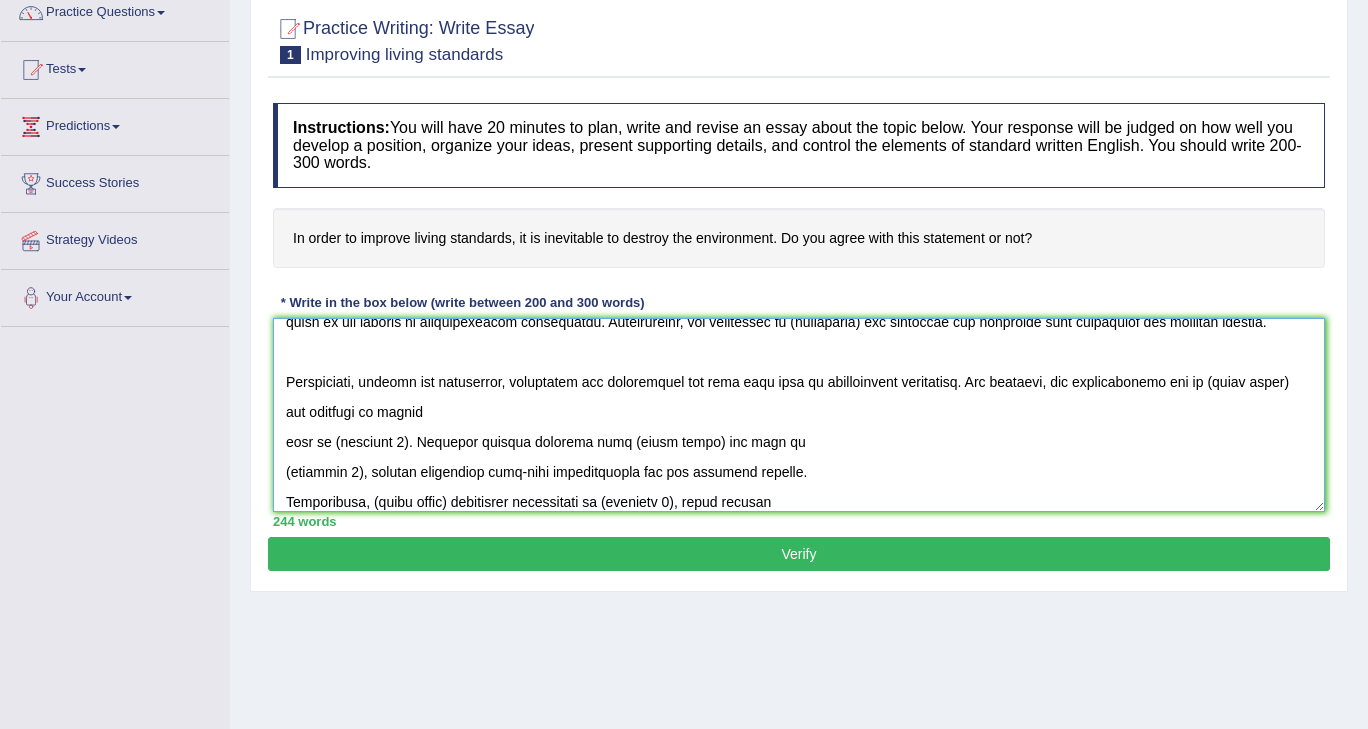 drag, startPoint x: 1243, startPoint y: 378, endPoint x: 1280, endPoint y: 376, distance: 37.054016 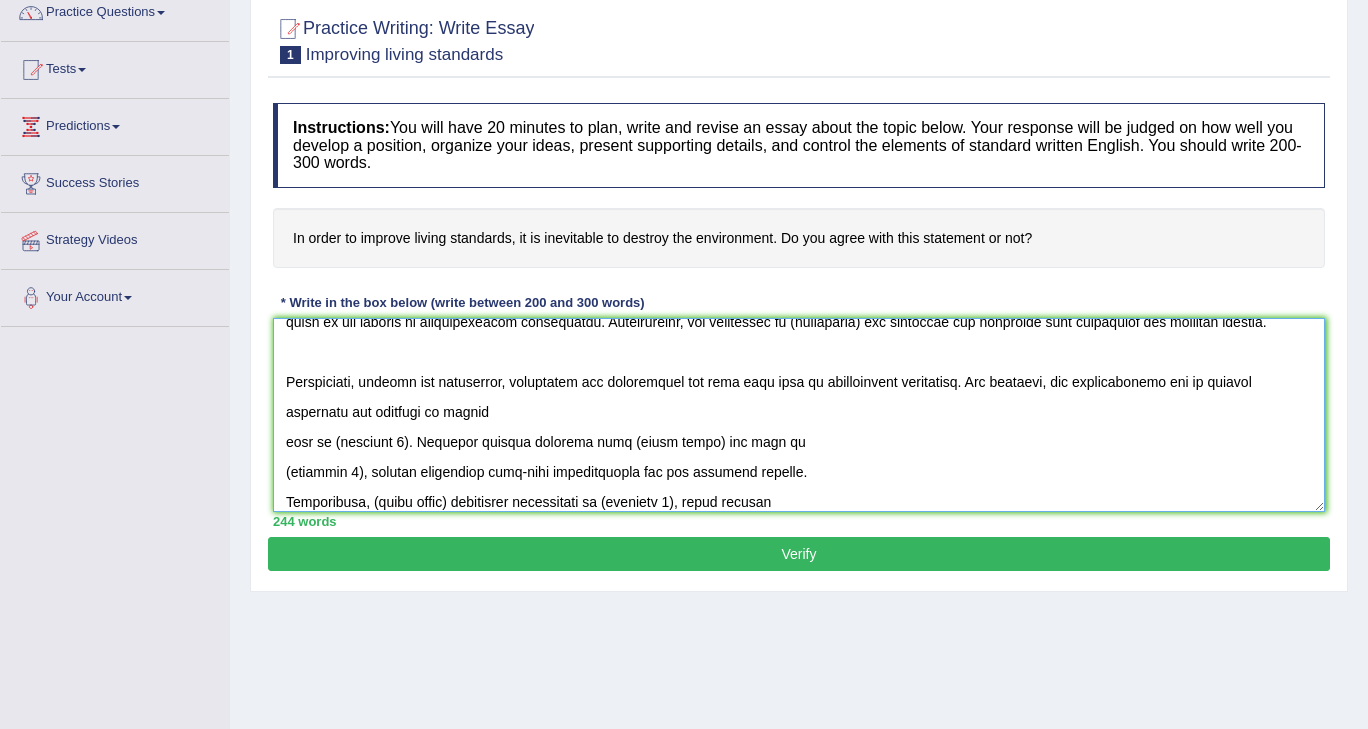 click at bounding box center (799, 415) 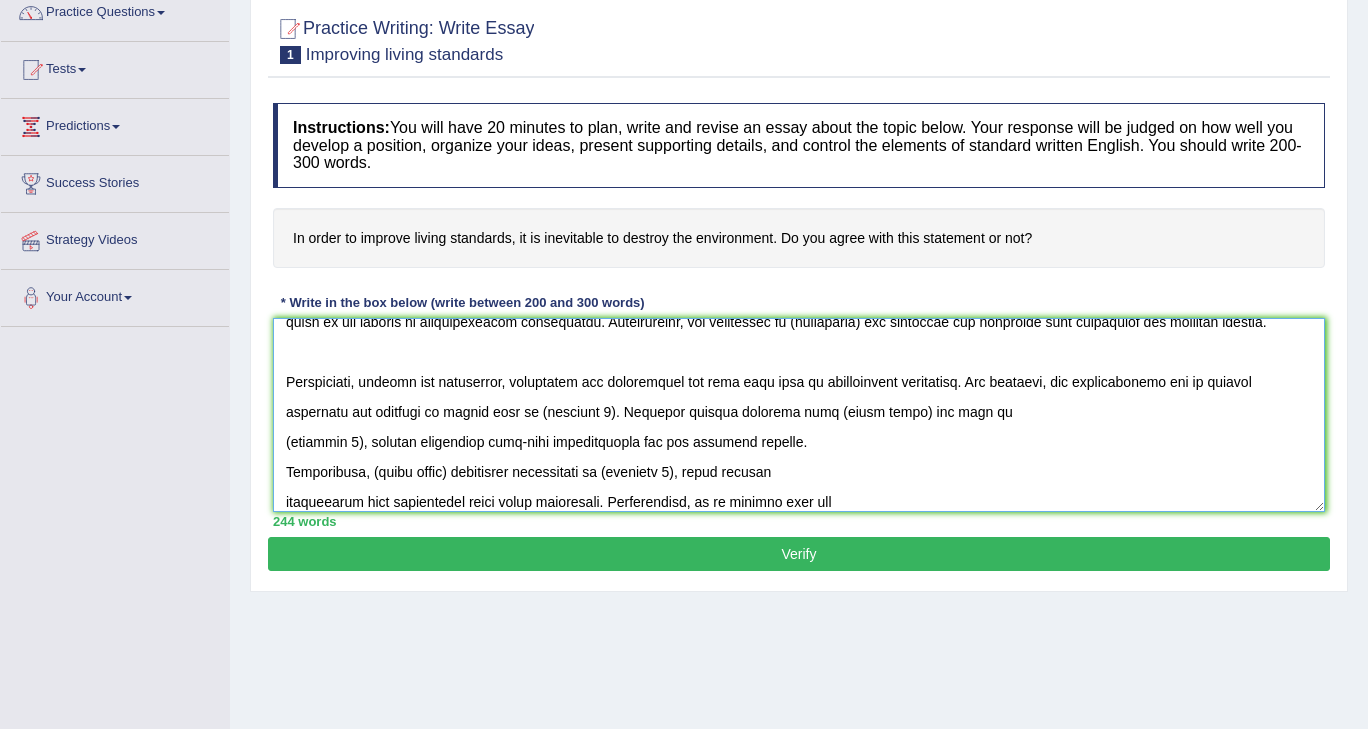 drag, startPoint x: 545, startPoint y: 405, endPoint x: 716, endPoint y: 435, distance: 173.61163 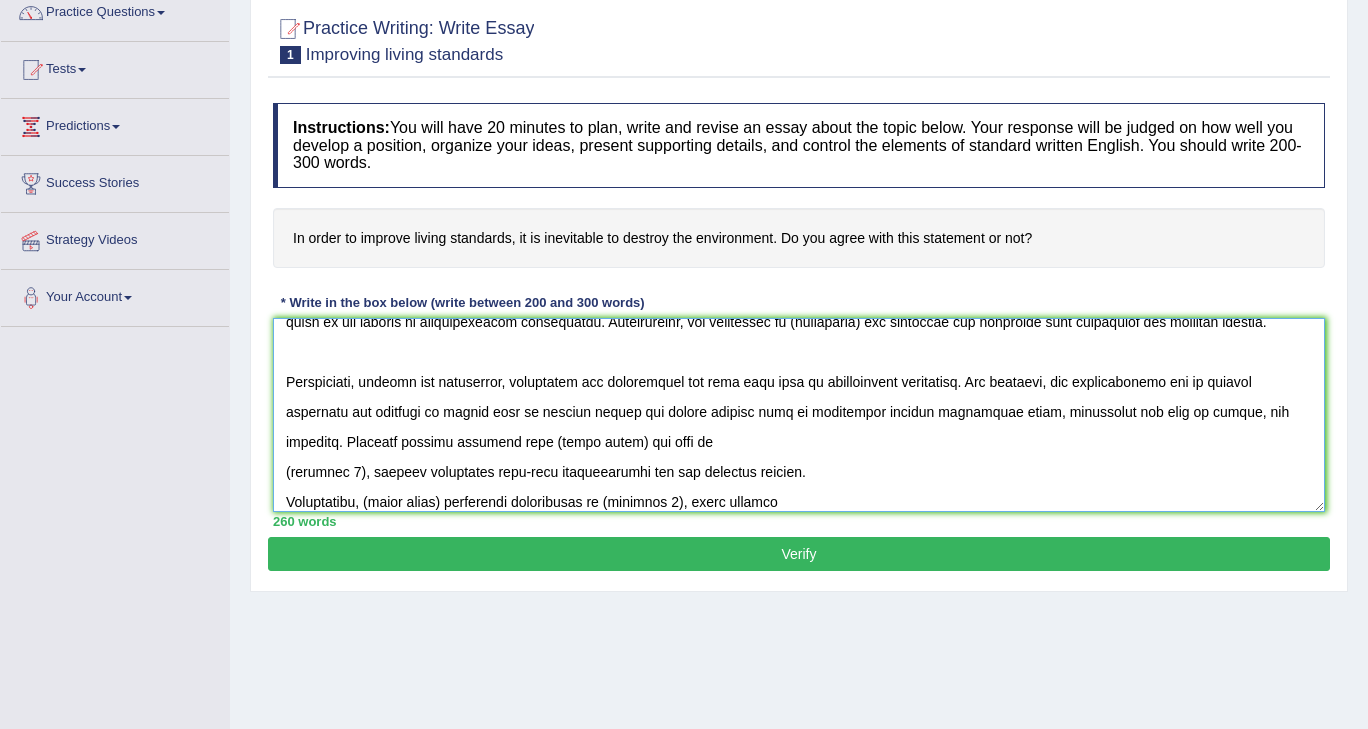 drag, startPoint x: 543, startPoint y: 433, endPoint x: 636, endPoint y: 445, distance: 93.770996 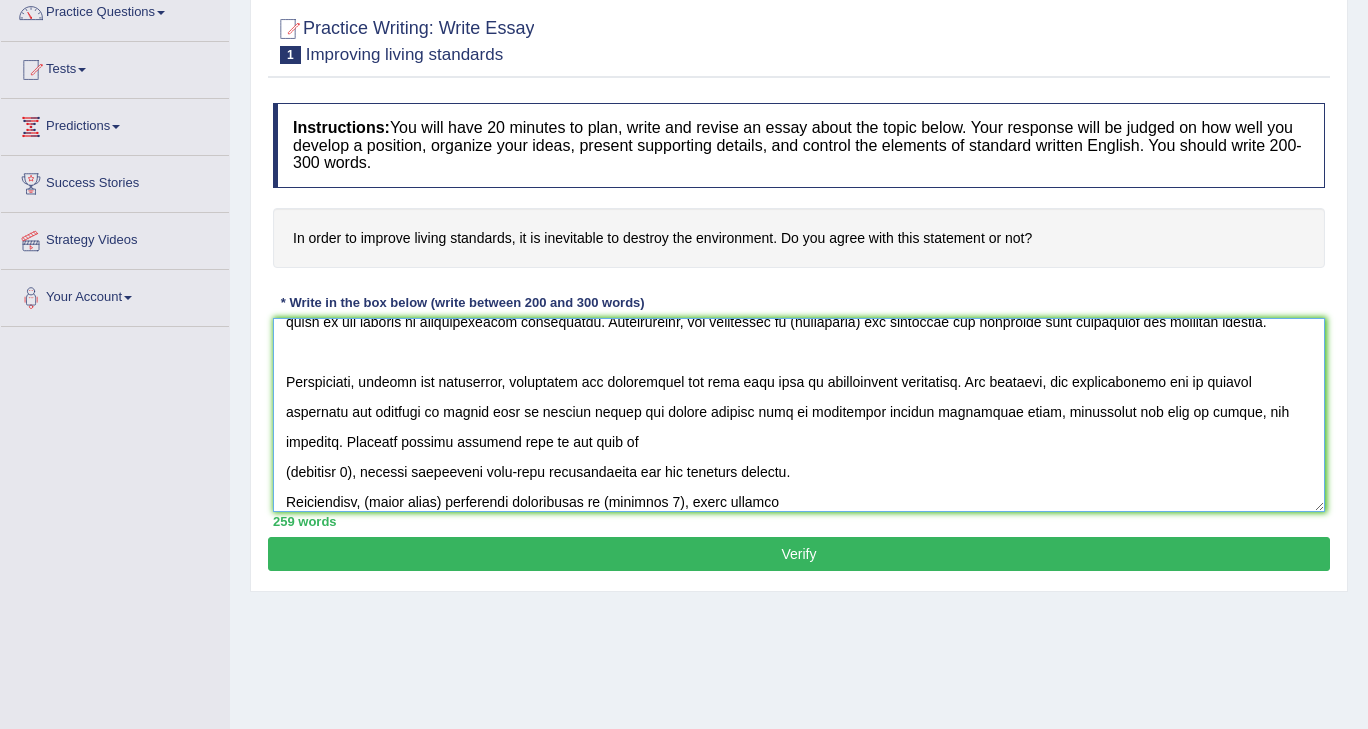 click at bounding box center (799, 415) 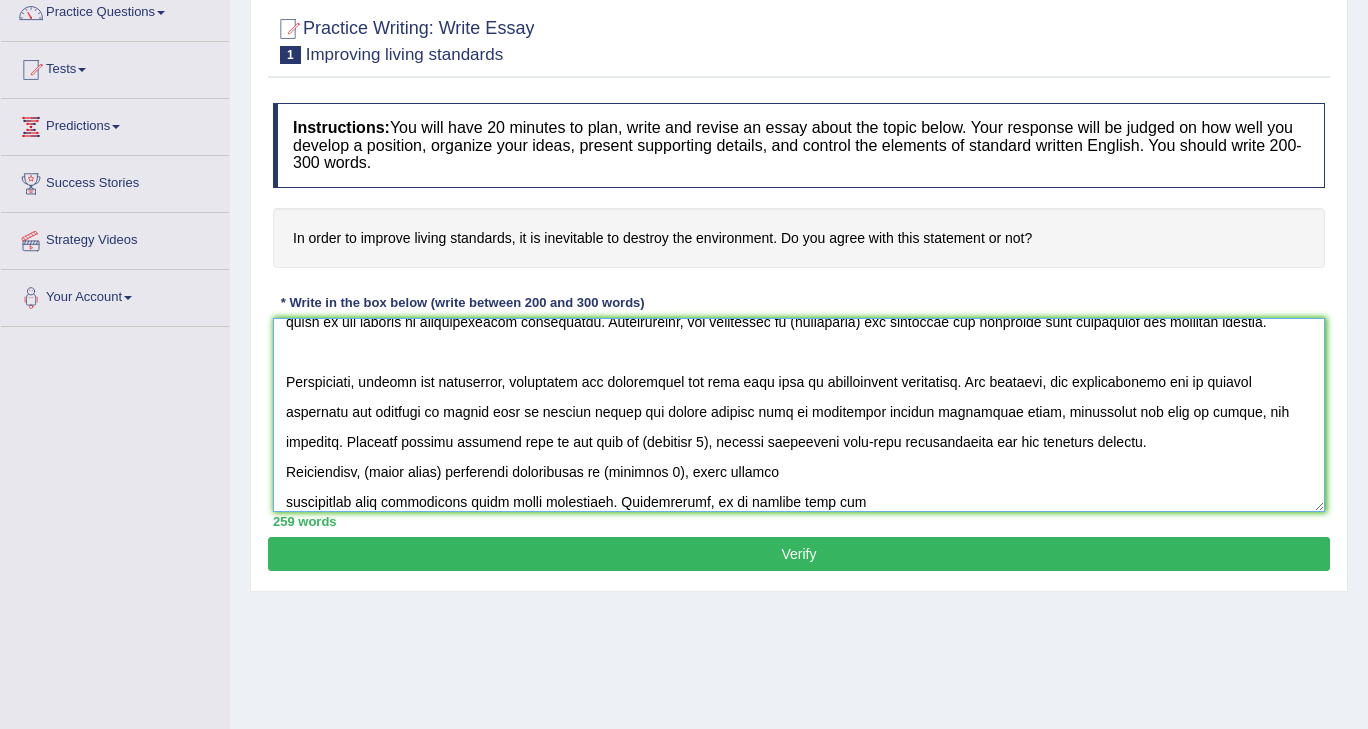 drag, startPoint x: 707, startPoint y: 435, endPoint x: 758, endPoint y: 431, distance: 51.156624 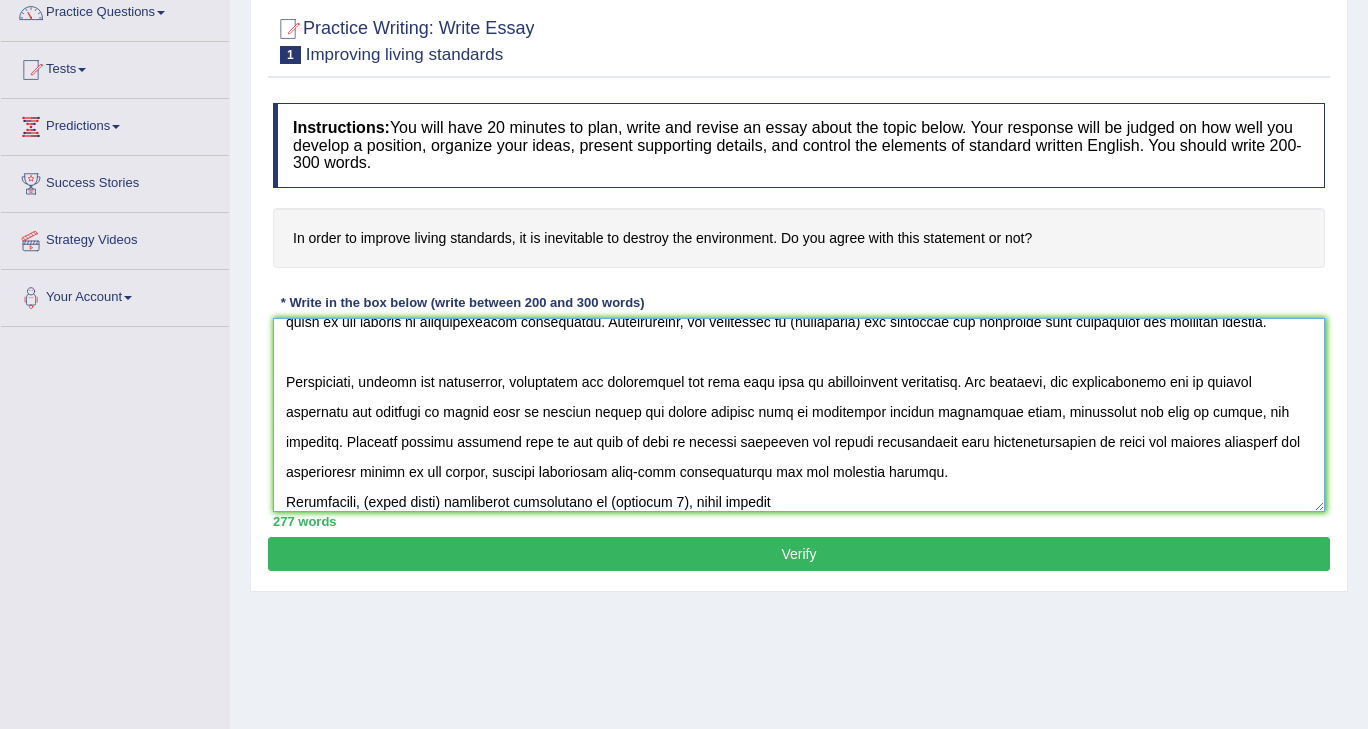 click at bounding box center [799, 415] 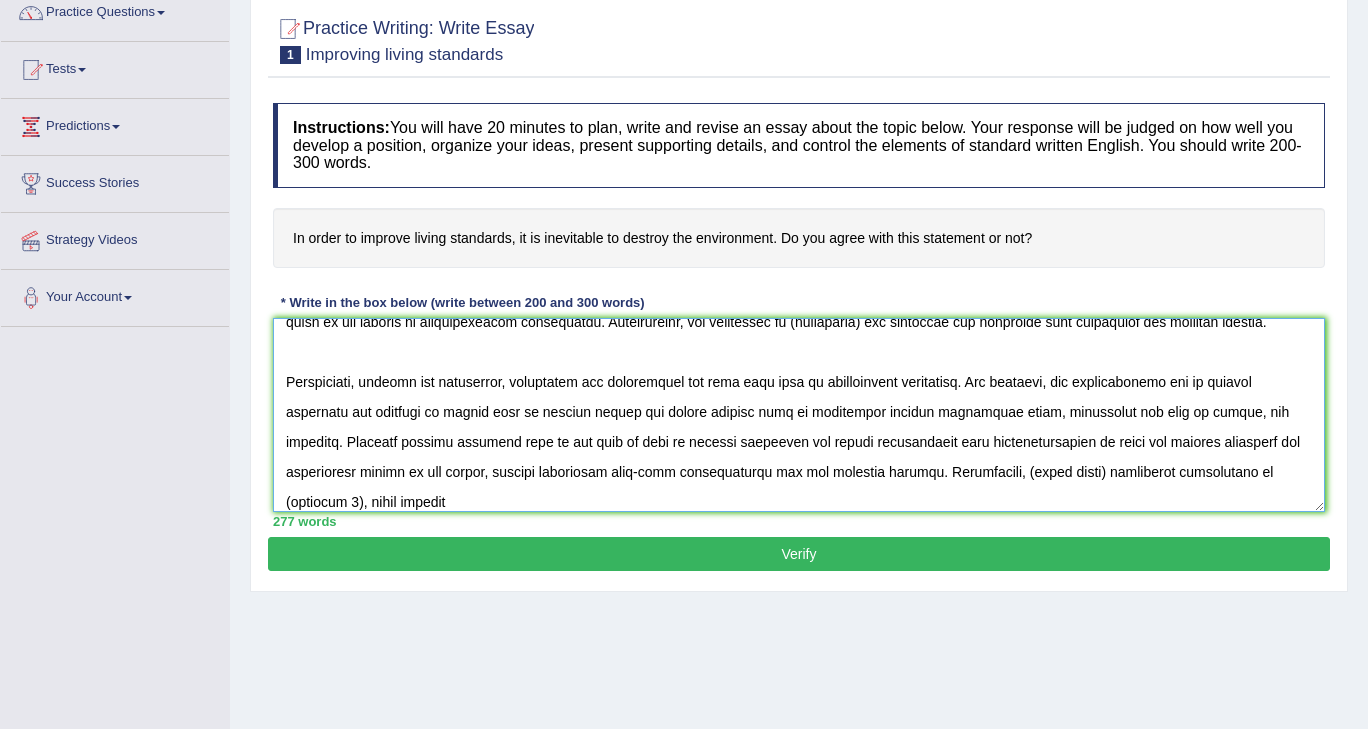 drag, startPoint x: 983, startPoint y: 467, endPoint x: 1052, endPoint y: 464, distance: 69.065186 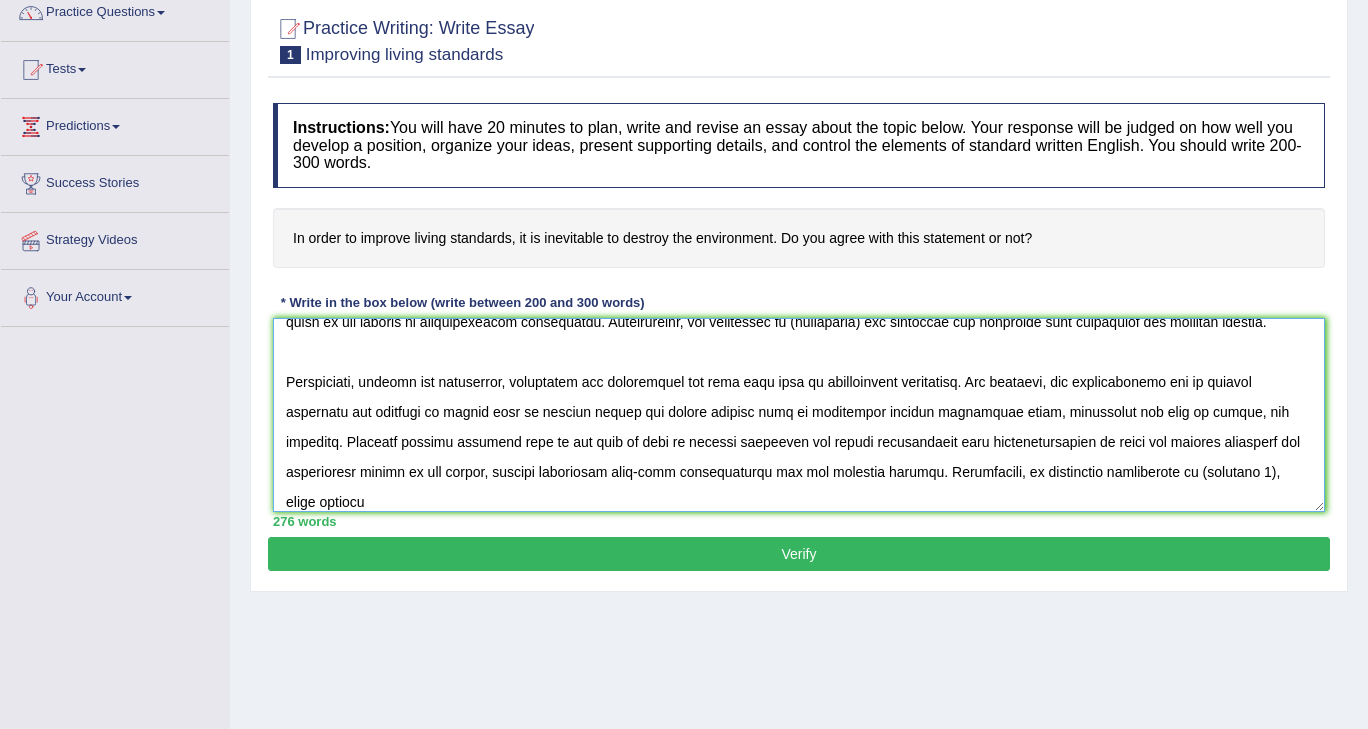 drag, startPoint x: 1140, startPoint y: 463, endPoint x: 1242, endPoint y: 469, distance: 102.176315 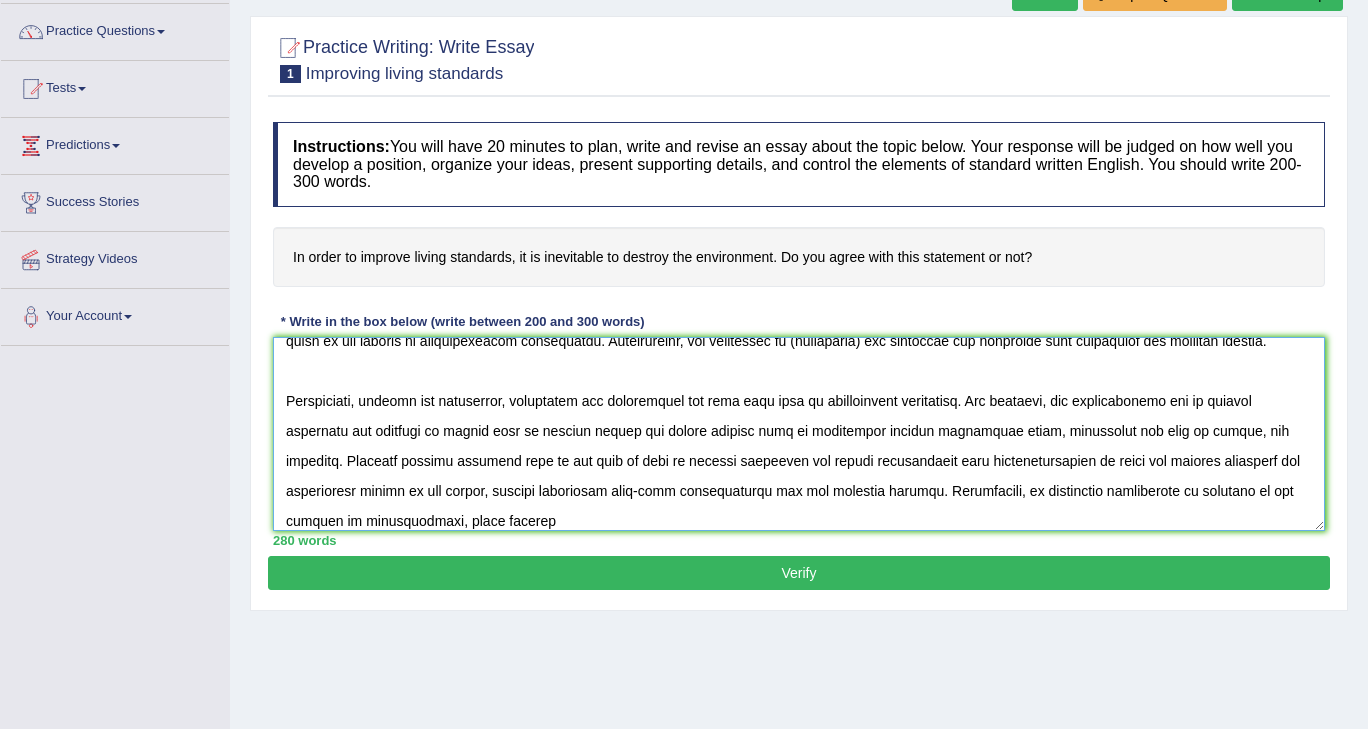 scroll, scrollTop: 155, scrollLeft: 0, axis: vertical 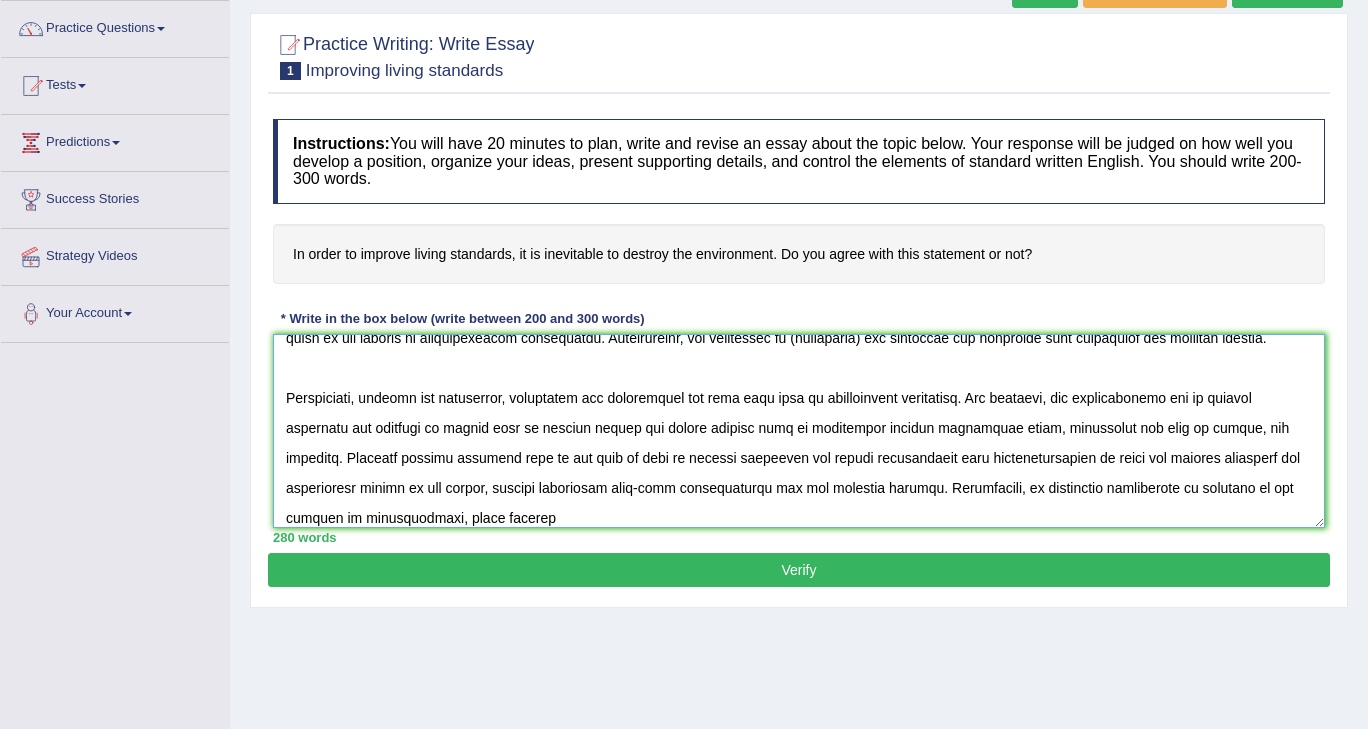 type on "The increasing influence of living standards on our lives has ignited numerous discussions. This matter is particularly pertinent due to its effects on both individuals and communities. In this essay, I will examine the advantages and disadvantages of raising living standards by destroying the environment and their
implications for society.
One of the primary advantages of living standards by destroying an environment lies in its significant enhancement of industrial and economic growth like establishing factories and industries create jobs and increases income. This is further supported by the fact that it also contributes to technological advancement asexpanding technologies and facilities like electricity, internet and healthcare often requrie resource exploitation. Research has demonstrated that it has had a substantial impact on country's wealth, yielding positive outcomes for a wide range of individuals. Moreover, an additional benefit of cutting down trees is its ability to infrastructure developme..." 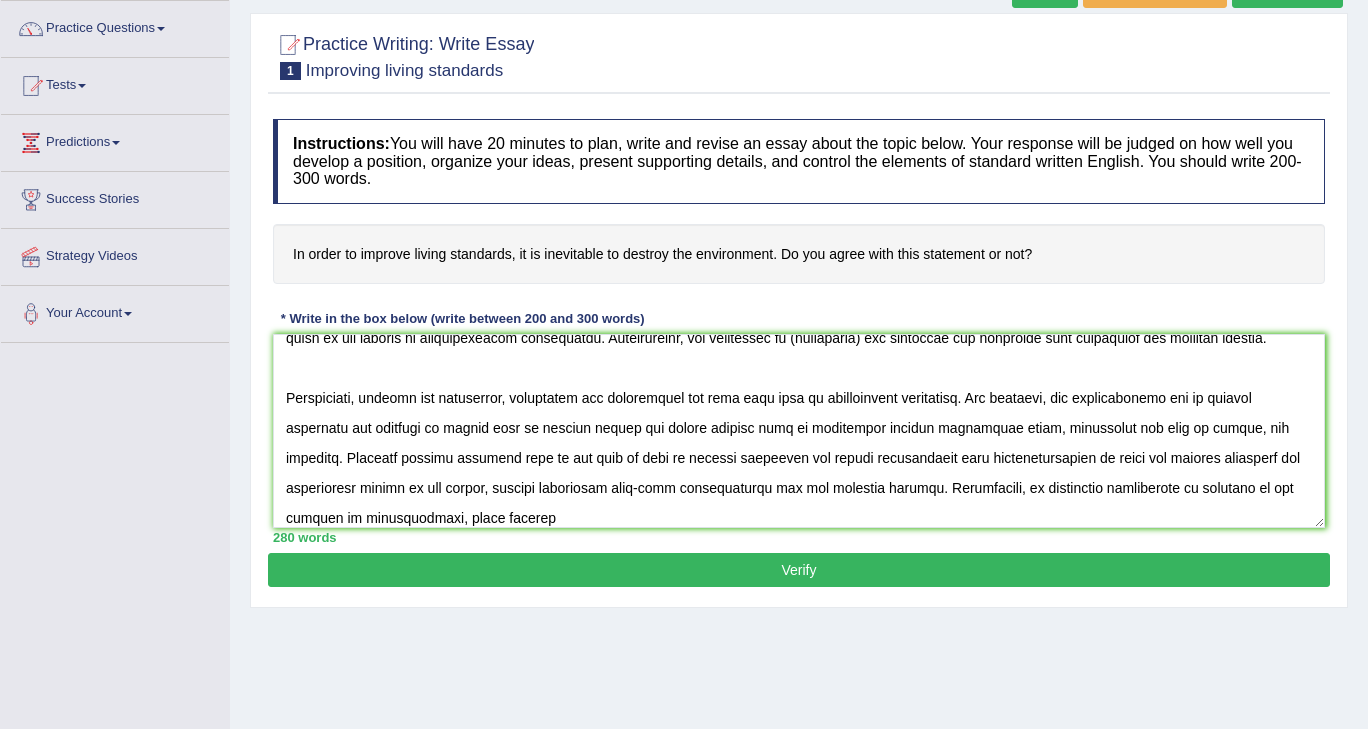 click on "Practice Questions" at bounding box center [115, 26] 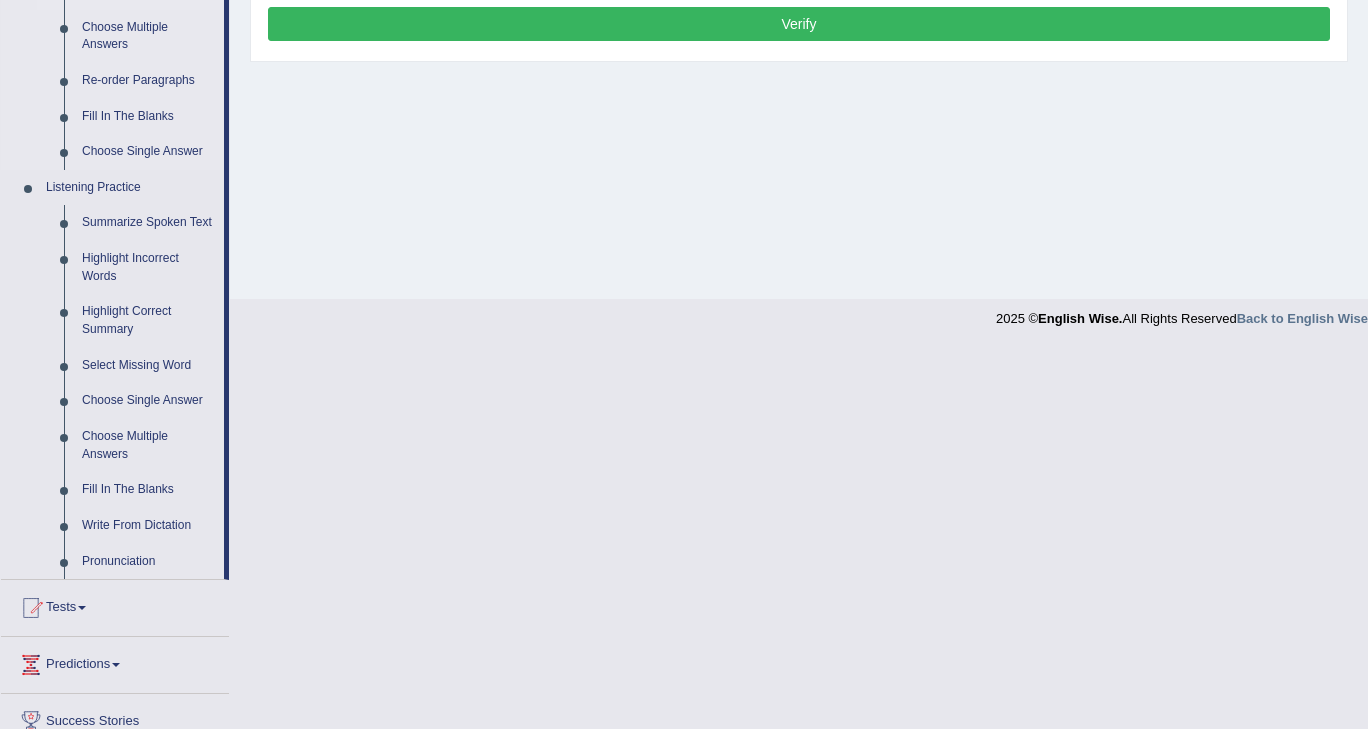 scroll, scrollTop: 695, scrollLeft: 0, axis: vertical 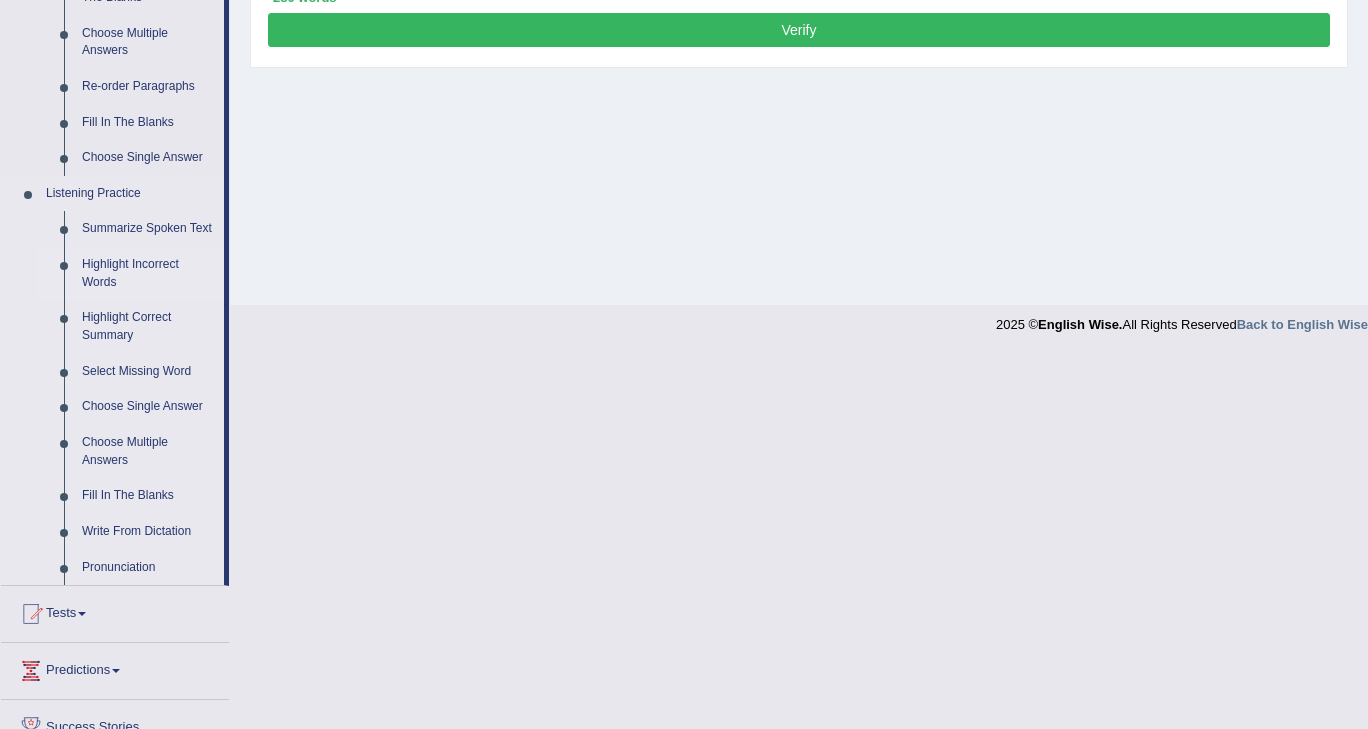 click on "Highlight Incorrect Words" at bounding box center [148, 273] 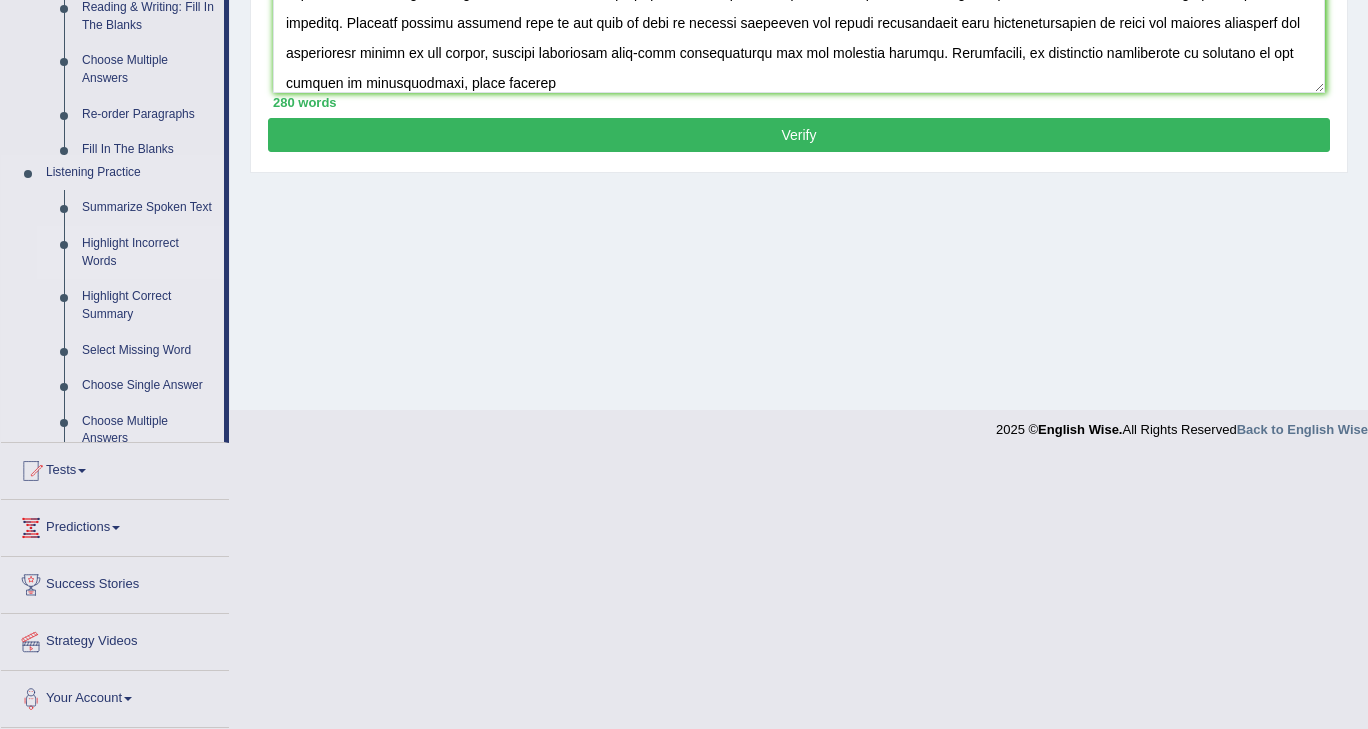 scroll, scrollTop: 394, scrollLeft: 0, axis: vertical 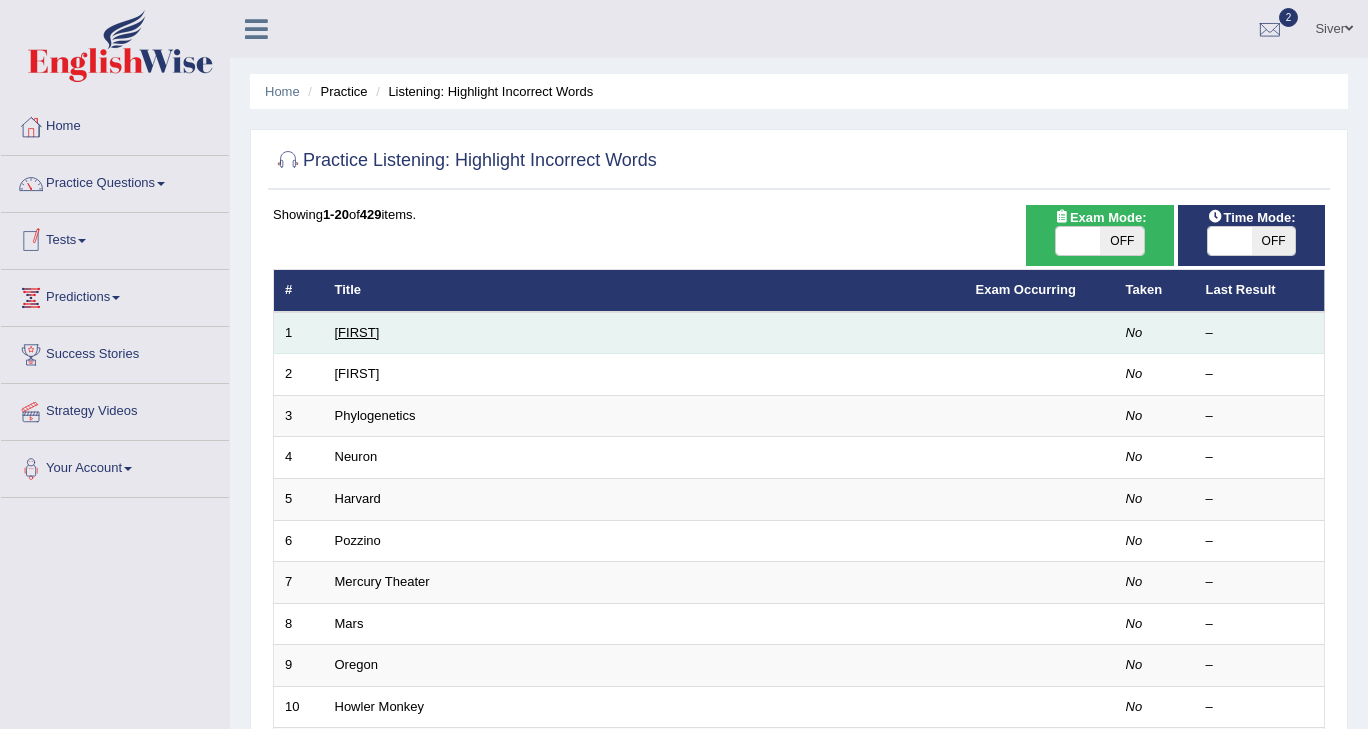 click on "[FIRST]" at bounding box center [357, 332] 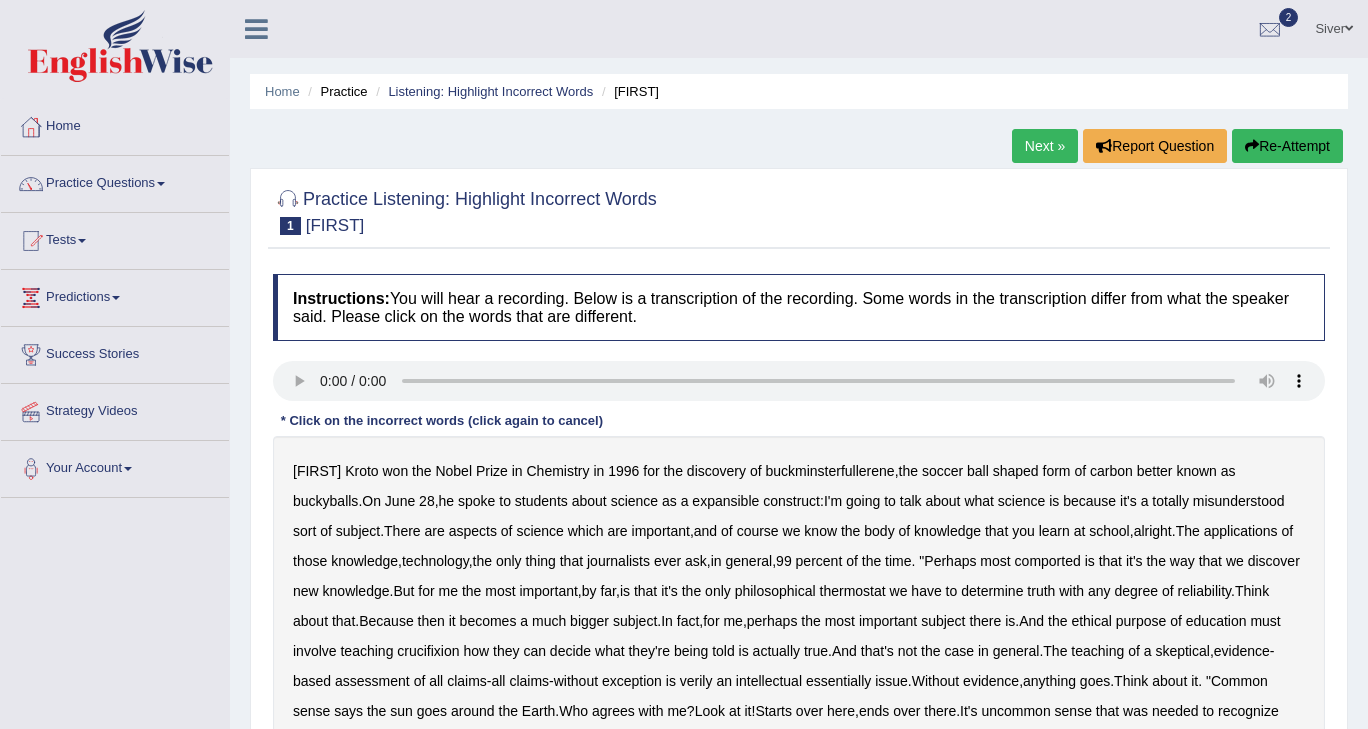 scroll, scrollTop: 0, scrollLeft: 0, axis: both 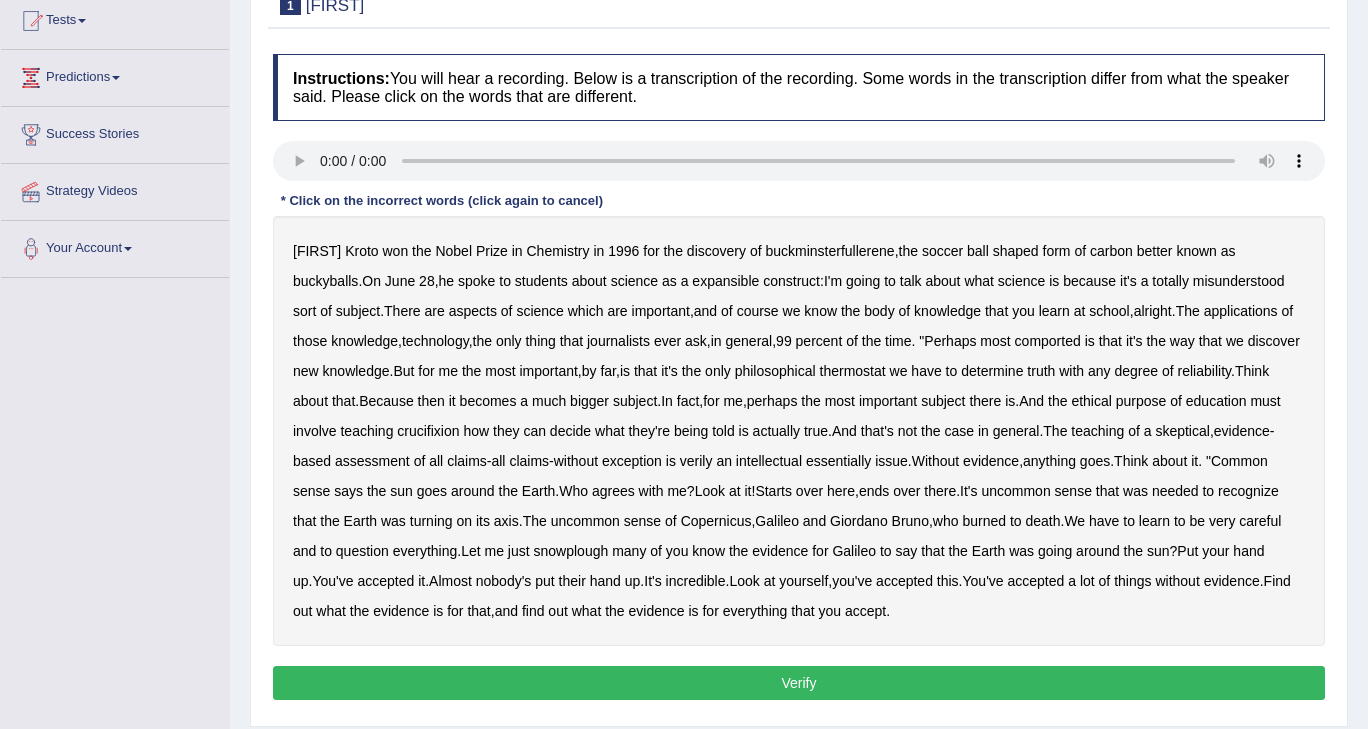 click on "expansible" at bounding box center (725, 281) 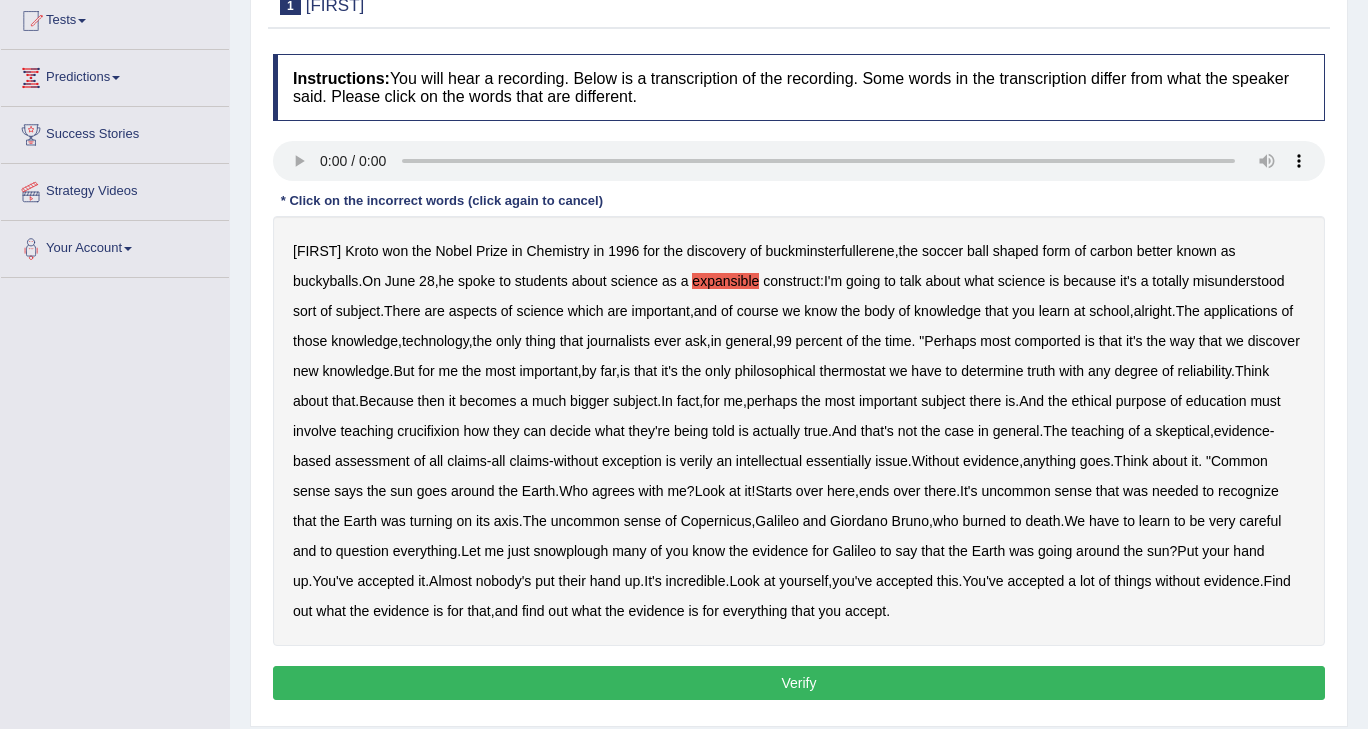 click on "comported" at bounding box center [1048, 341] 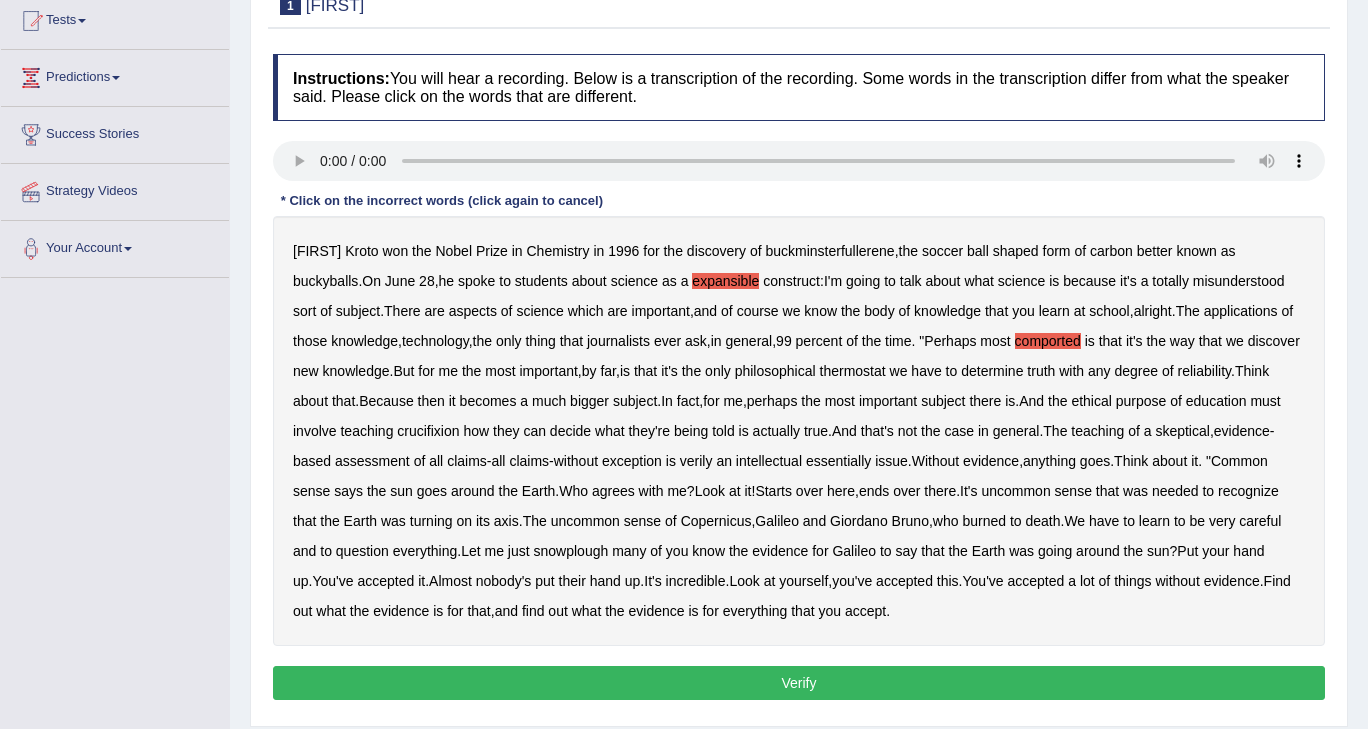 click on "crucifixion" at bounding box center (428, 431) 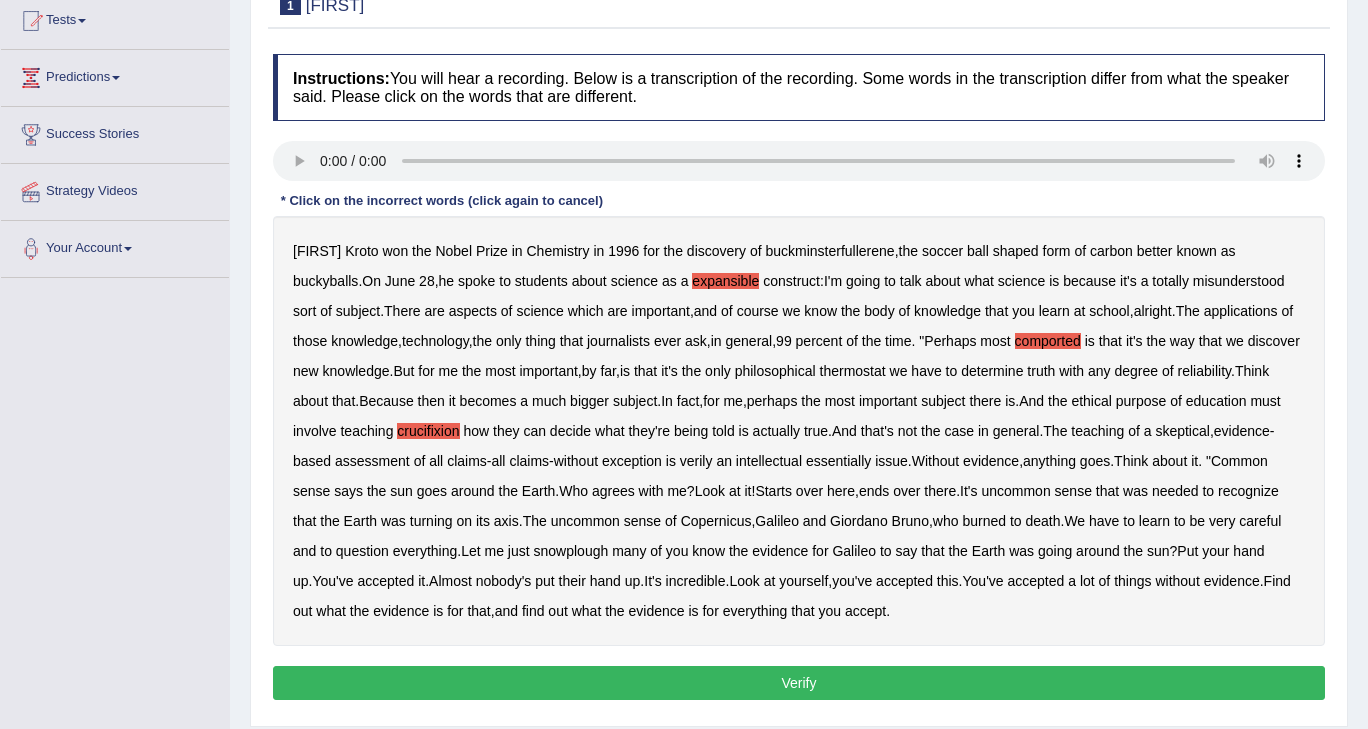 click on "skeptical" at bounding box center (1182, 431) 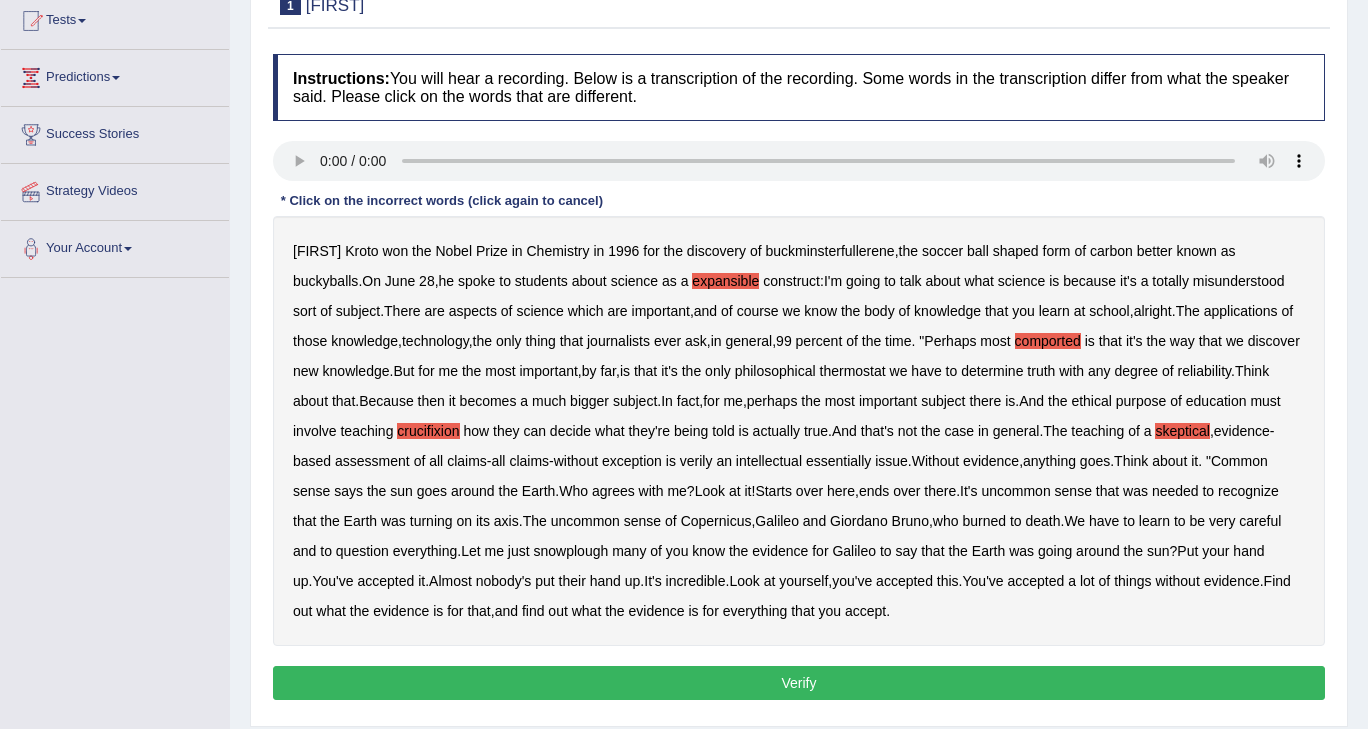click on "essentially" at bounding box center (838, 461) 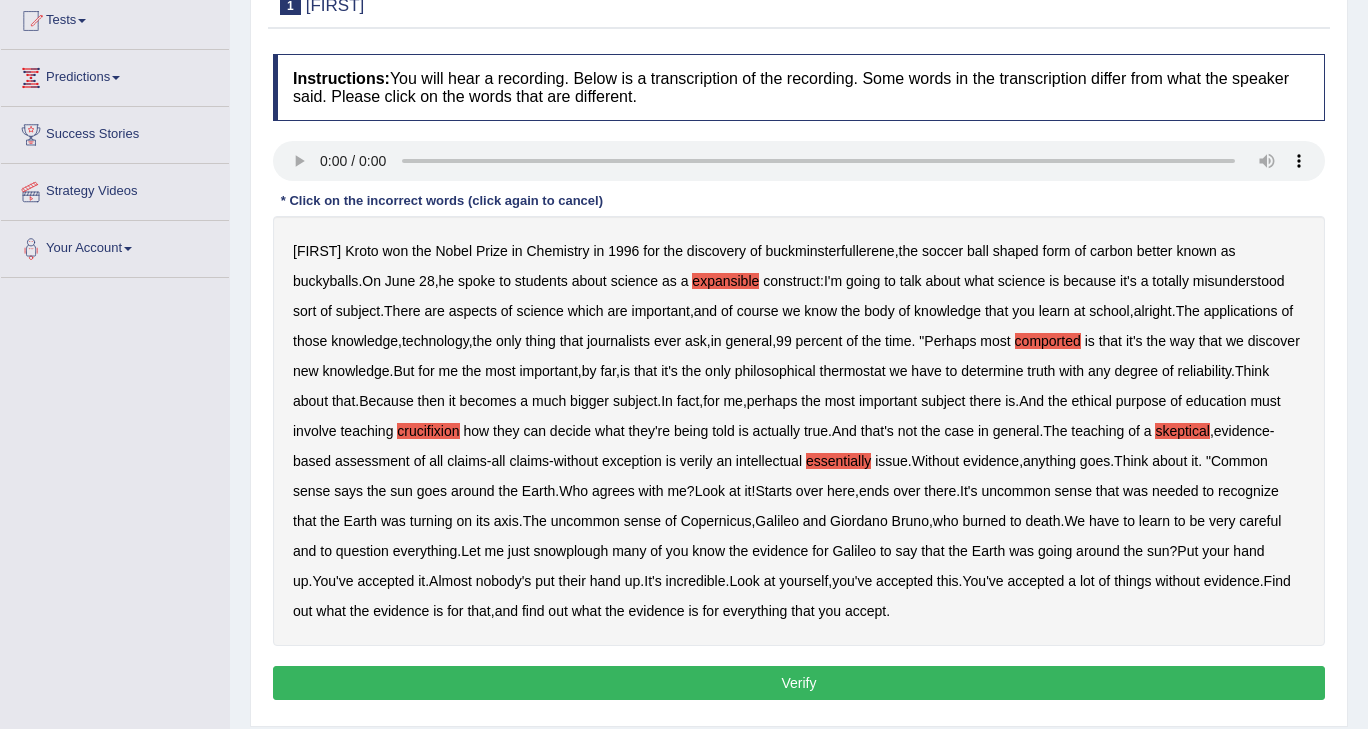 scroll, scrollTop: 300, scrollLeft: 0, axis: vertical 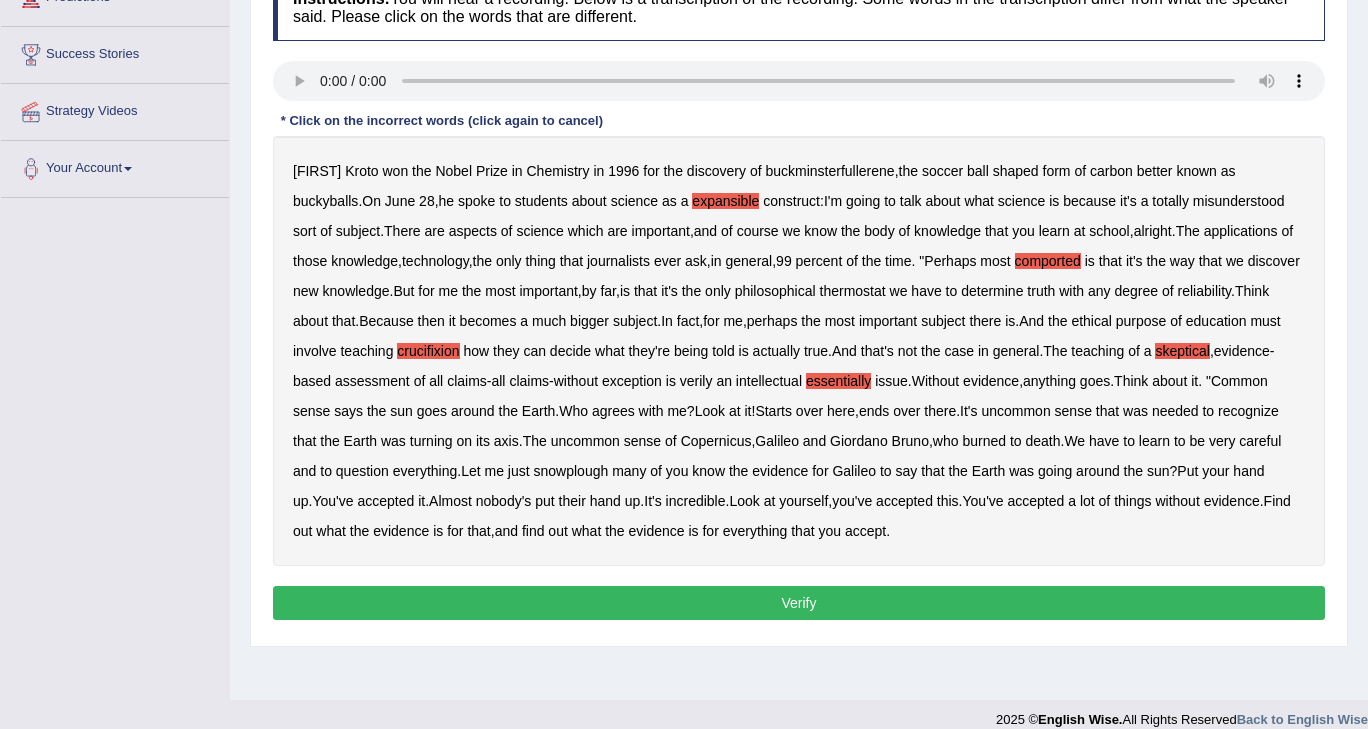 click on "Verify" at bounding box center (799, 603) 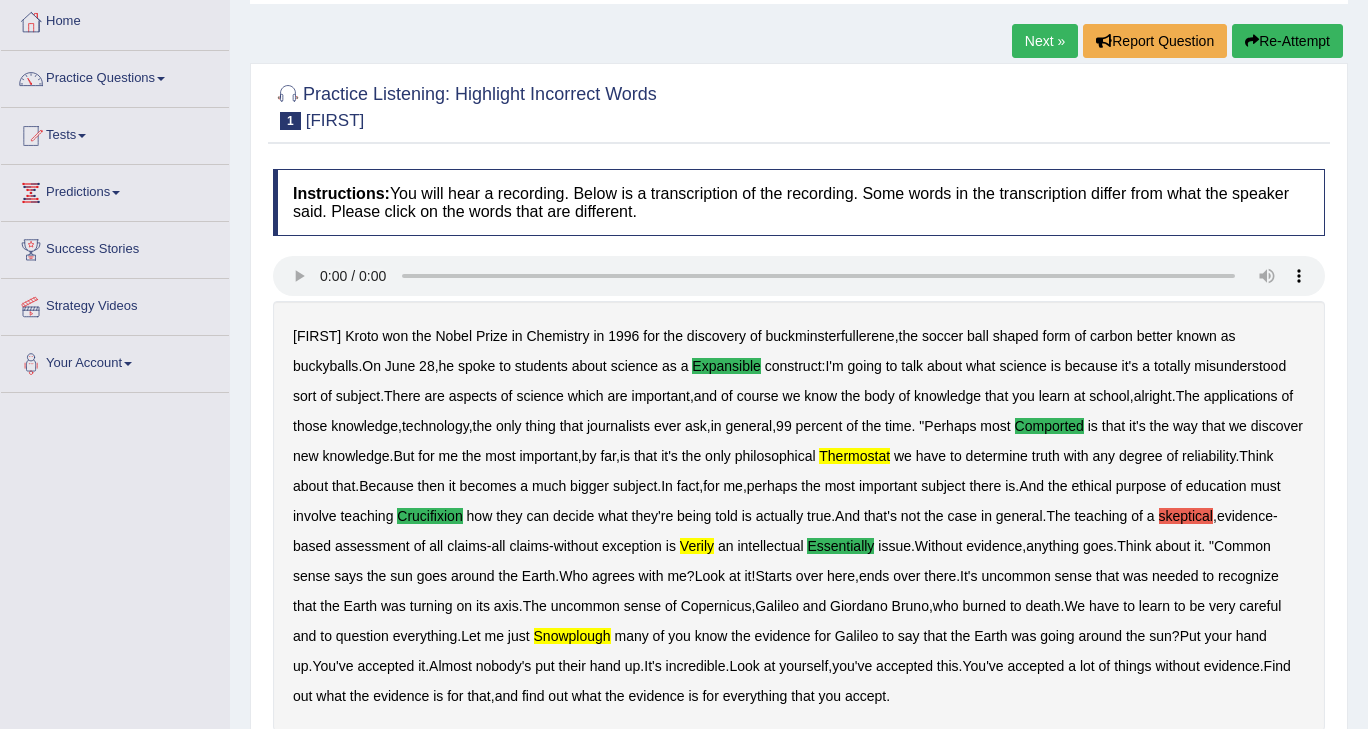 scroll, scrollTop: 0, scrollLeft: 0, axis: both 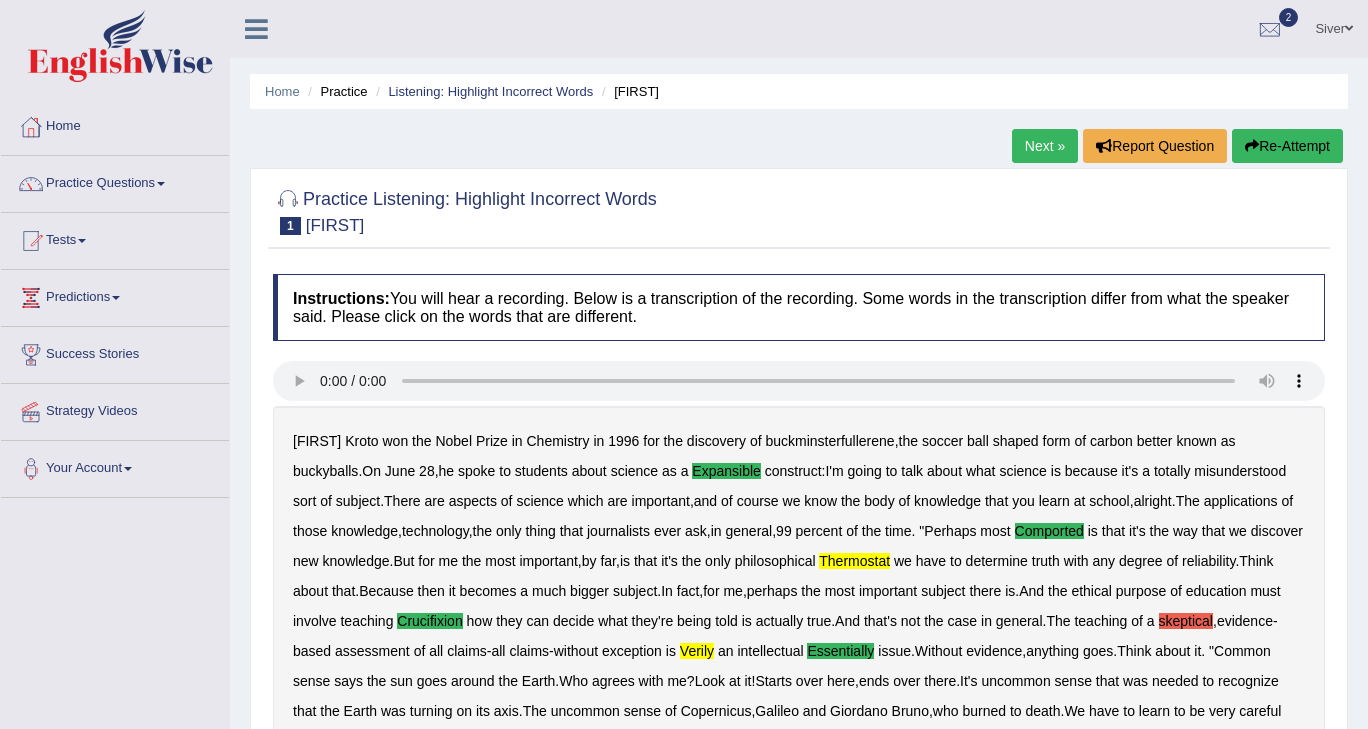 click at bounding box center [1252, 146] 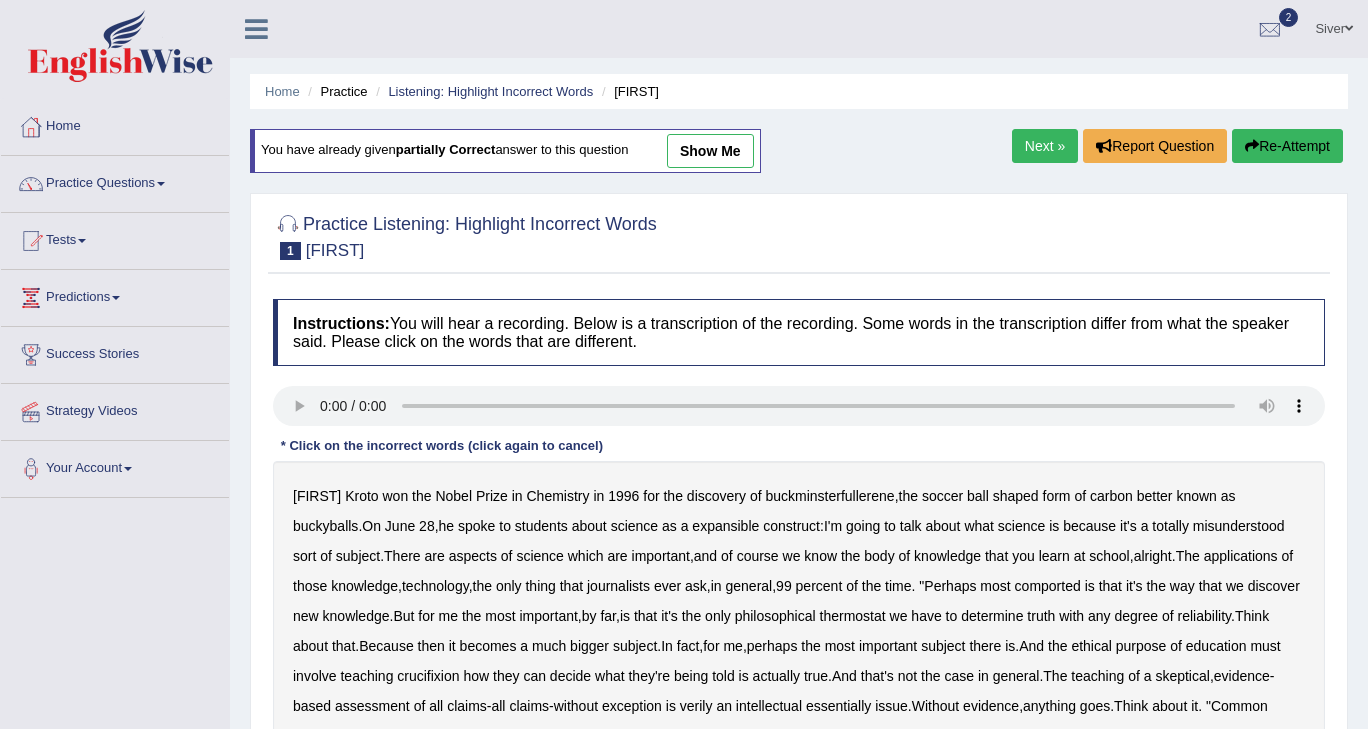 scroll, scrollTop: 0, scrollLeft: 0, axis: both 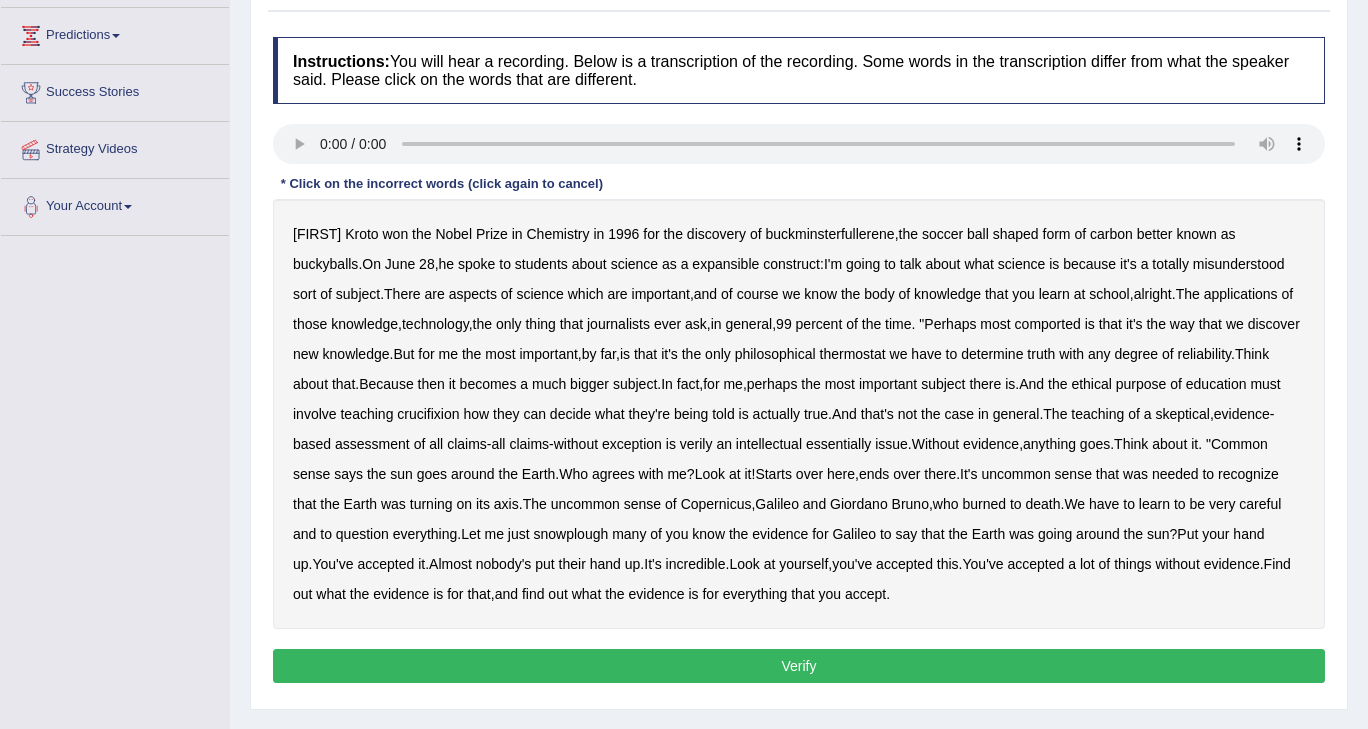 click on "expansible" at bounding box center (725, 264) 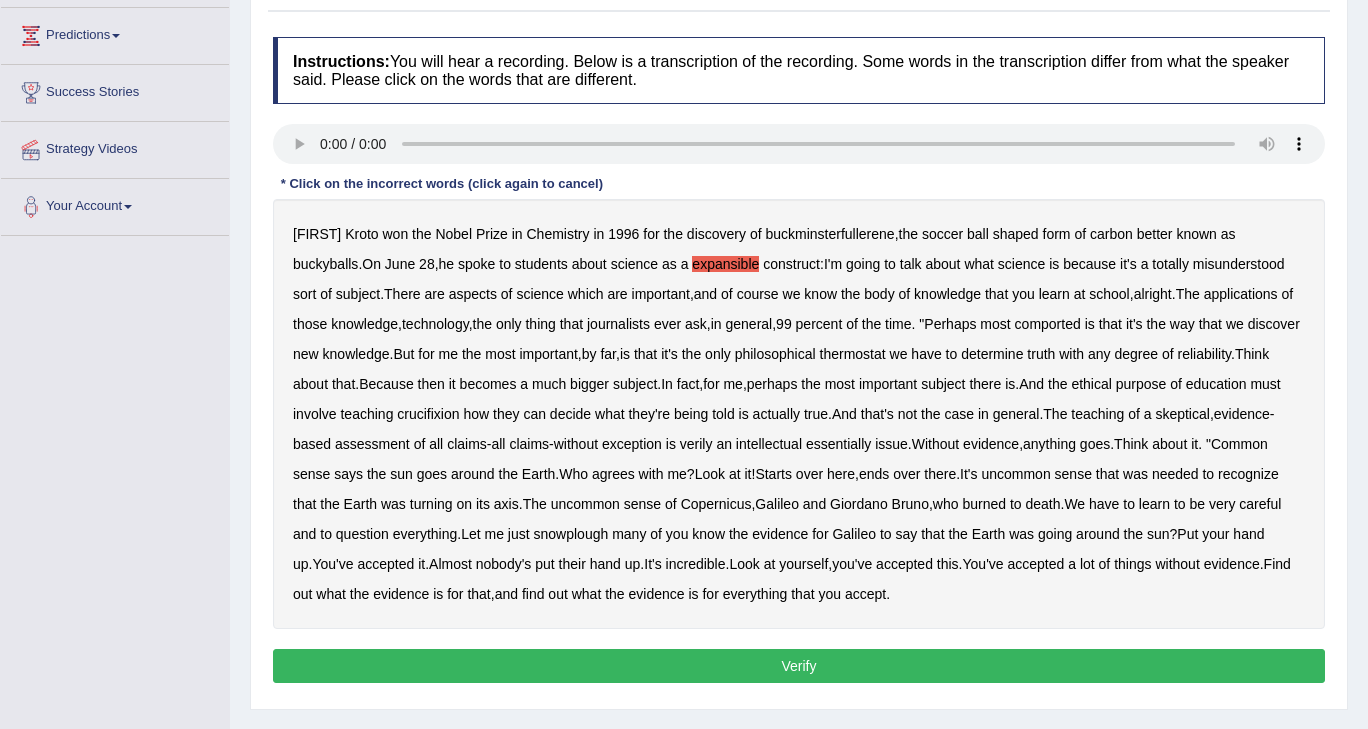 click on "thermostat" at bounding box center [853, 354] 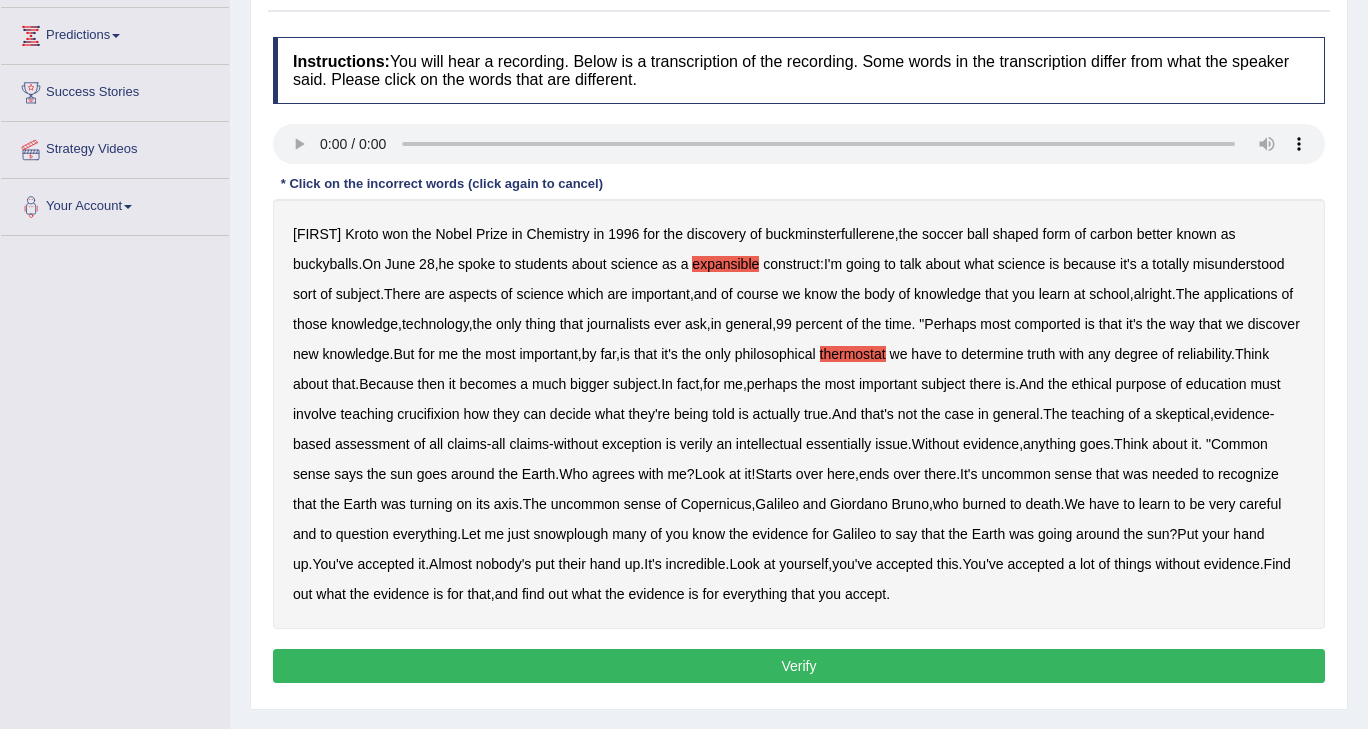 click on "crucifixion" at bounding box center [428, 414] 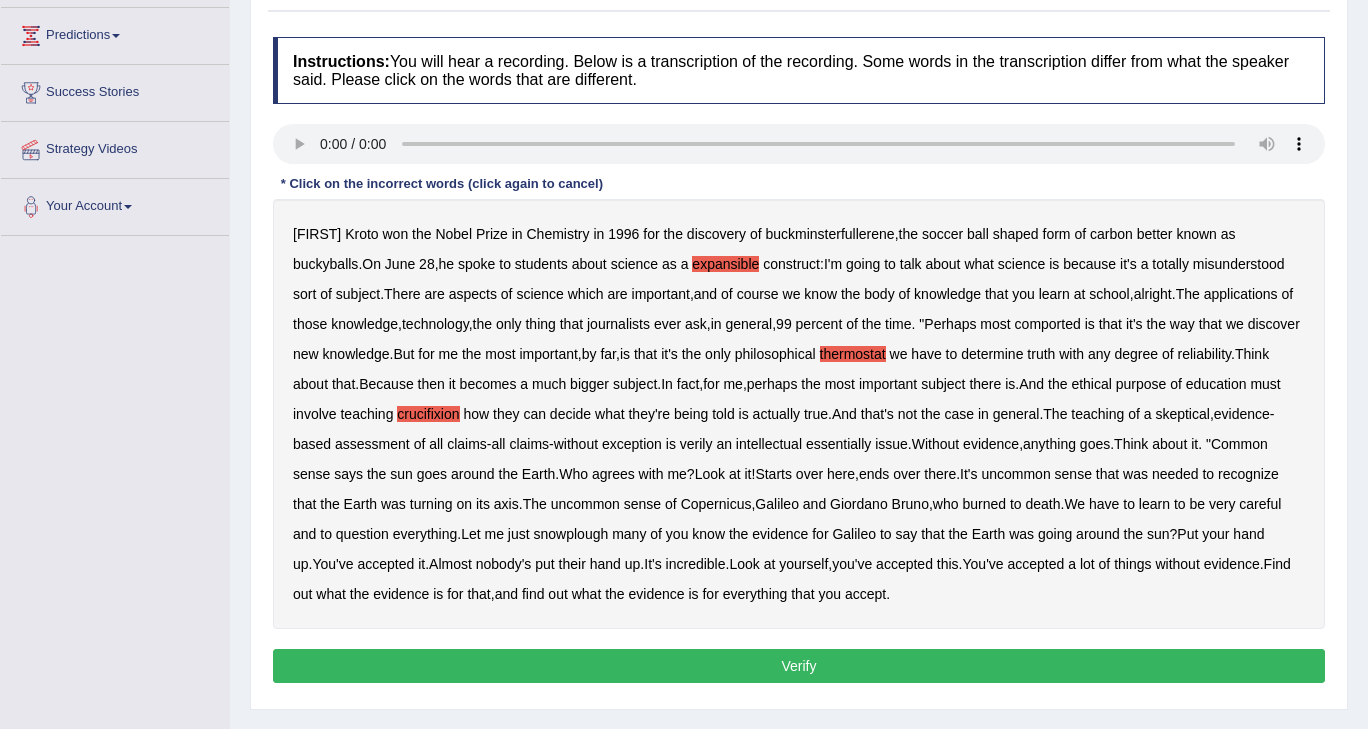 click on "verily" at bounding box center (696, 444) 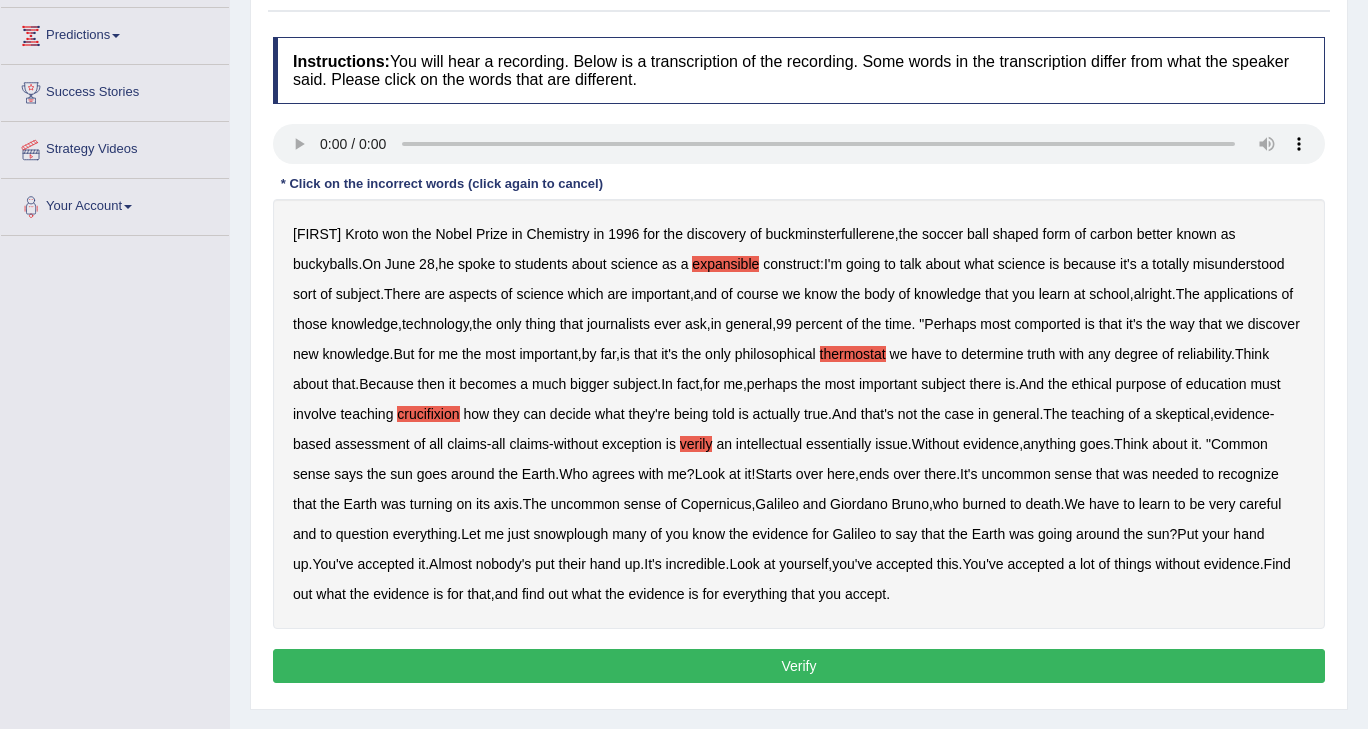 click on "Copernicus" at bounding box center (716, 504) 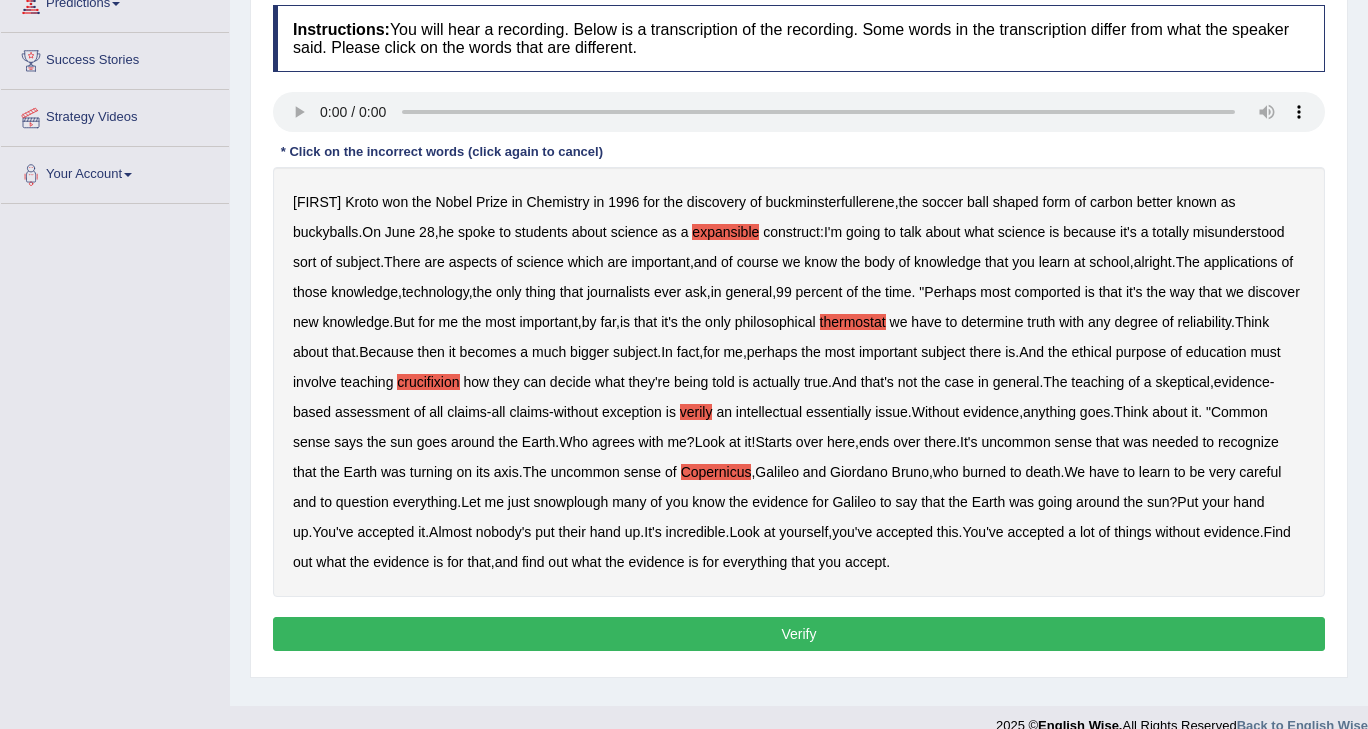 scroll, scrollTop: 295, scrollLeft: 0, axis: vertical 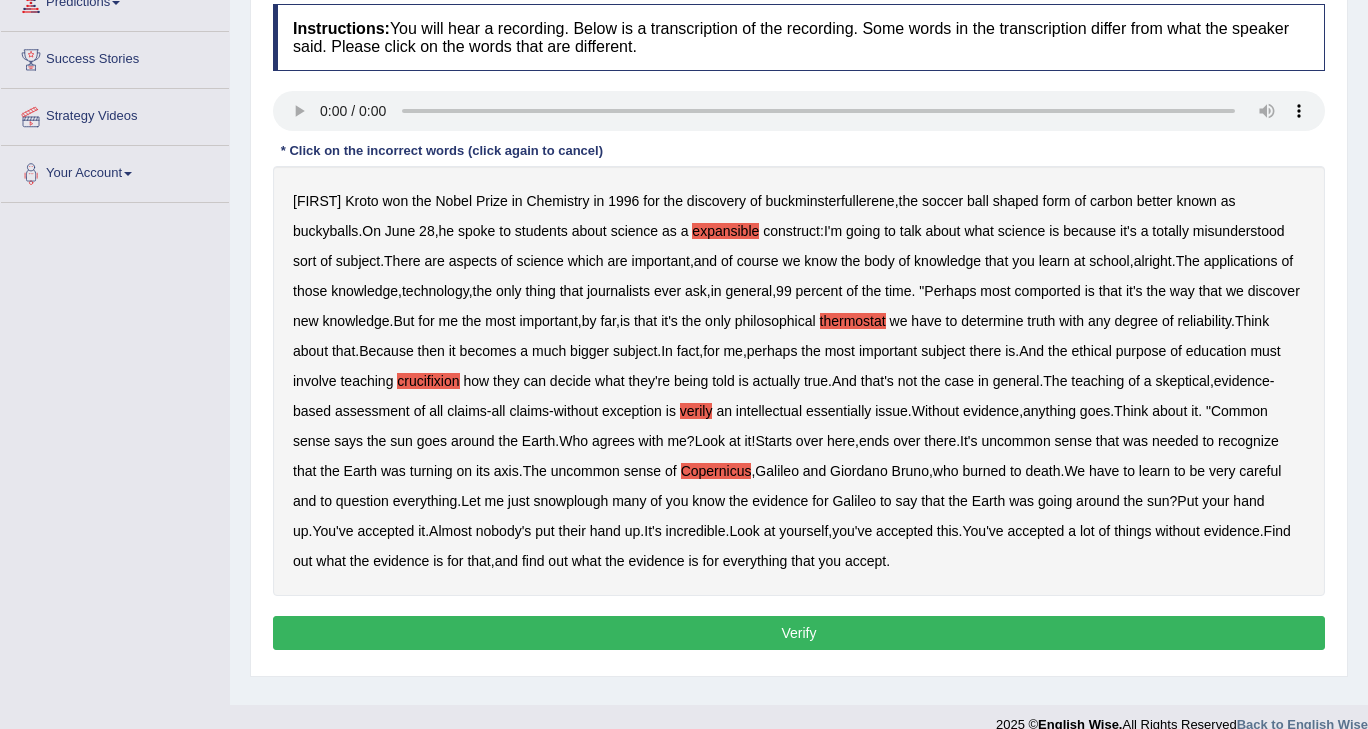 click on "Verify" at bounding box center [799, 633] 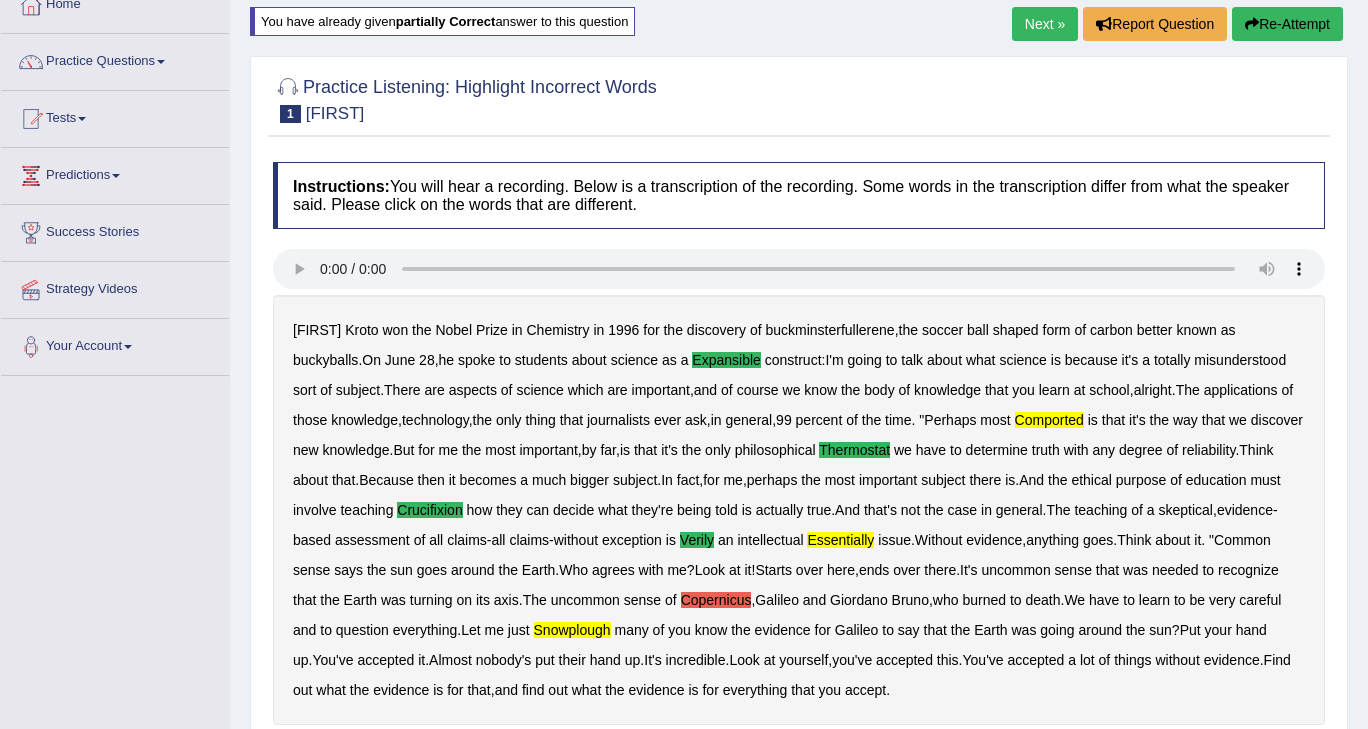 scroll, scrollTop: 123, scrollLeft: 0, axis: vertical 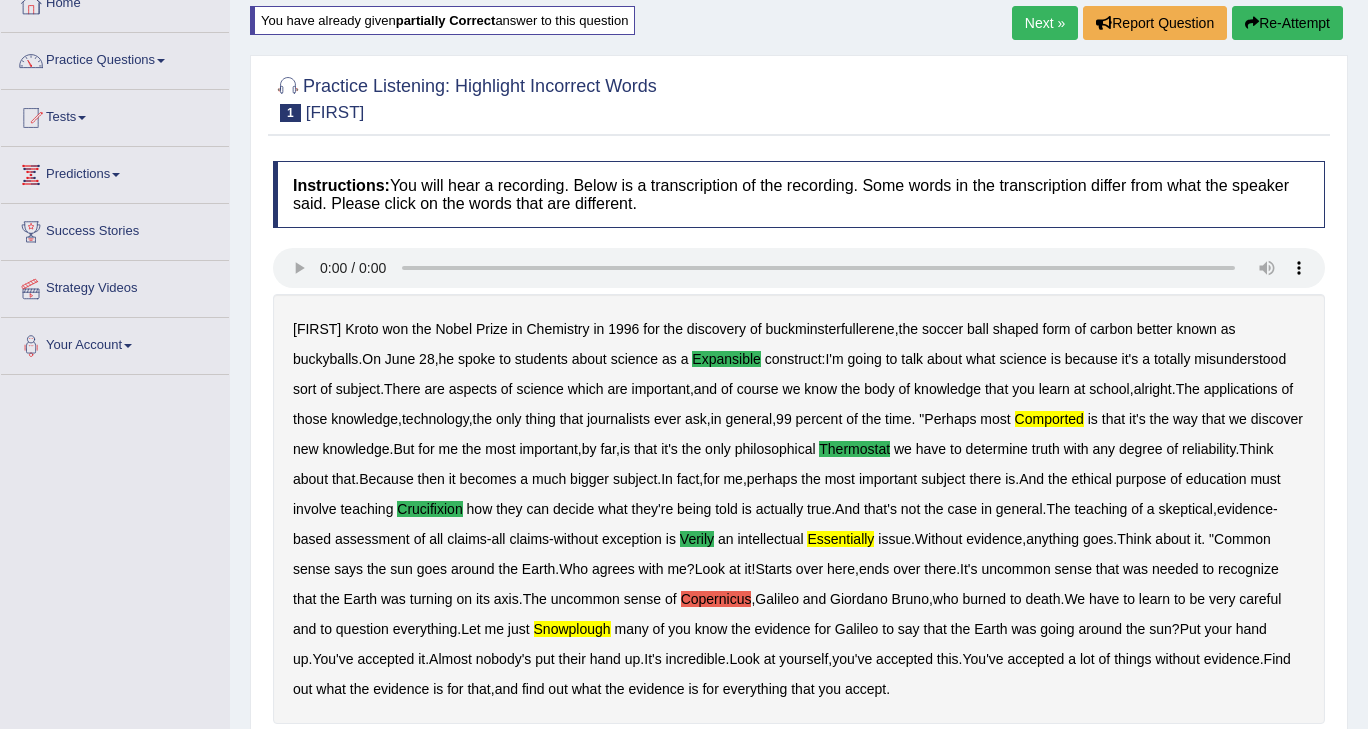 click on "Re-Attempt" at bounding box center [1287, 23] 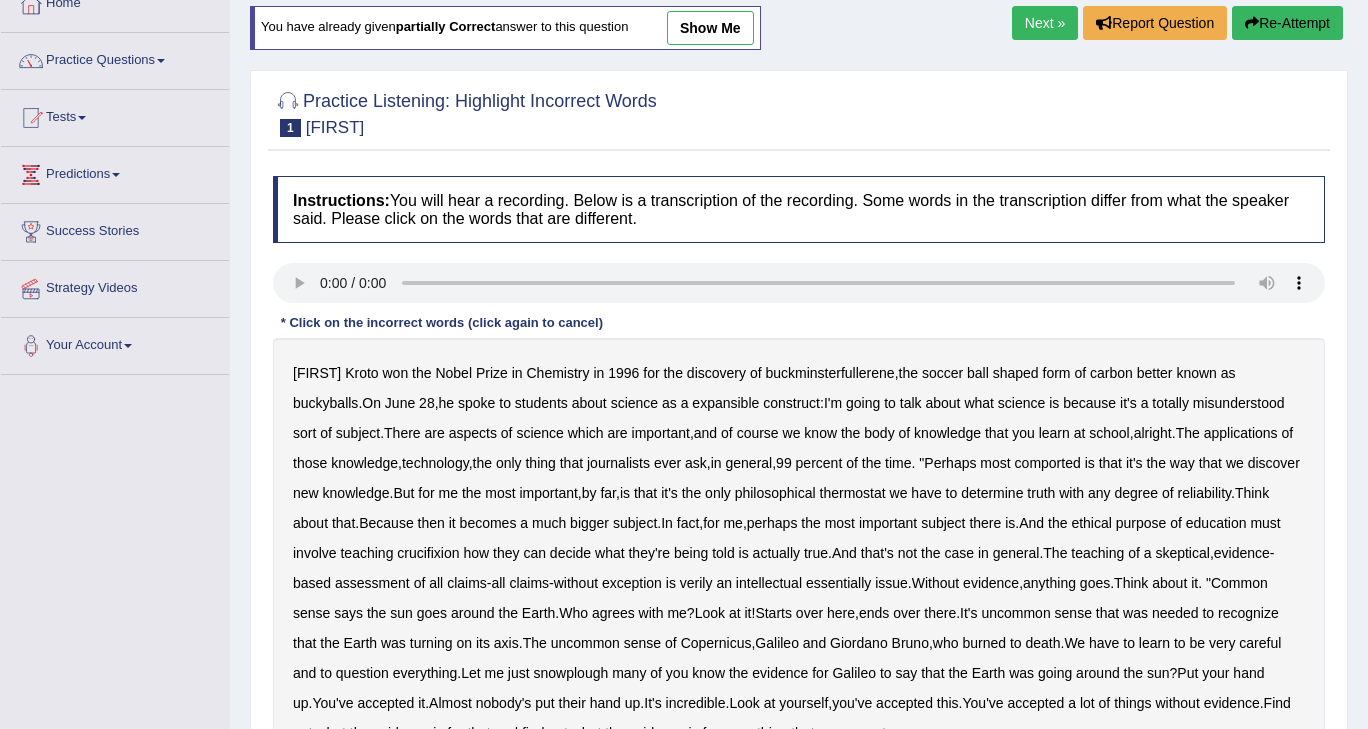 scroll, scrollTop: 123, scrollLeft: 0, axis: vertical 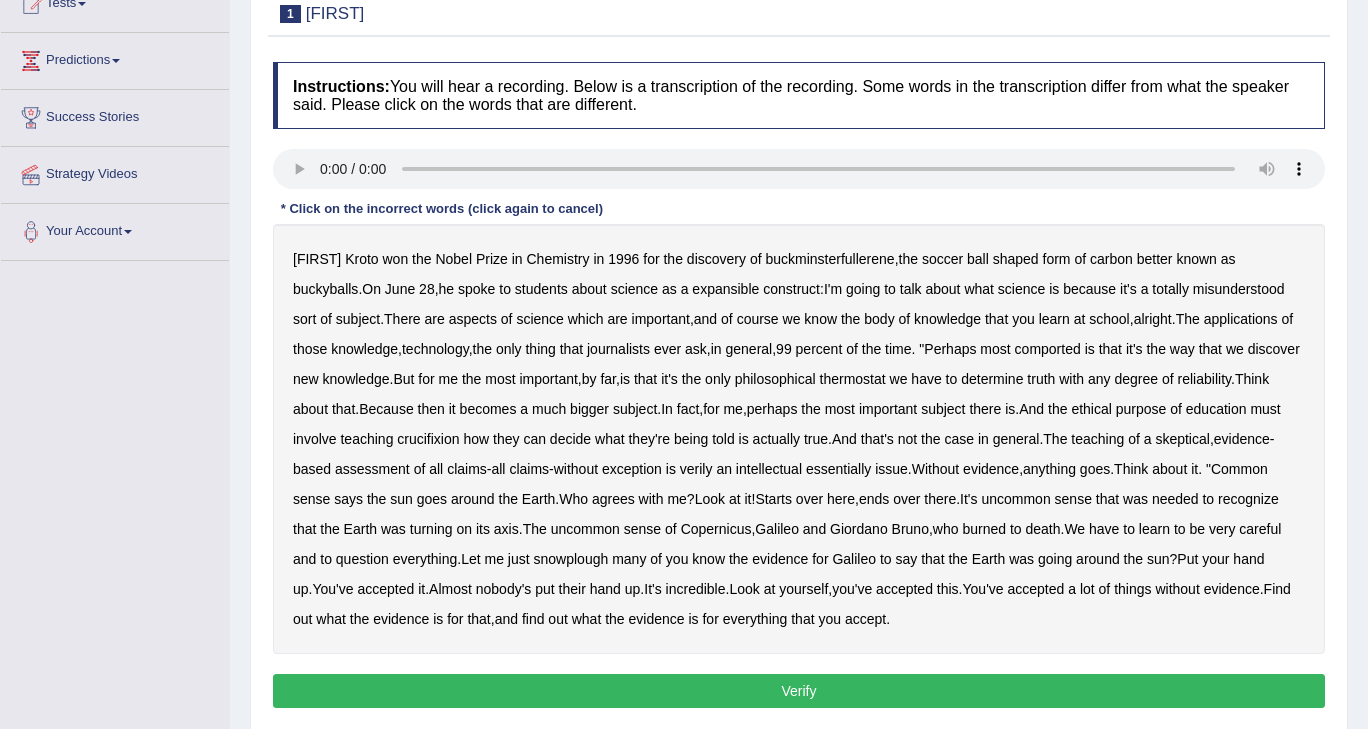 click on "expansible" at bounding box center [725, 289] 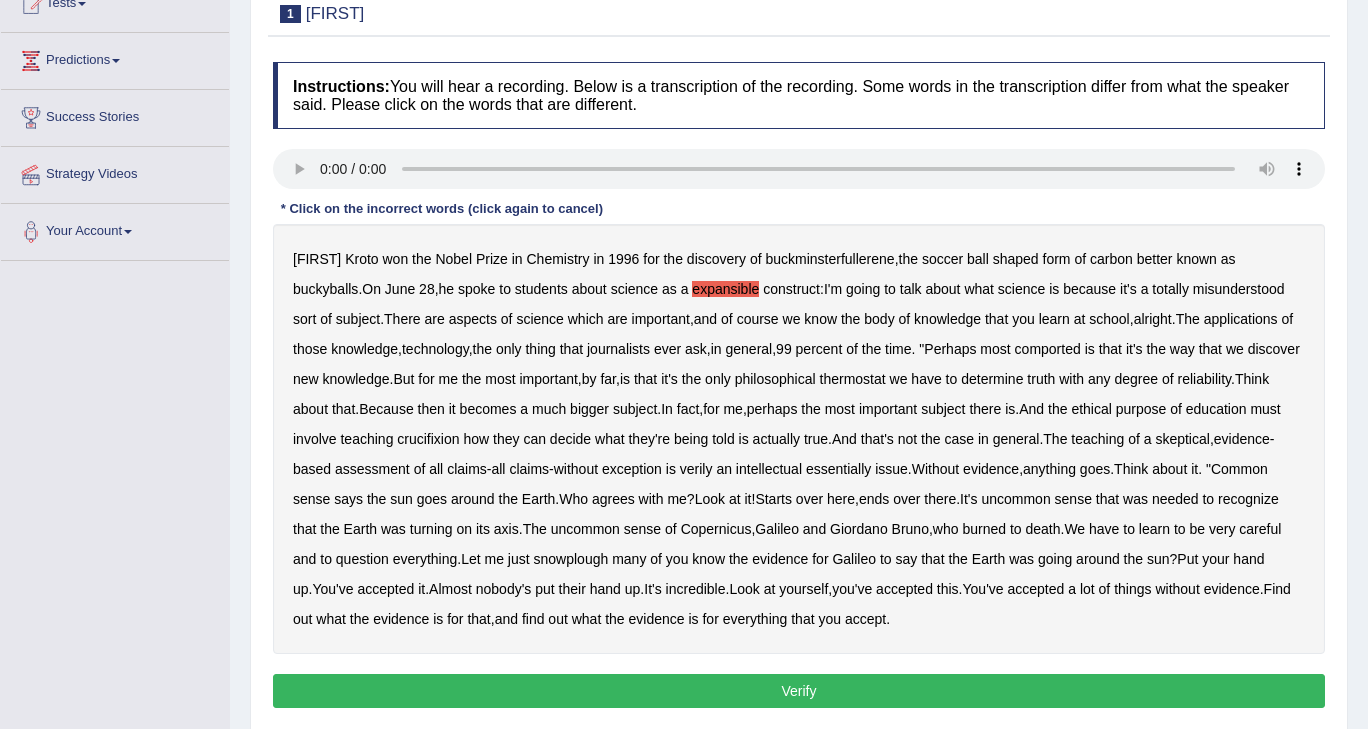 click on "comported" at bounding box center [1048, 349] 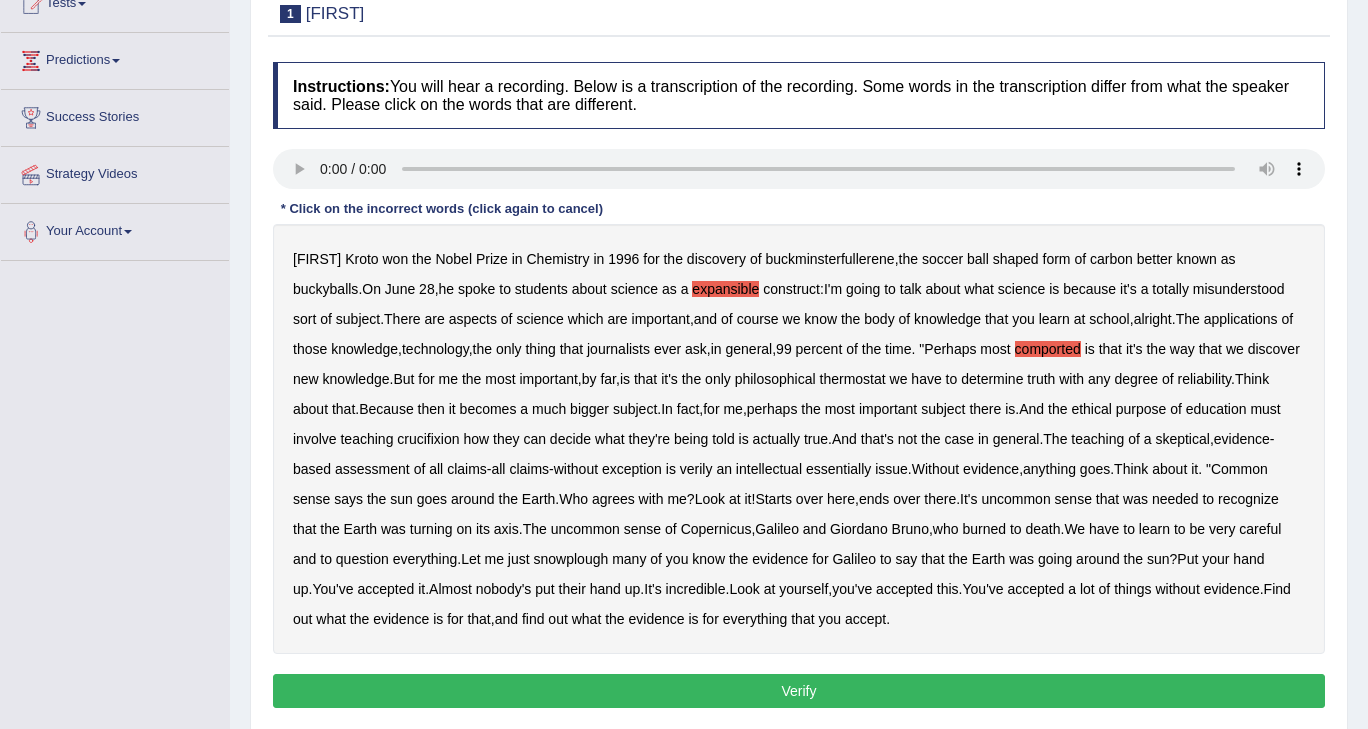 click on "thermostat" at bounding box center [853, 379] 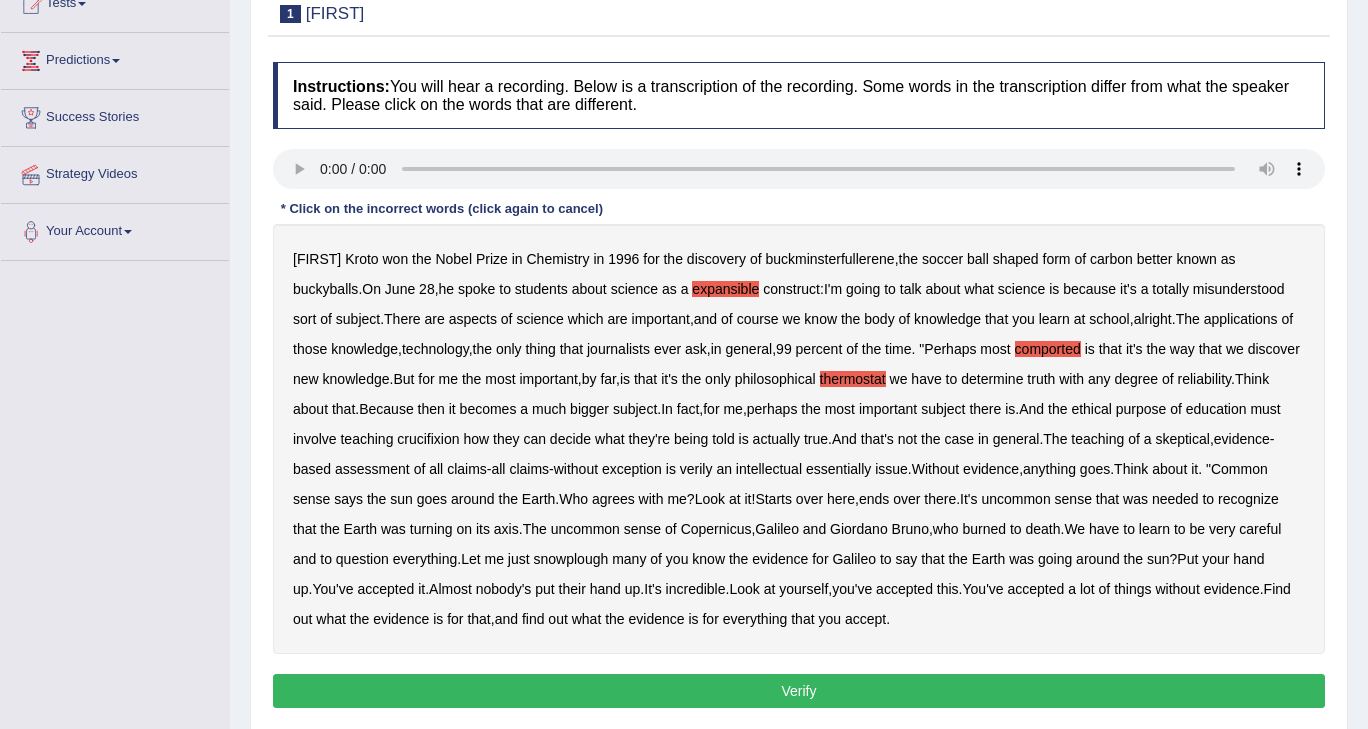 click on "crucifixion" at bounding box center [428, 439] 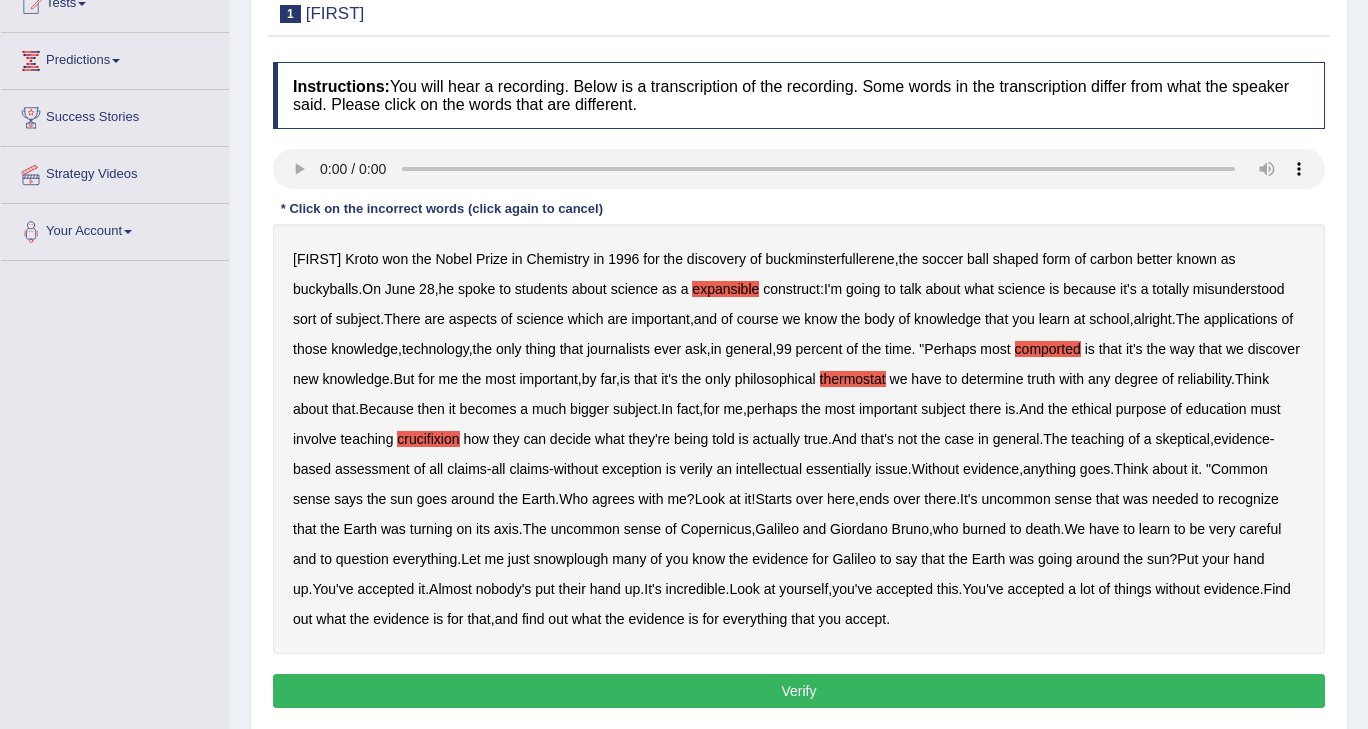 click on "verily" at bounding box center [696, 469] 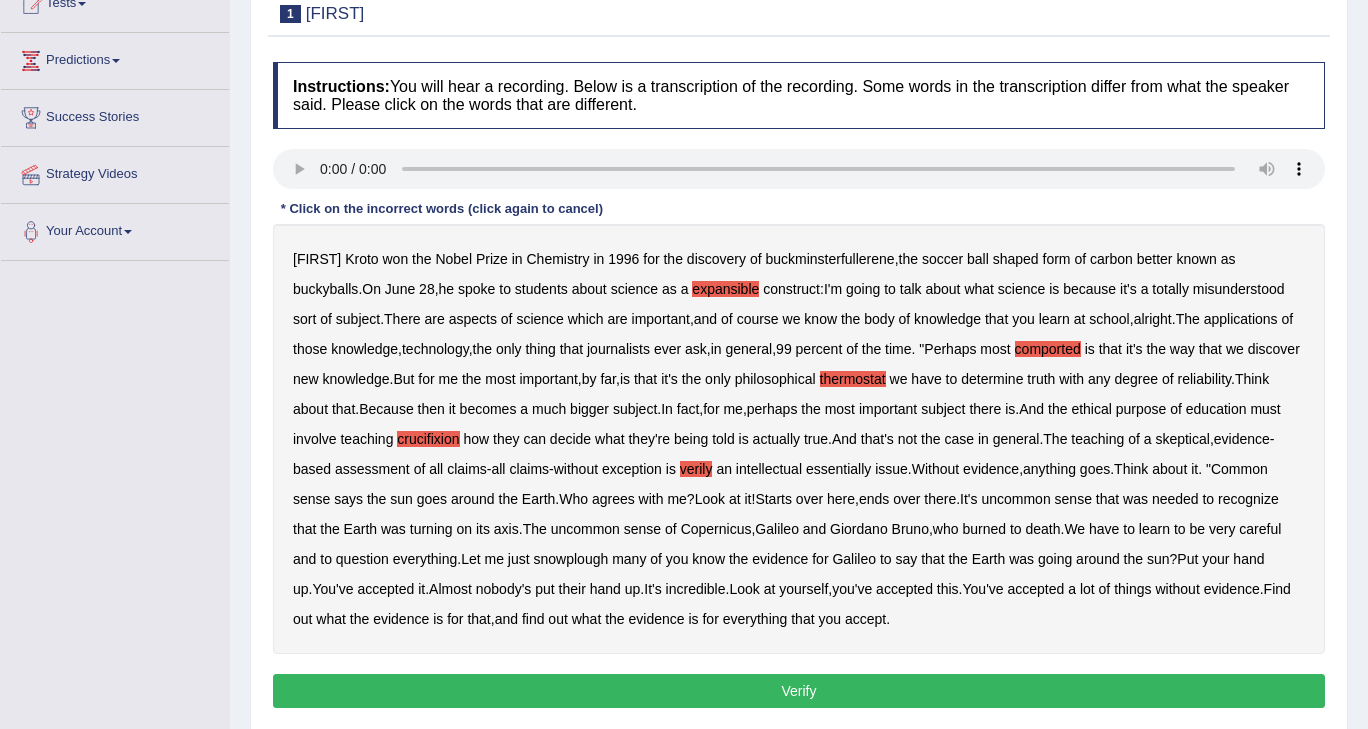 click on "snowplough" at bounding box center (571, 559) 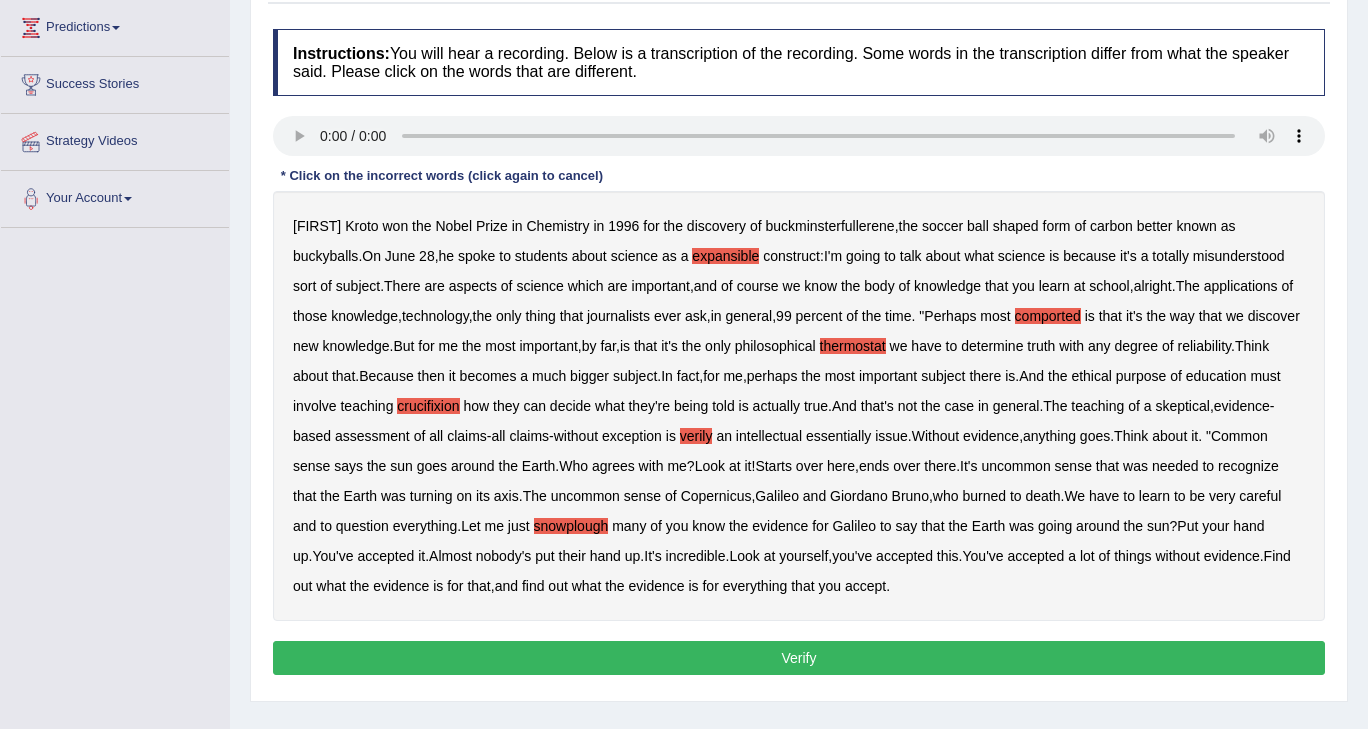 scroll, scrollTop: 271, scrollLeft: 0, axis: vertical 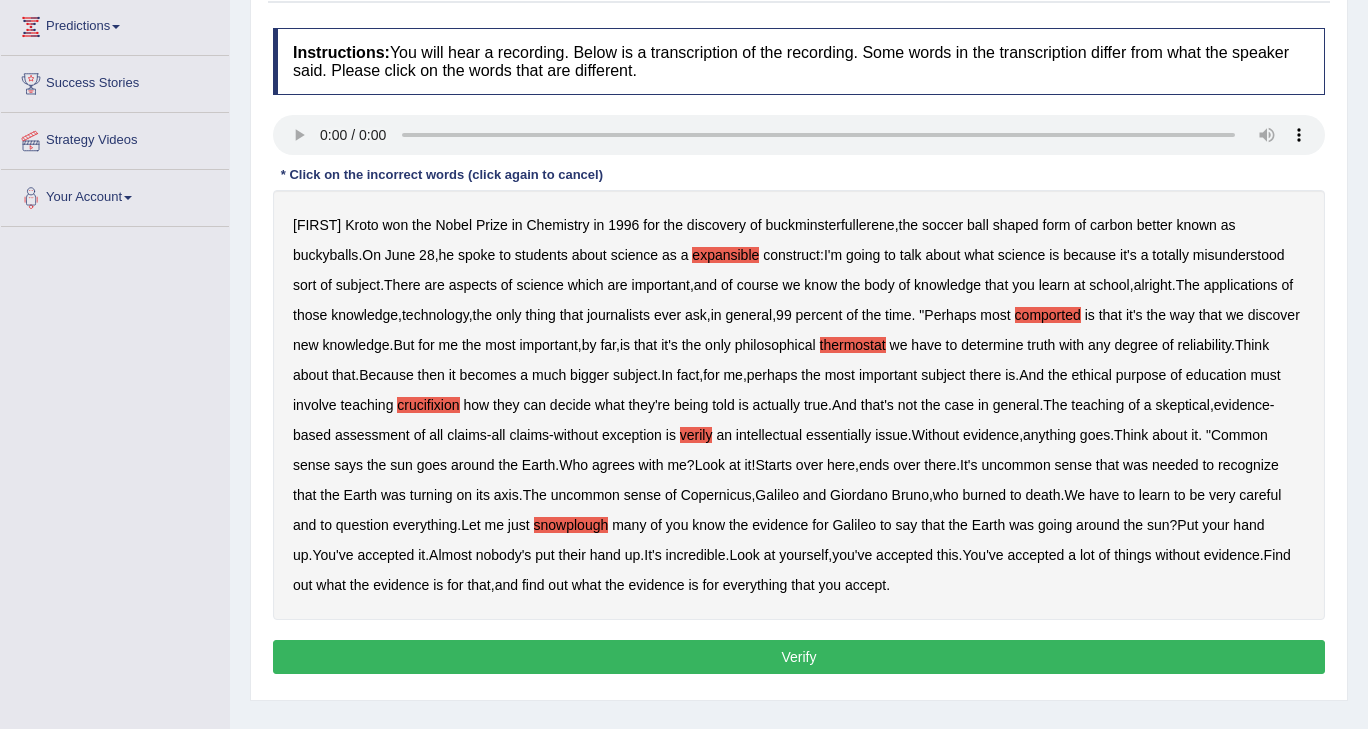click on "Verify" at bounding box center (799, 657) 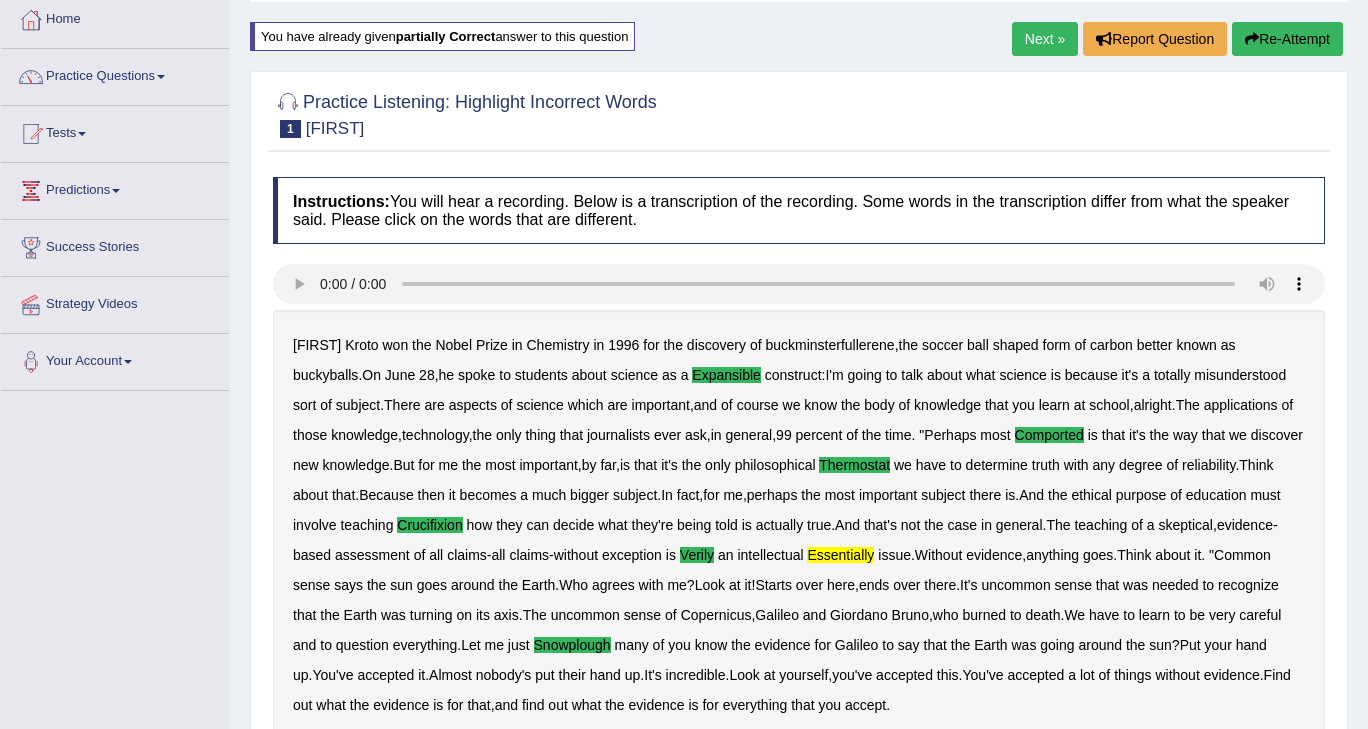 scroll, scrollTop: 0, scrollLeft: 0, axis: both 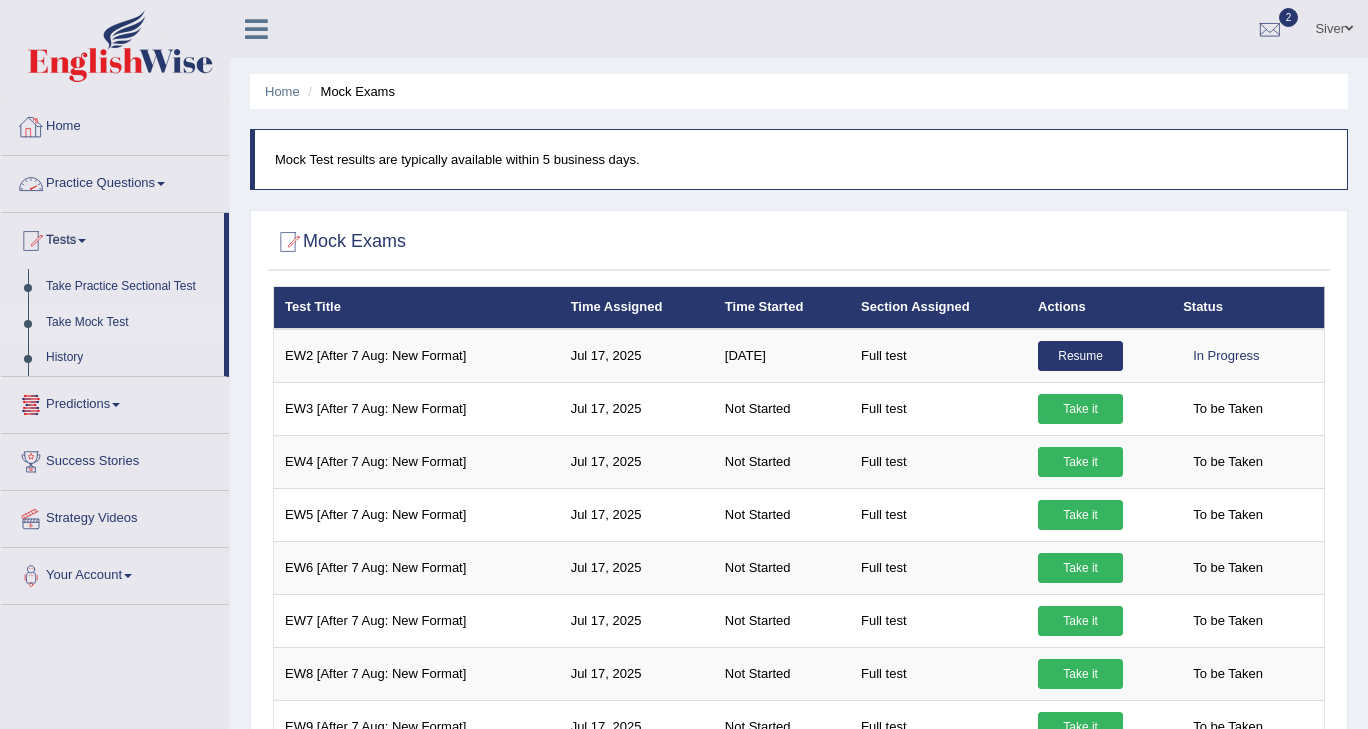 click on "Home" at bounding box center (115, 124) 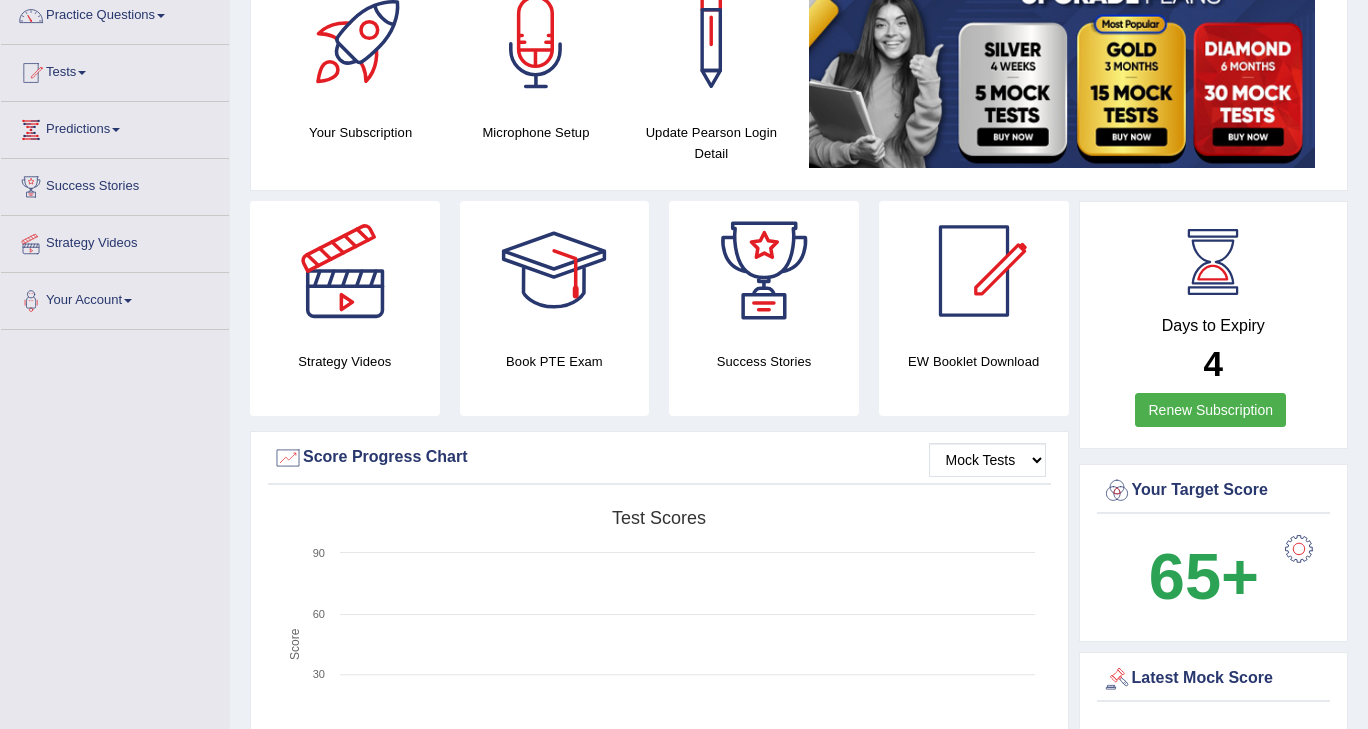scroll, scrollTop: 0, scrollLeft: 0, axis: both 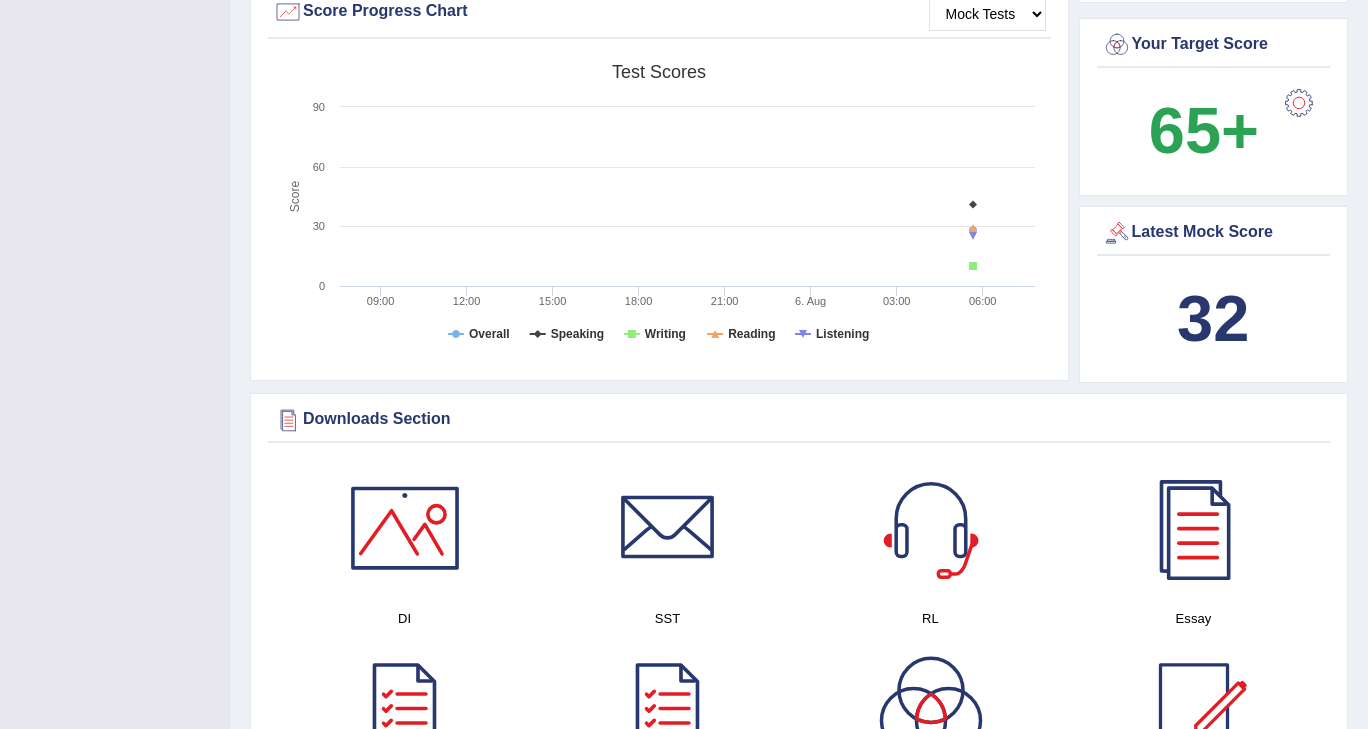 click on "32" at bounding box center (1213, 318) 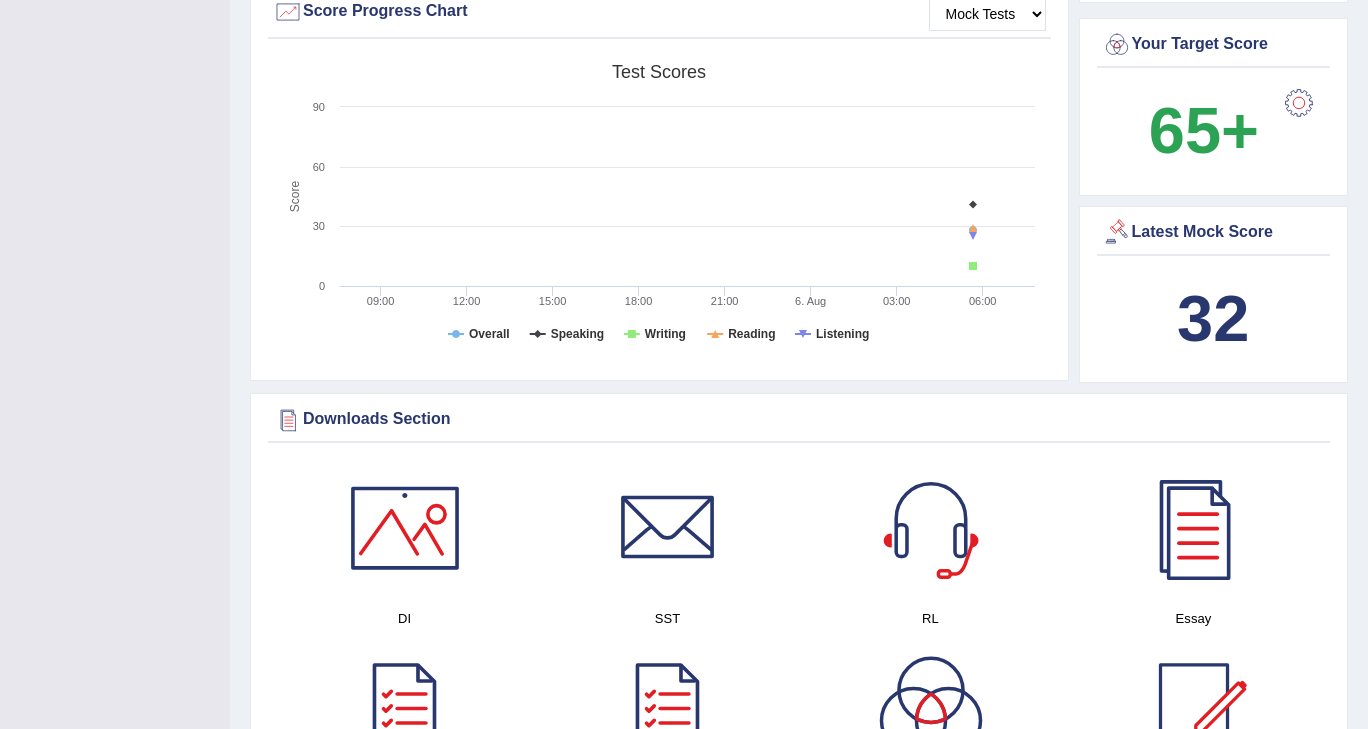 drag, startPoint x: 1211, startPoint y: 321, endPoint x: 1120, endPoint y: 235, distance: 125.207825 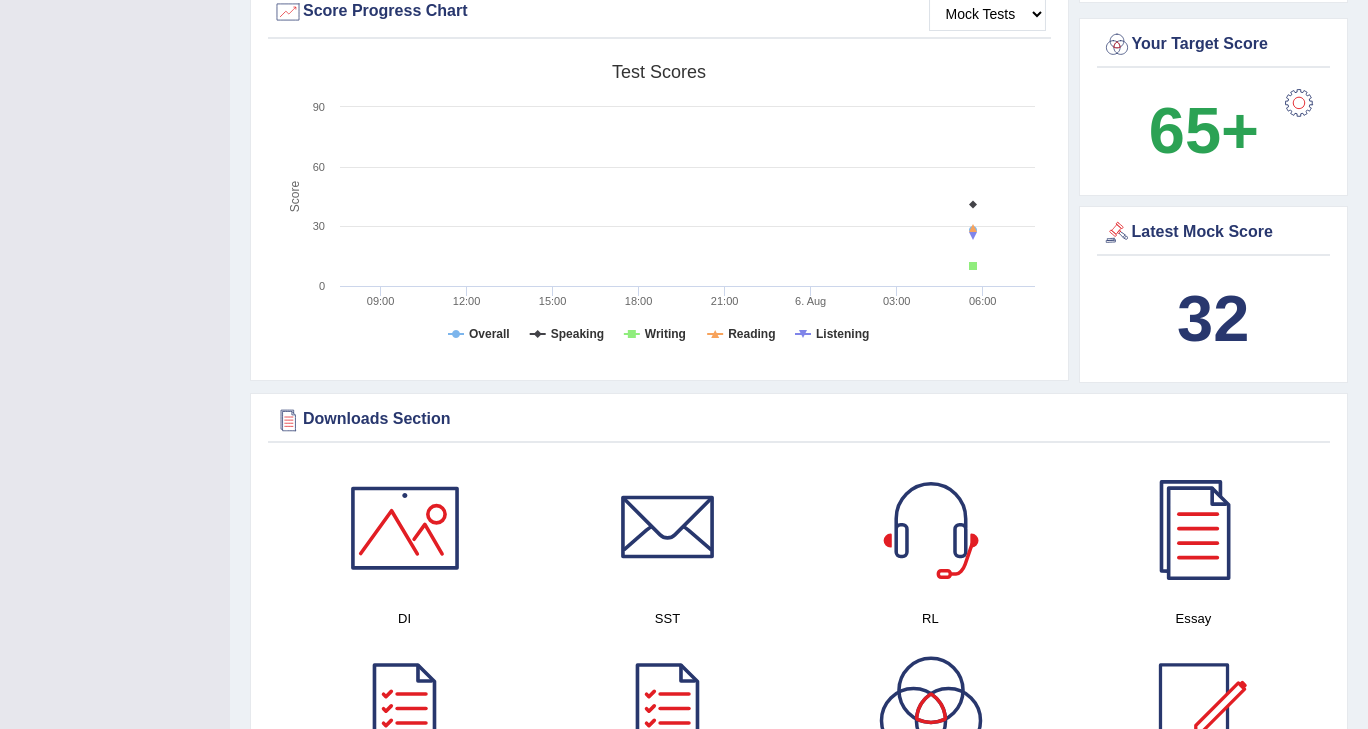 click at bounding box center [1117, 233] 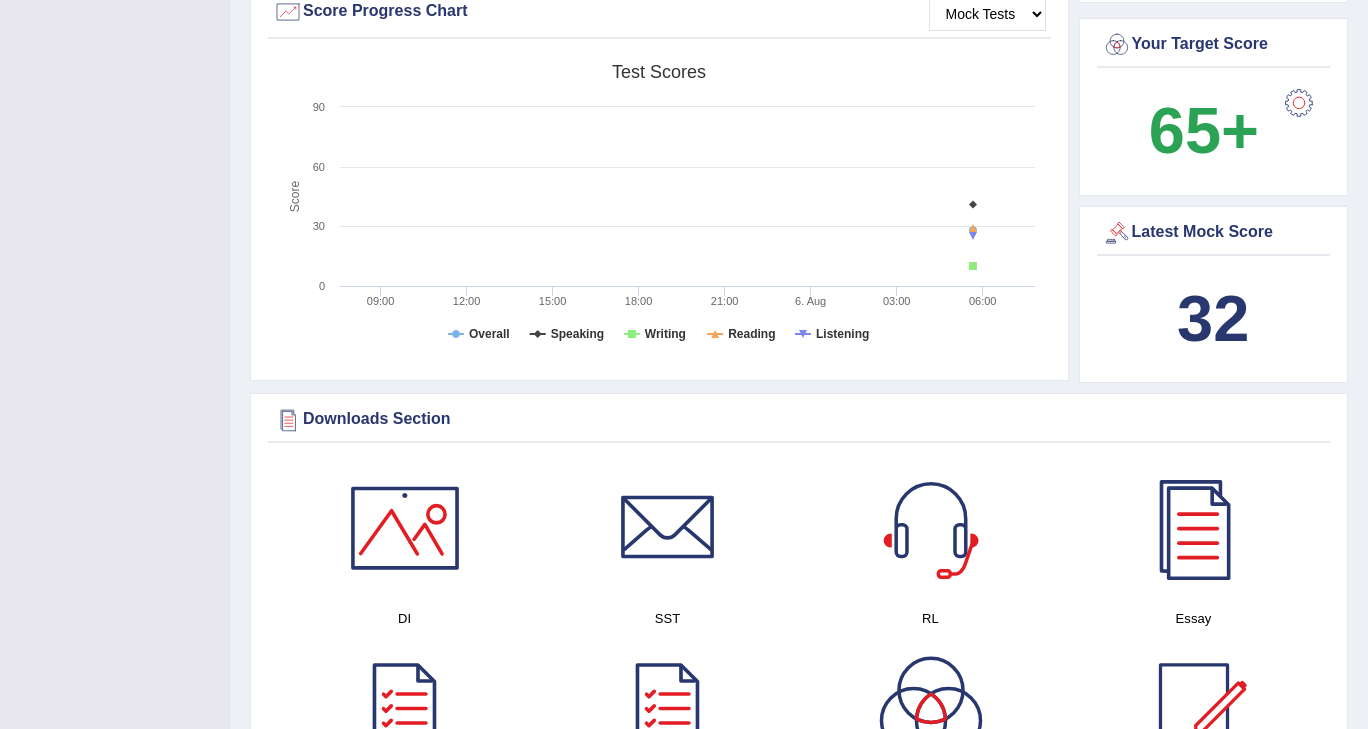click at bounding box center [1117, 233] 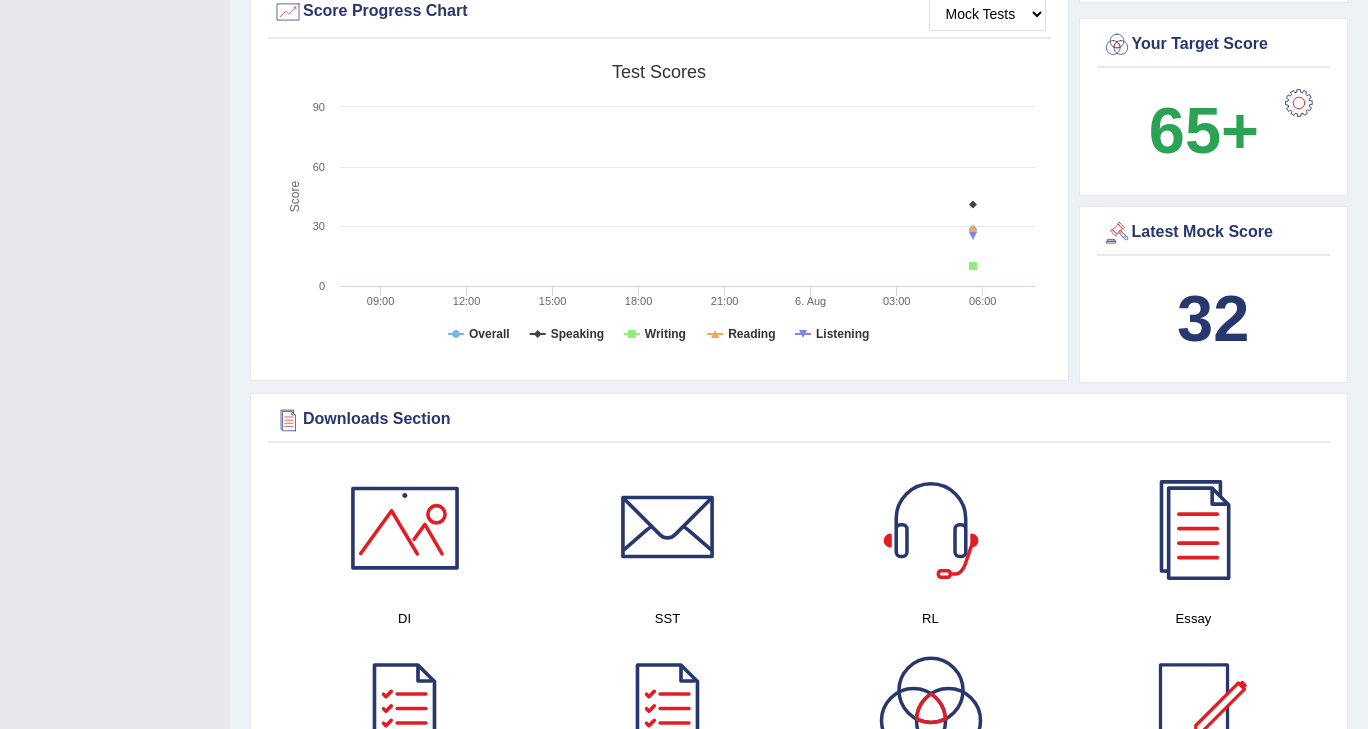 click at bounding box center [1299, 103] 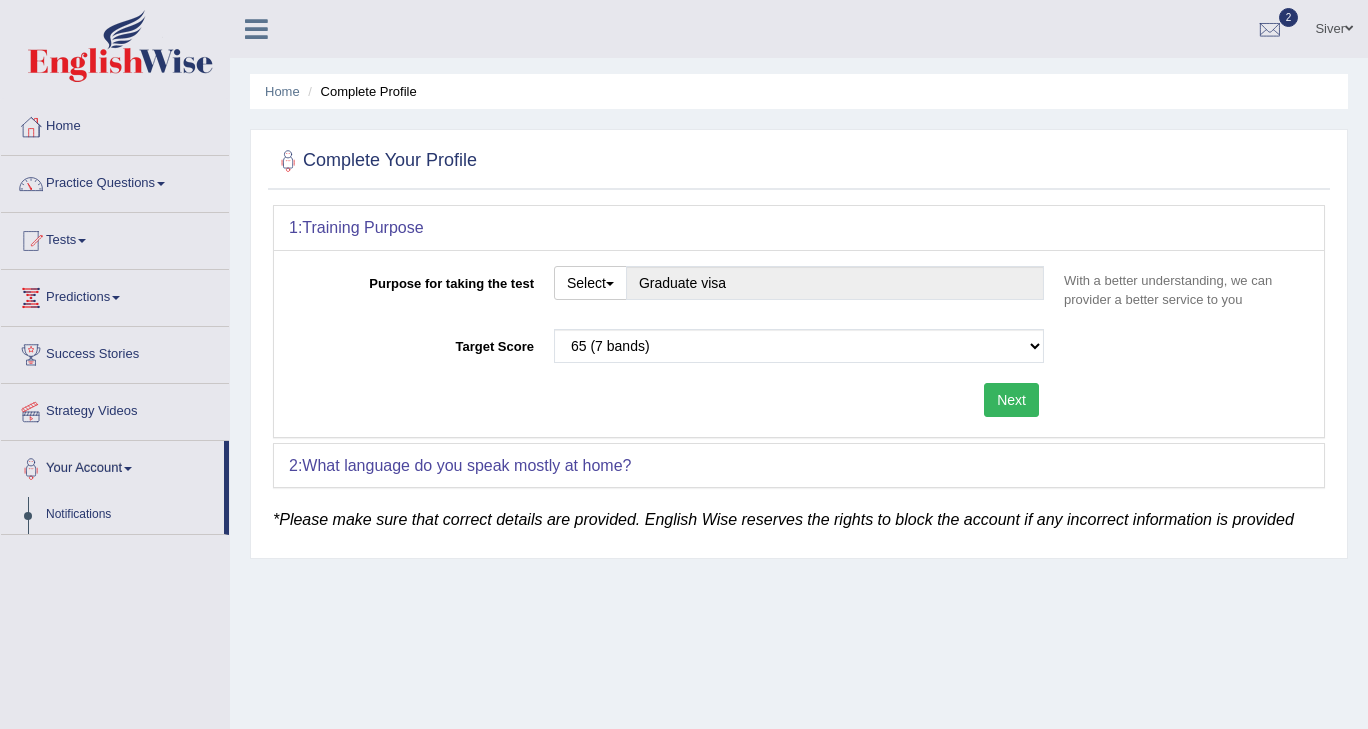 scroll, scrollTop: 0, scrollLeft: 0, axis: both 